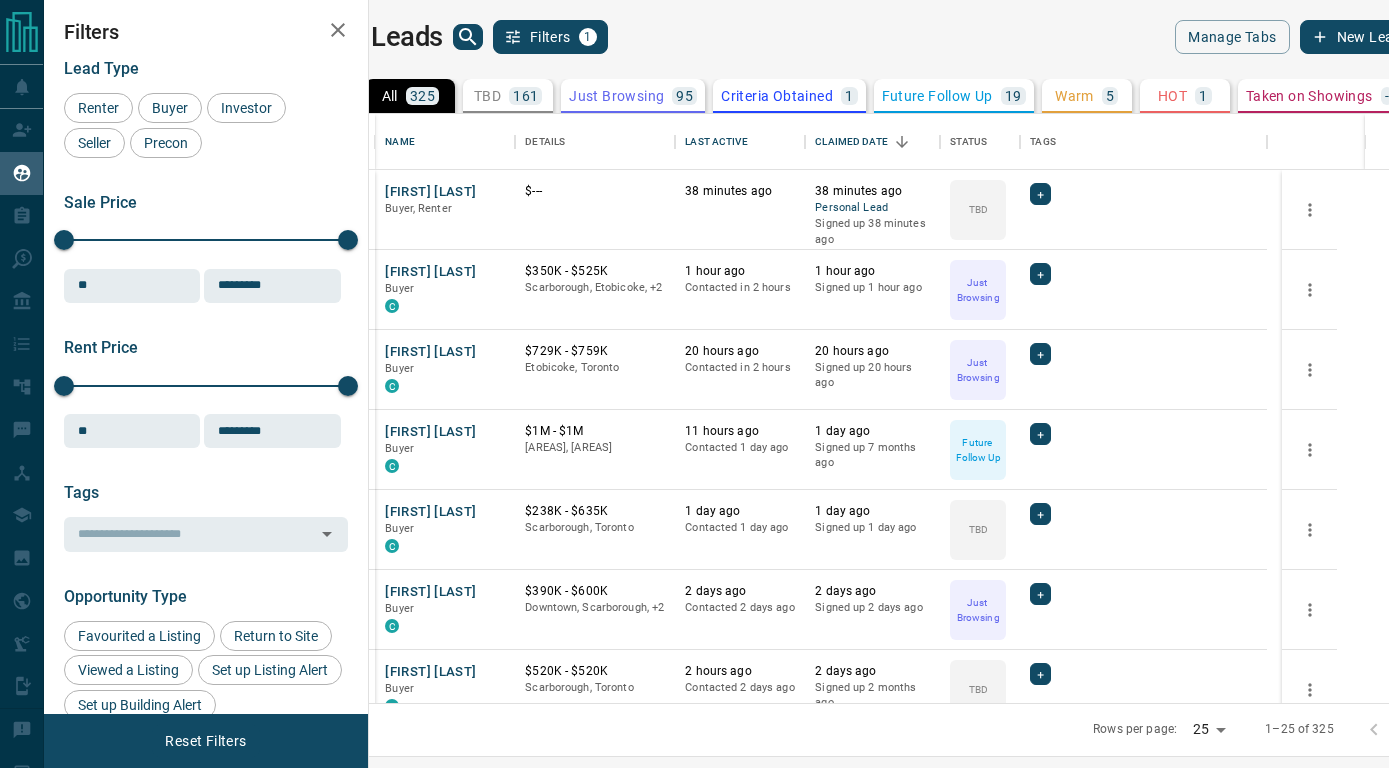 scroll, scrollTop: 0, scrollLeft: 0, axis: both 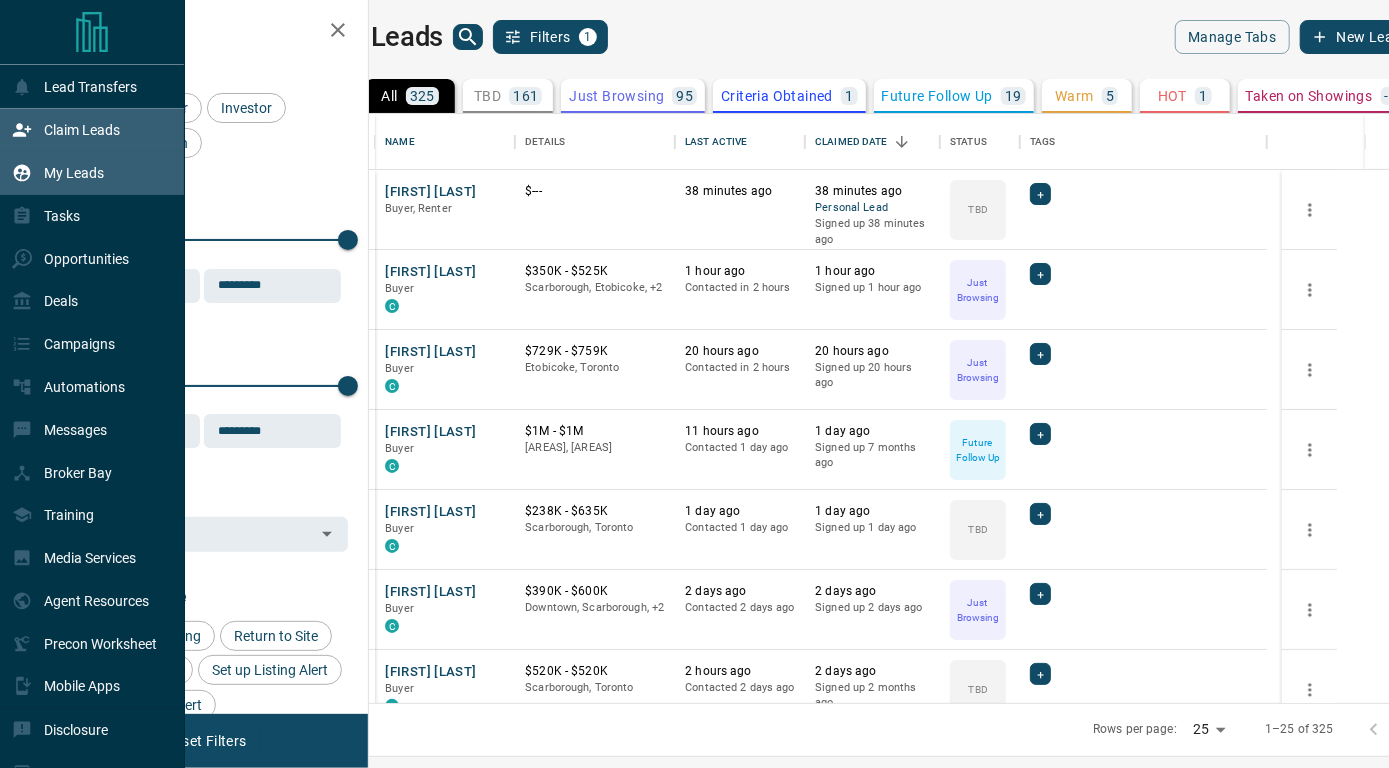 click on "Claim Leads" at bounding box center [66, 130] 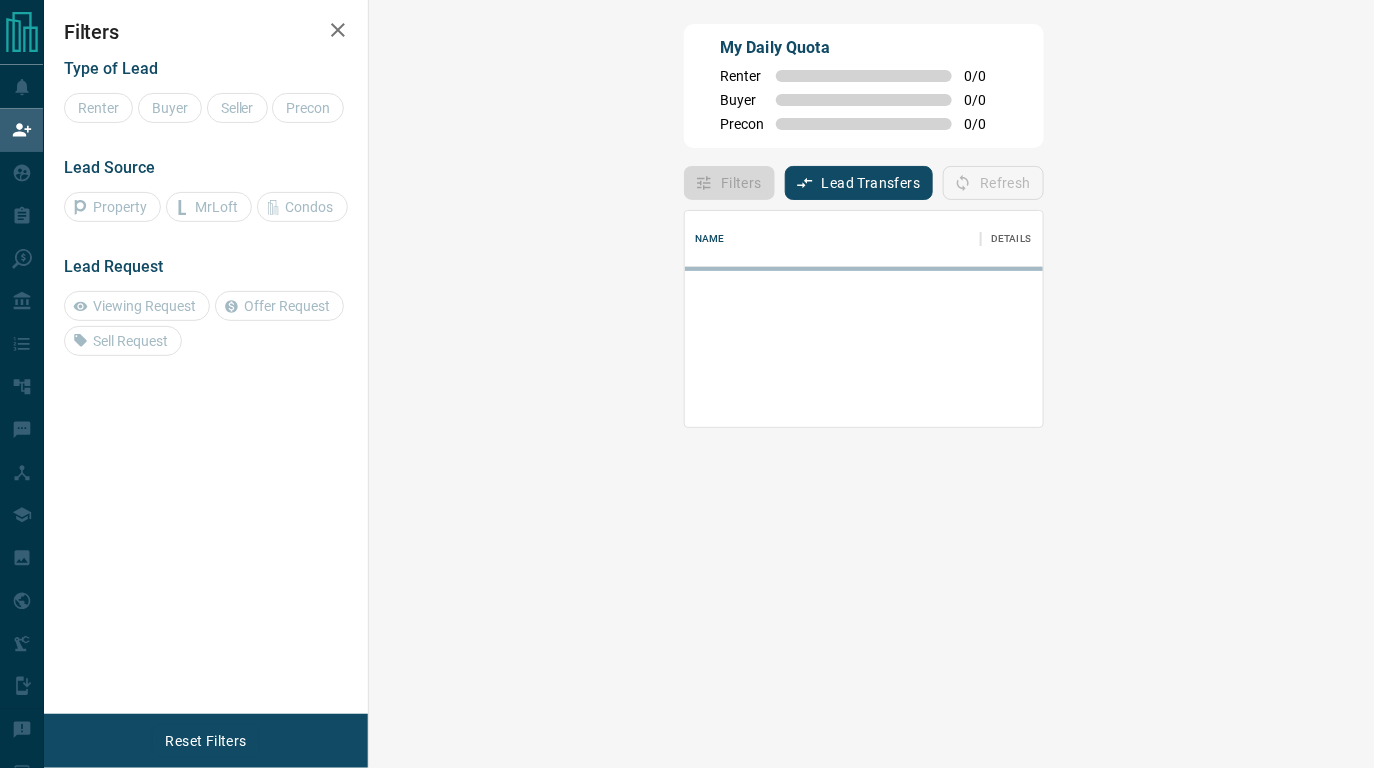 scroll, scrollTop: 15, scrollLeft: 16, axis: both 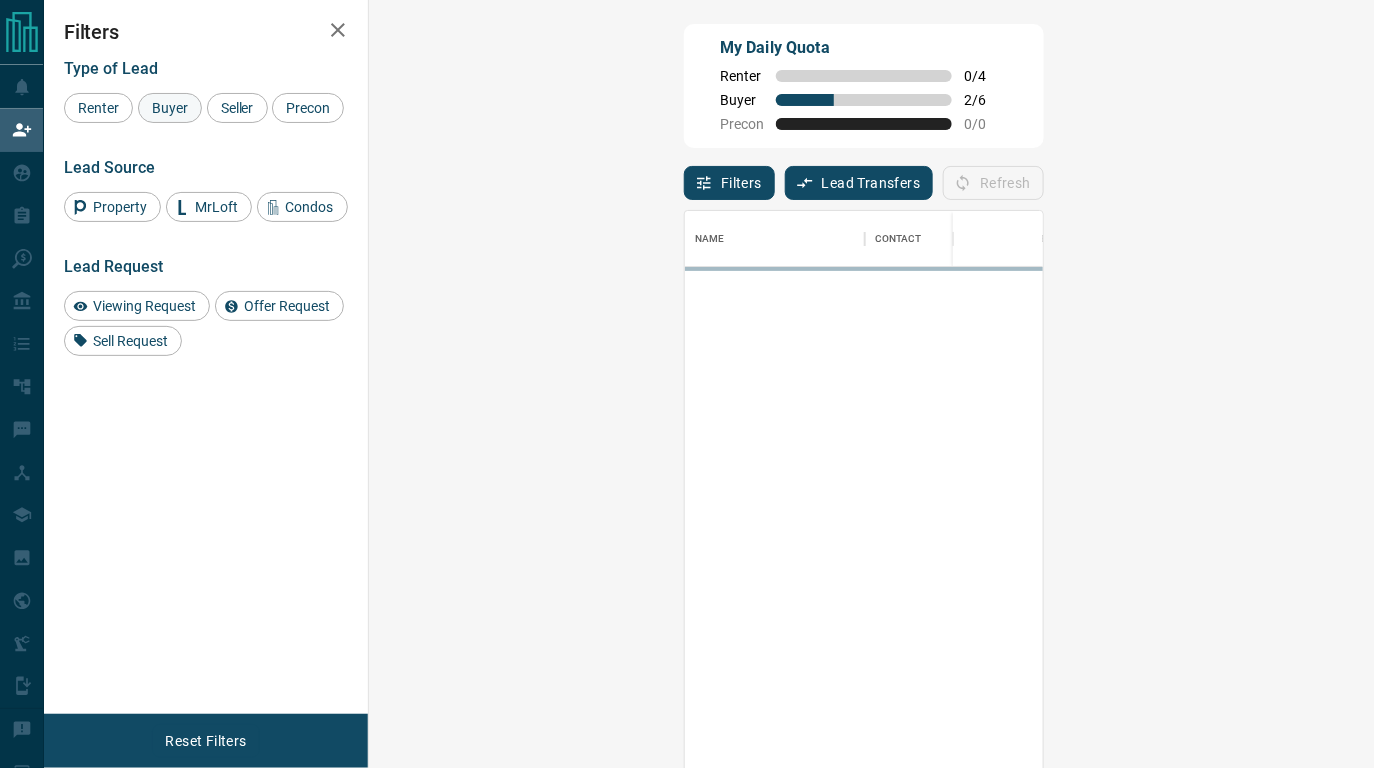 click on "Buyer" at bounding box center (170, 108) 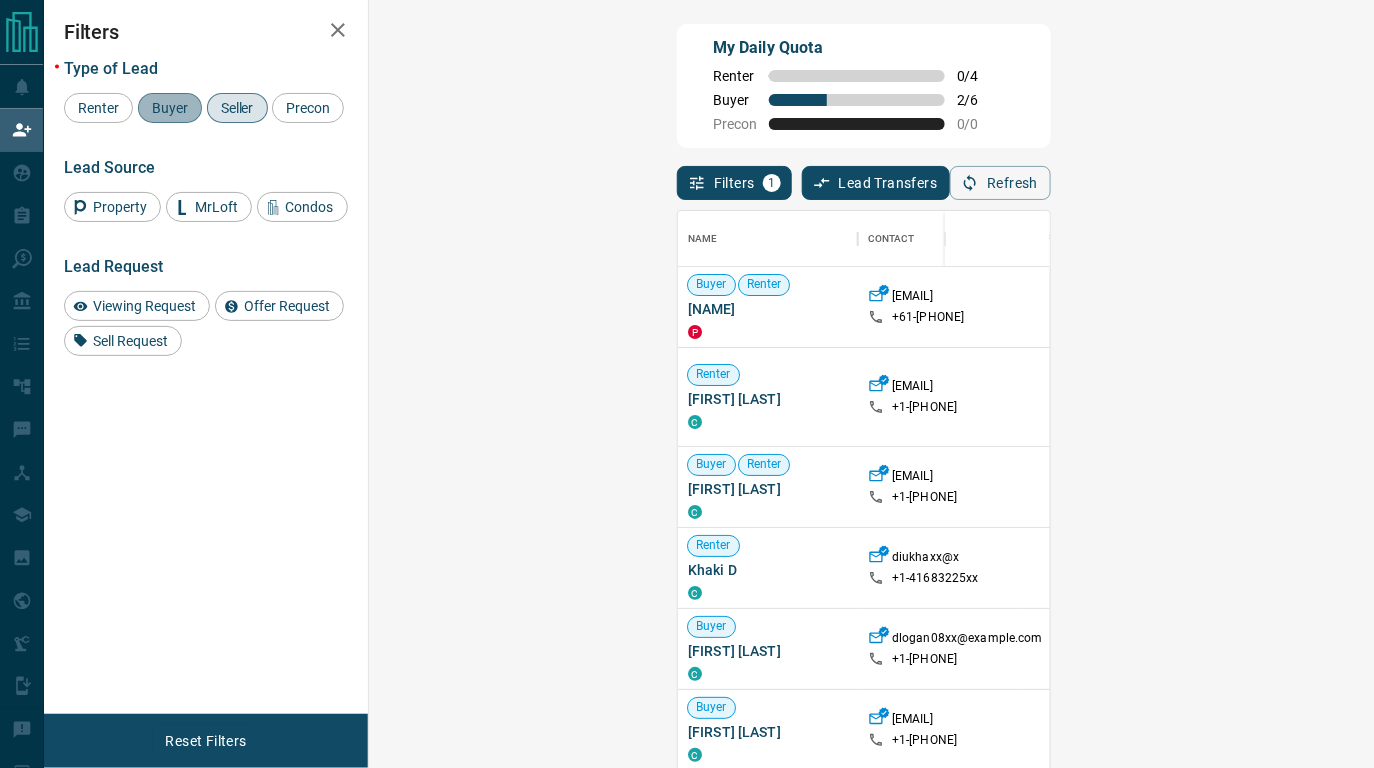 click on "Buyer" at bounding box center [170, 108] 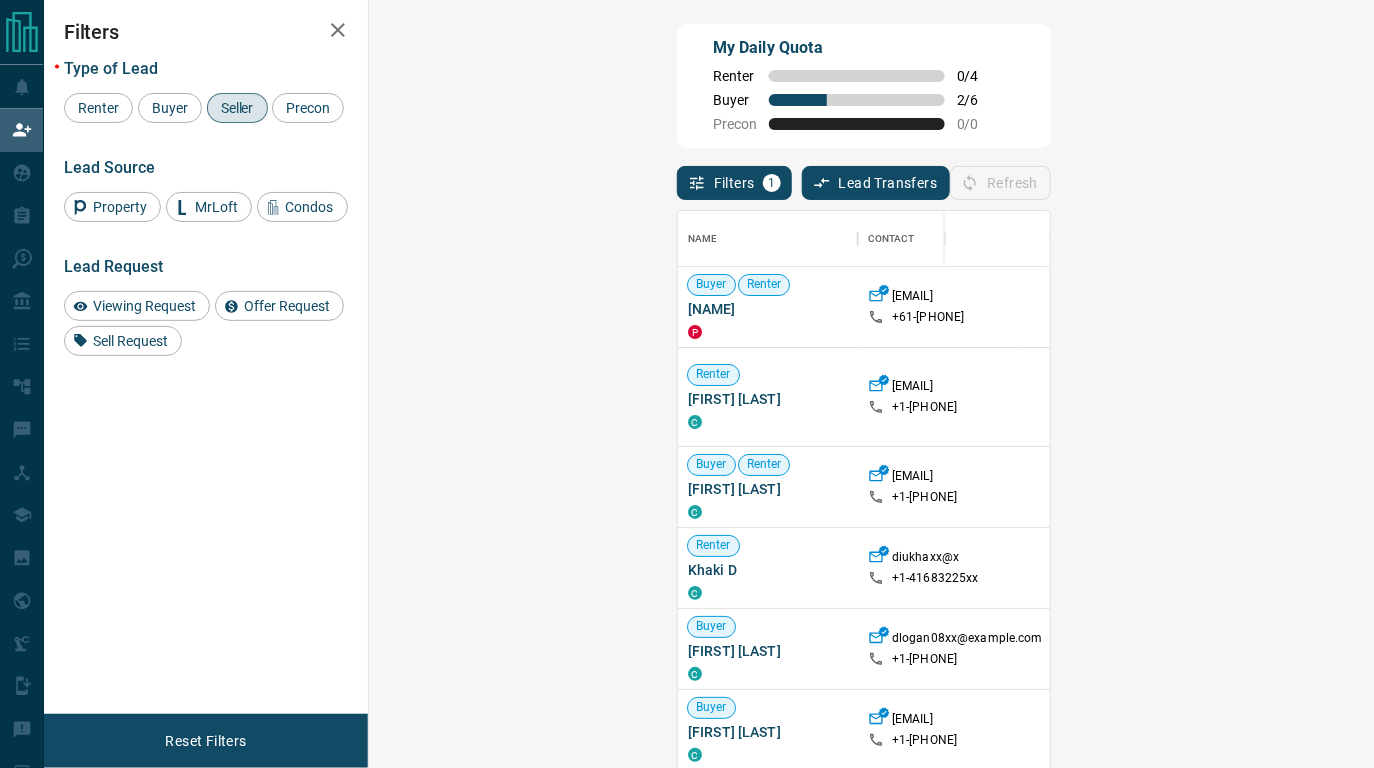 click on "Buyer" at bounding box center [170, 108] 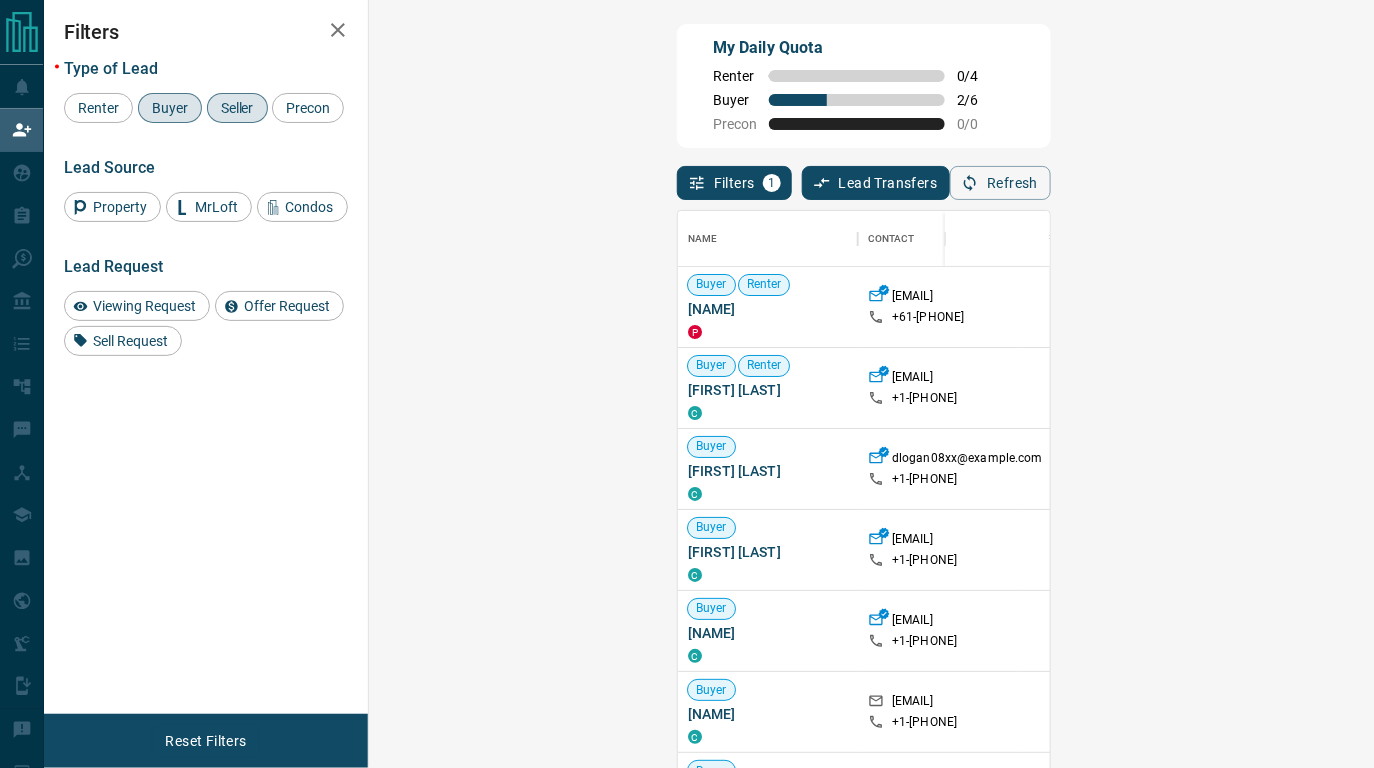 click on "Claim" at bounding box center (1596, 550) 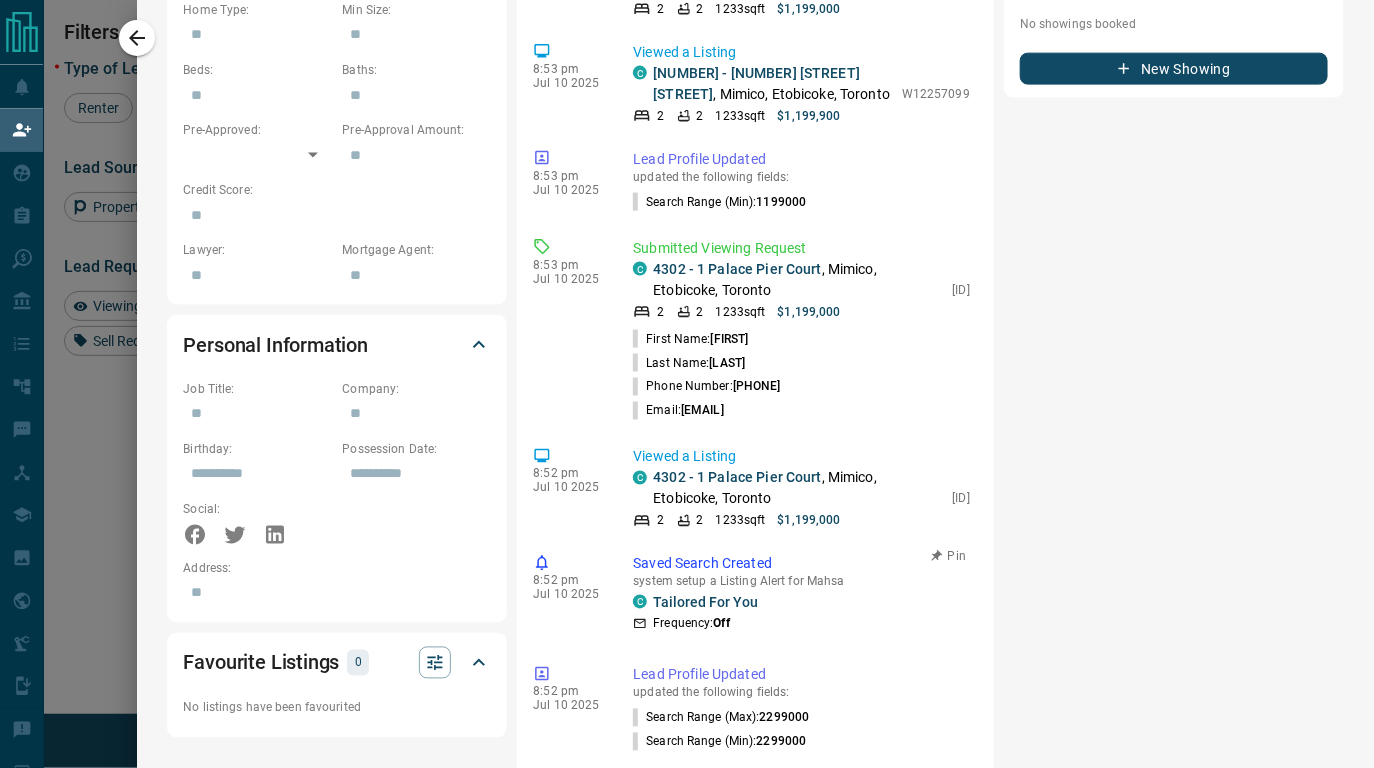 scroll, scrollTop: 99, scrollLeft: 0, axis: vertical 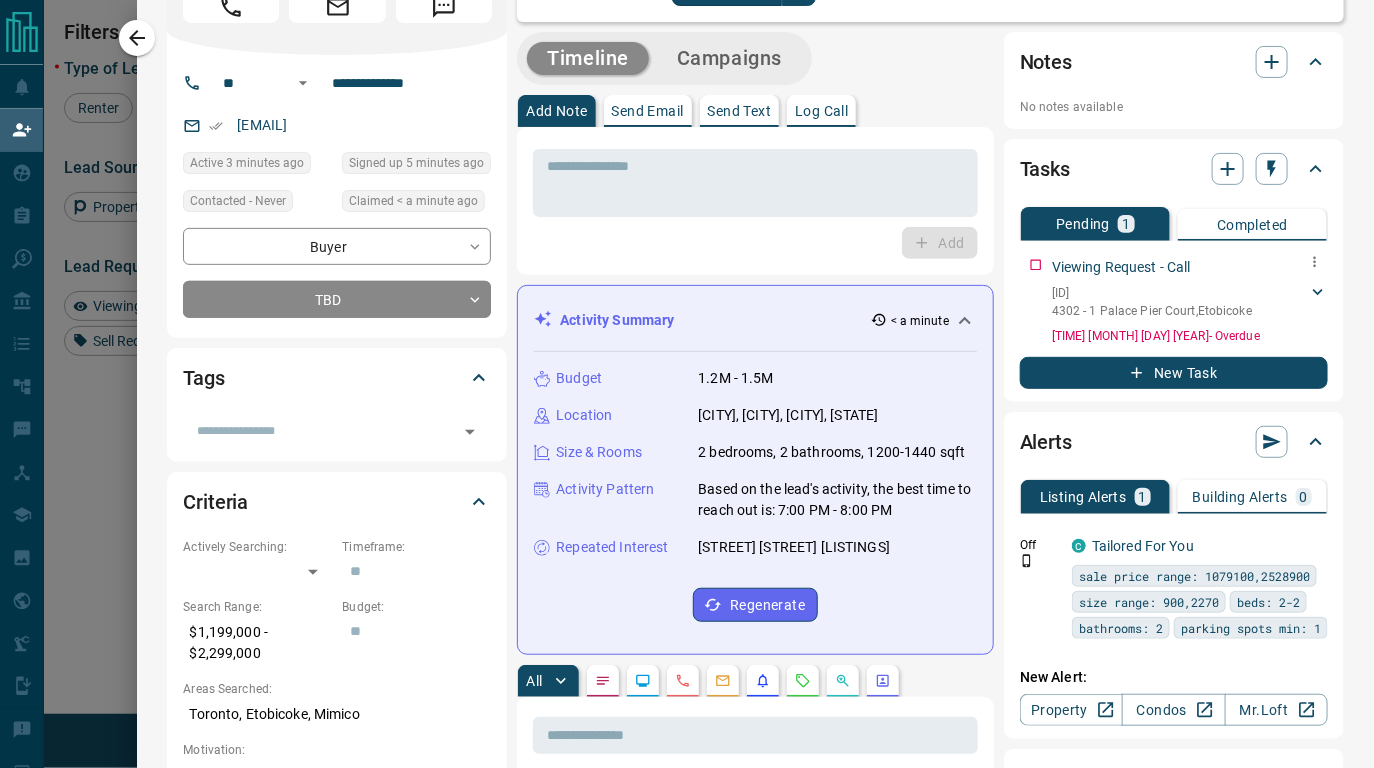 click on "[NUMBER] - [NUMBER] [STREET] [STREET], [AREAS]" at bounding box center (1152, 311) 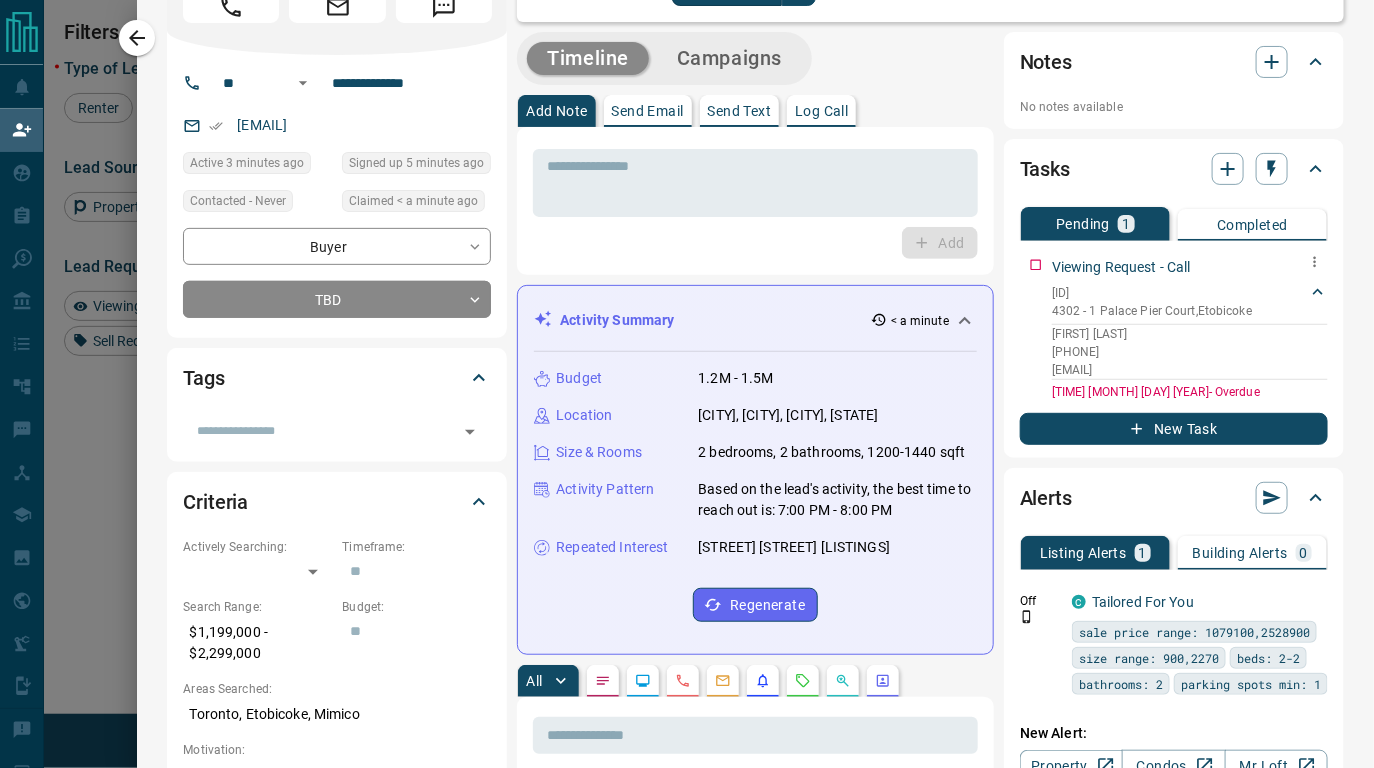 click on "[NUMBER] - [NUMBER] [STREET] [STREET], [AREAS]" at bounding box center (1152, 311) 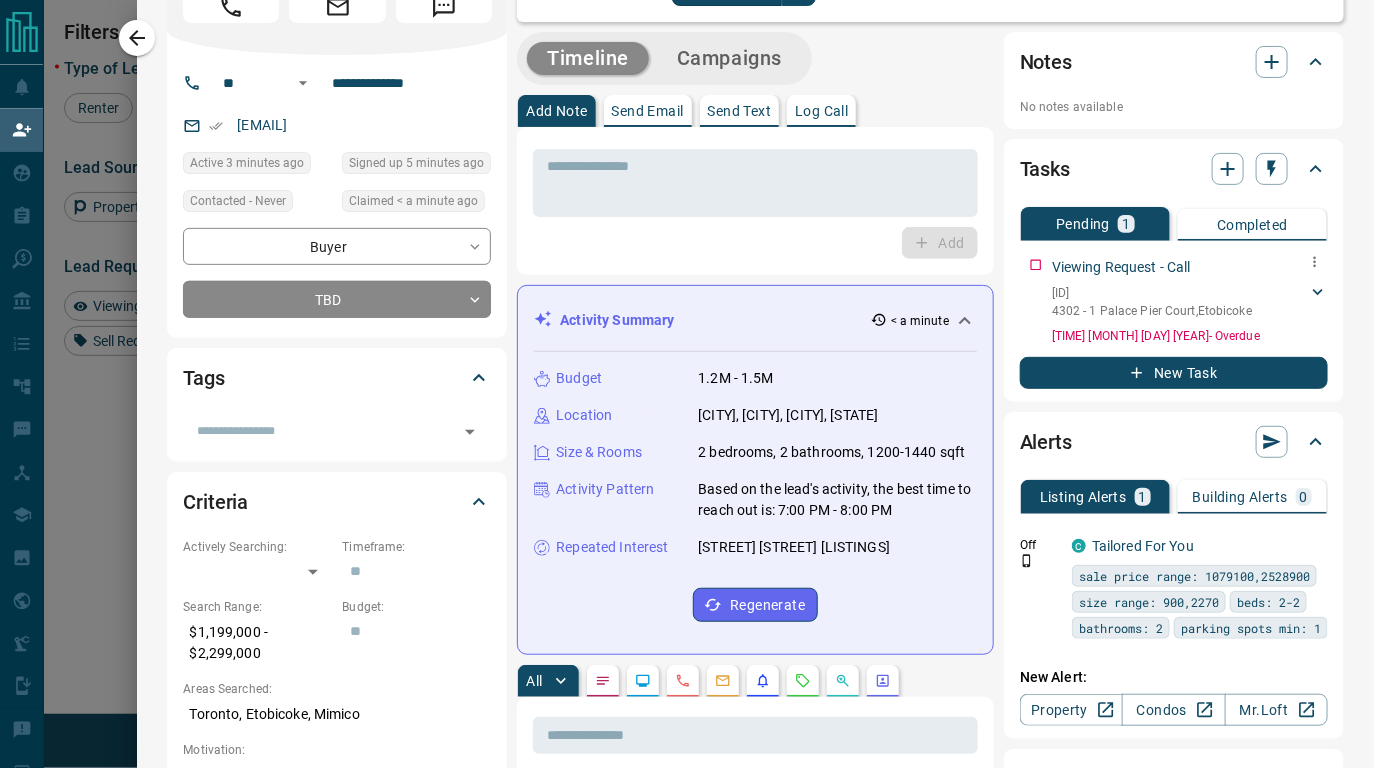 click on "[NUMBER] - [NUMBER] [STREET] [STREET], [AREAS]" at bounding box center (1152, 311) 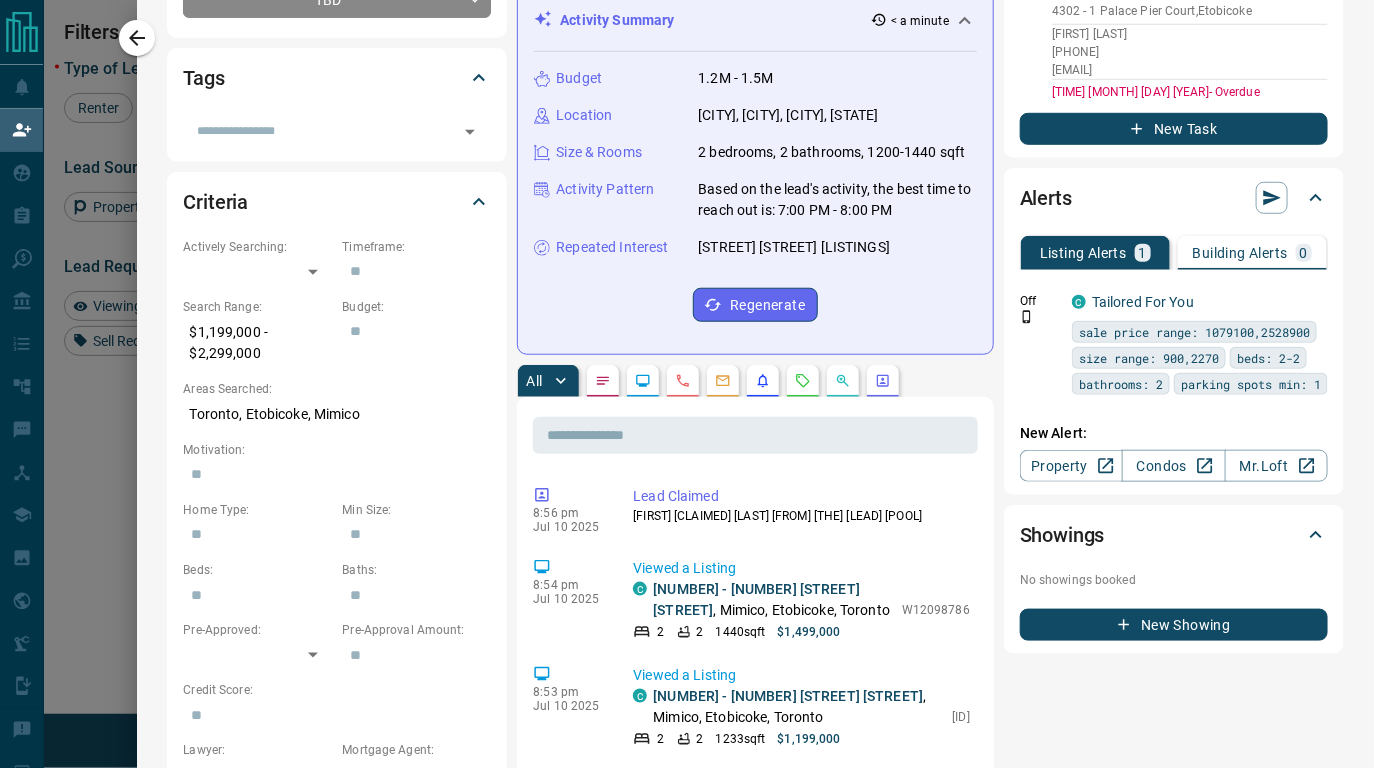 scroll, scrollTop: 1014, scrollLeft: 0, axis: vertical 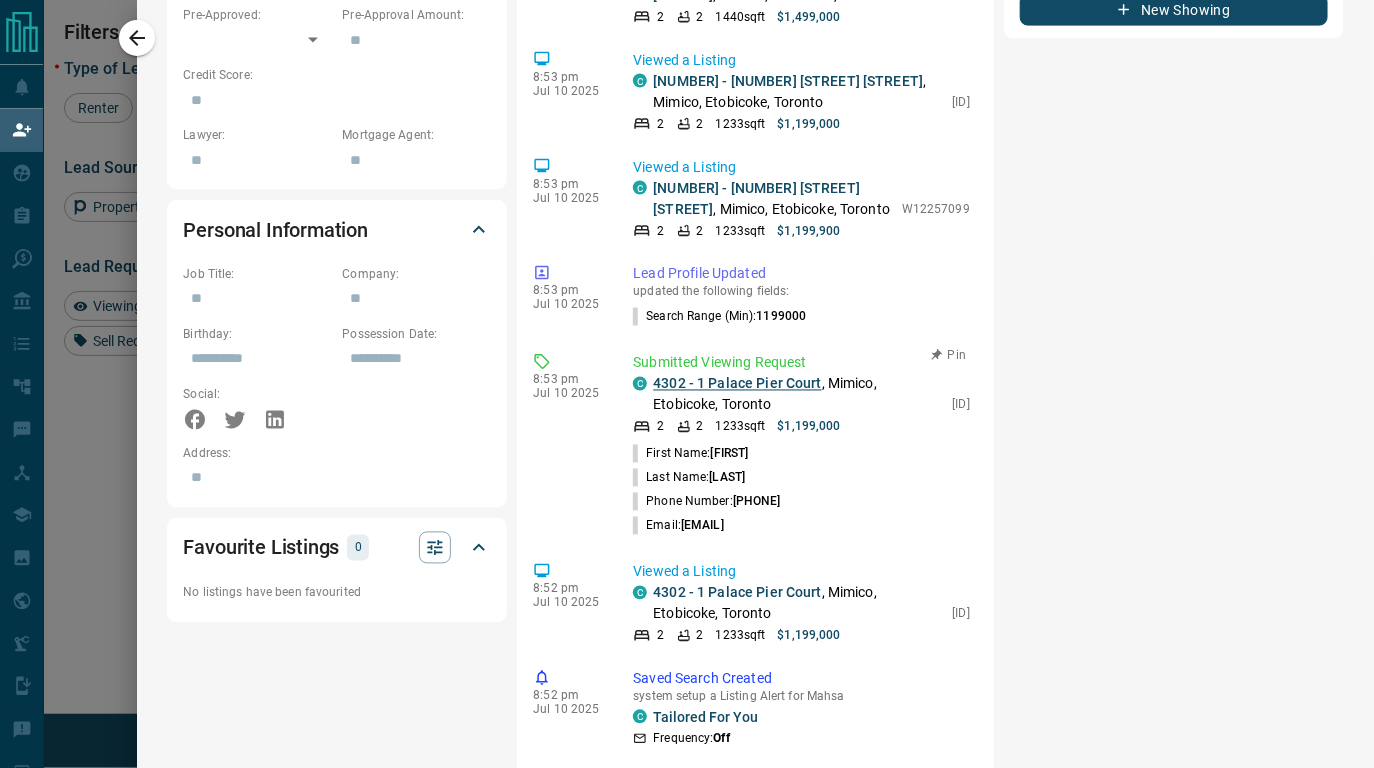 click on "4302 - 1 Palace Pier Court" at bounding box center [737, 384] 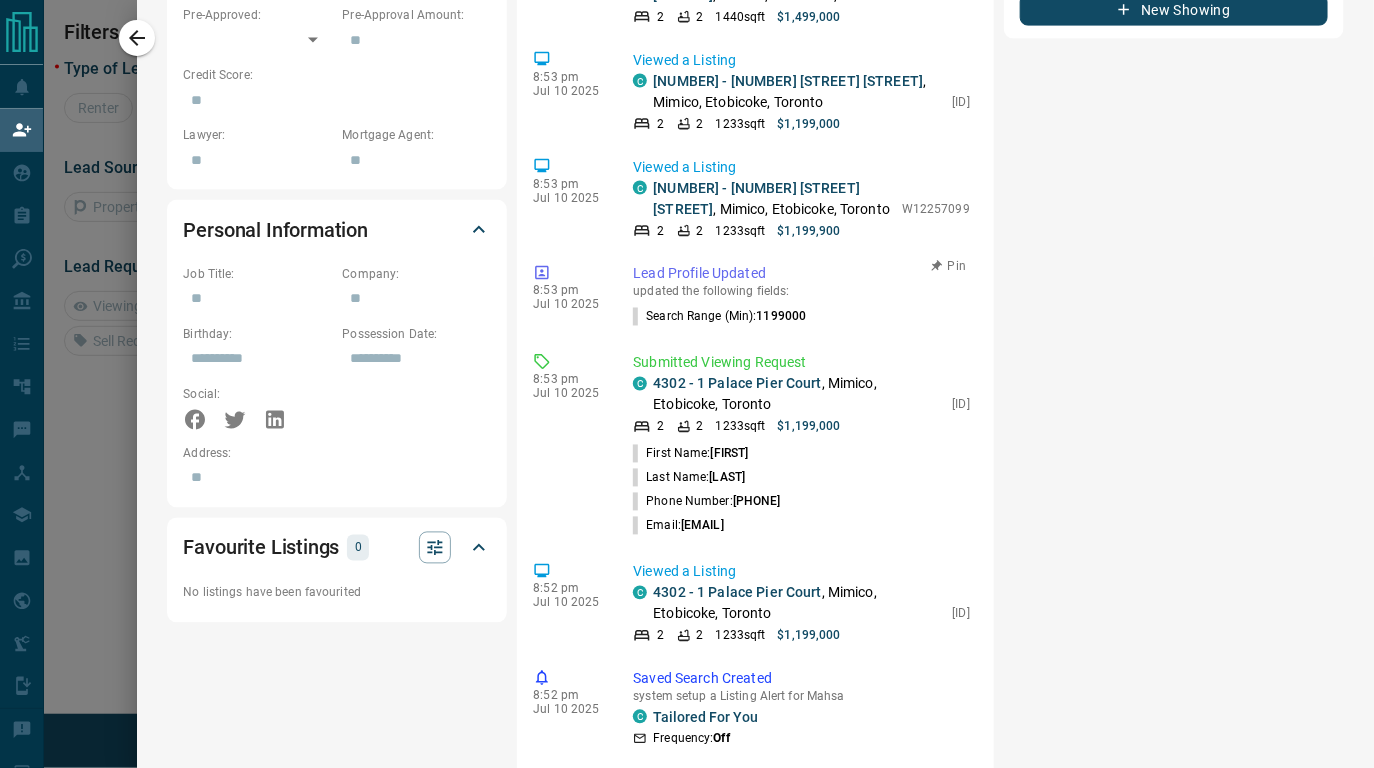 scroll, scrollTop: 121, scrollLeft: 948, axis: both 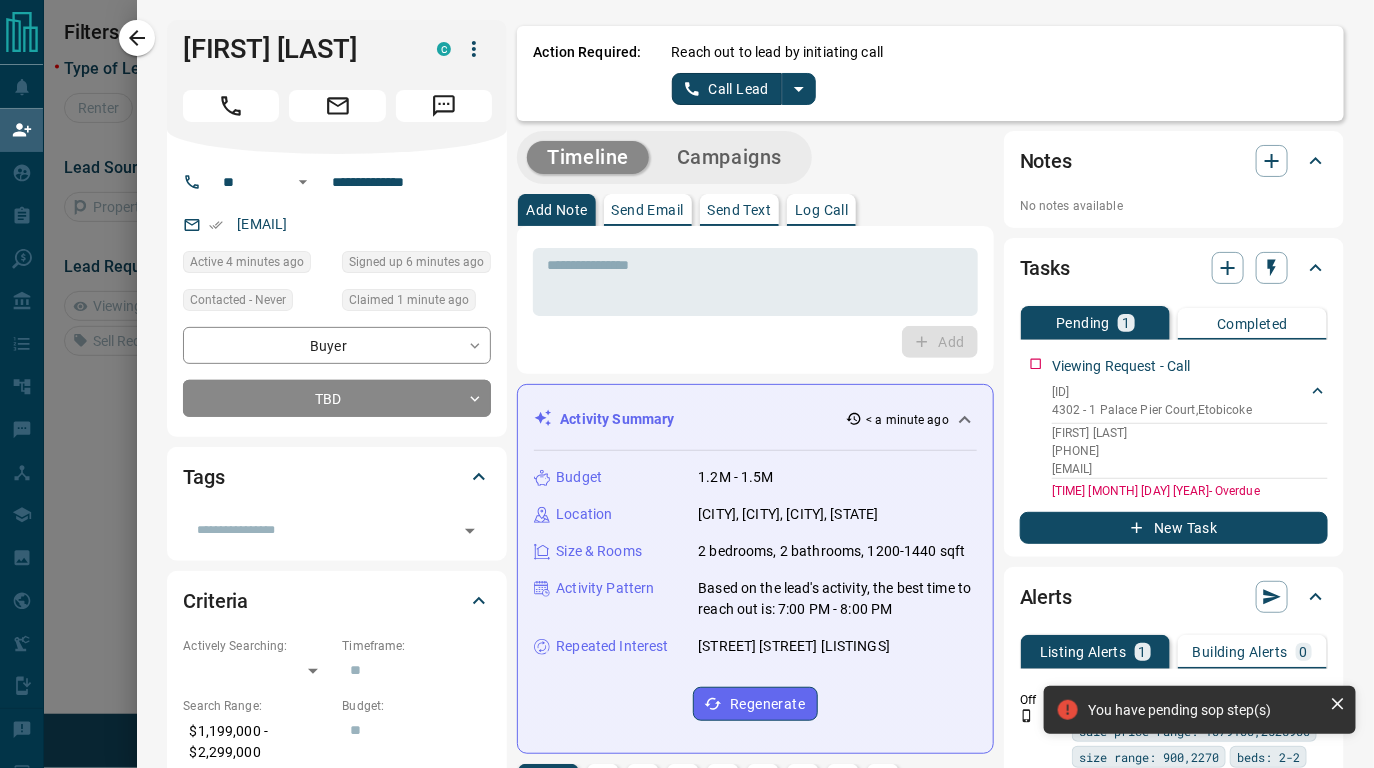 click on "* ​ Add" at bounding box center (755, 300) 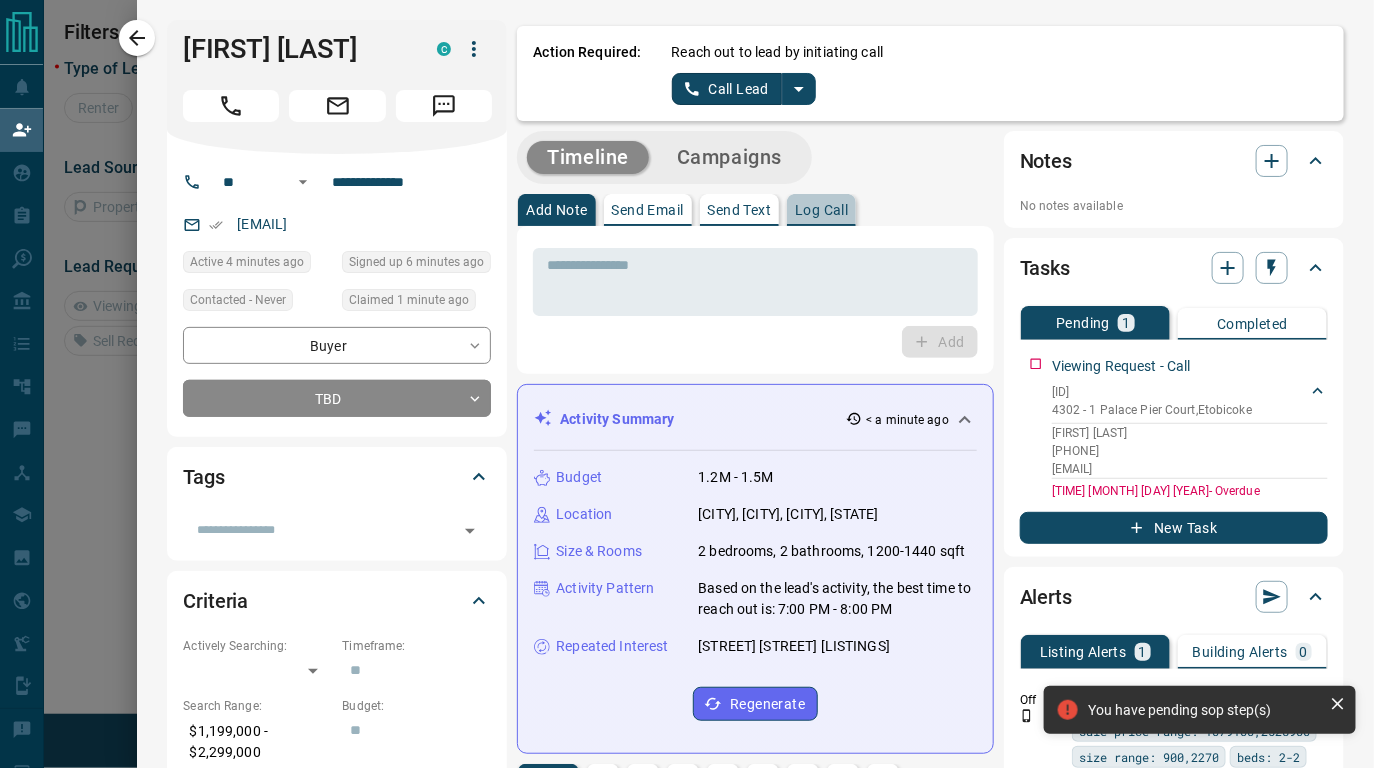 click on "Log Call" at bounding box center [821, 210] 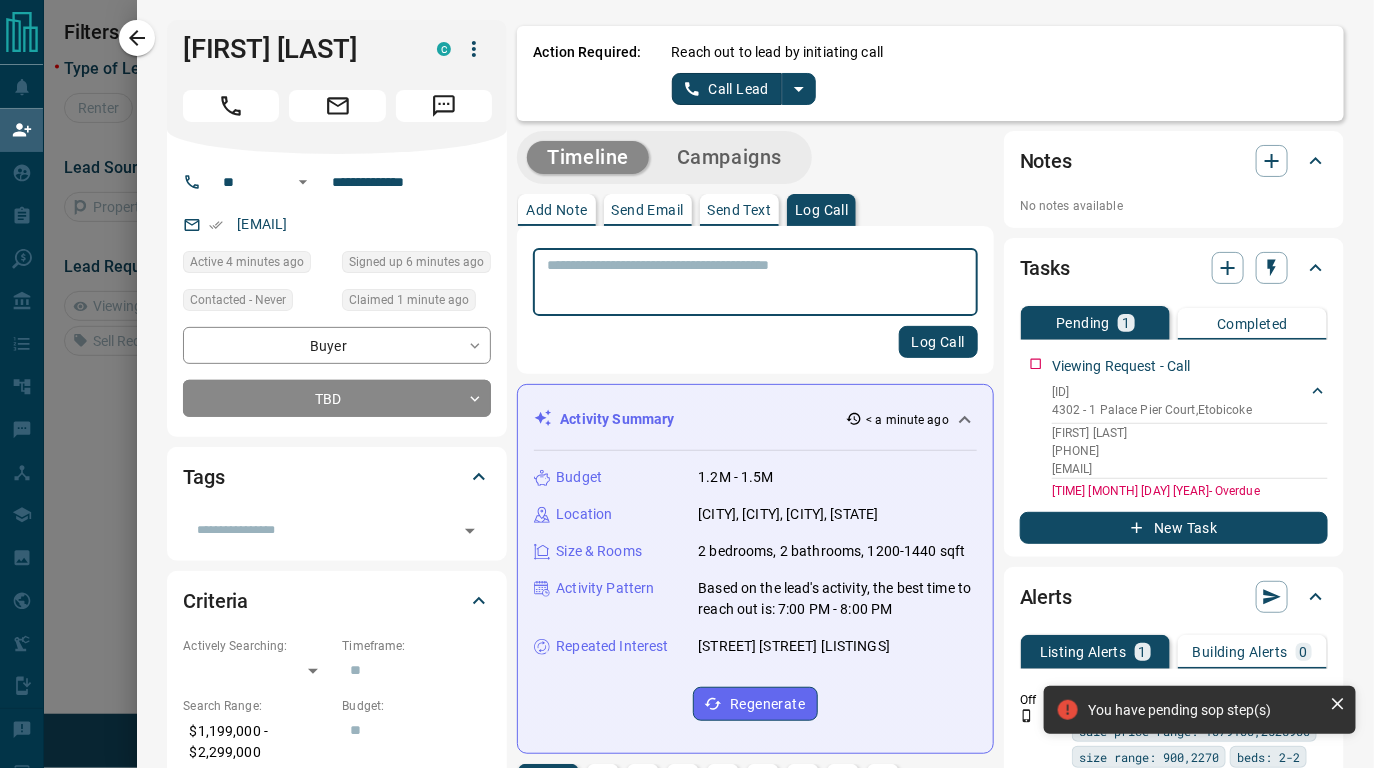 click at bounding box center [755, 282] 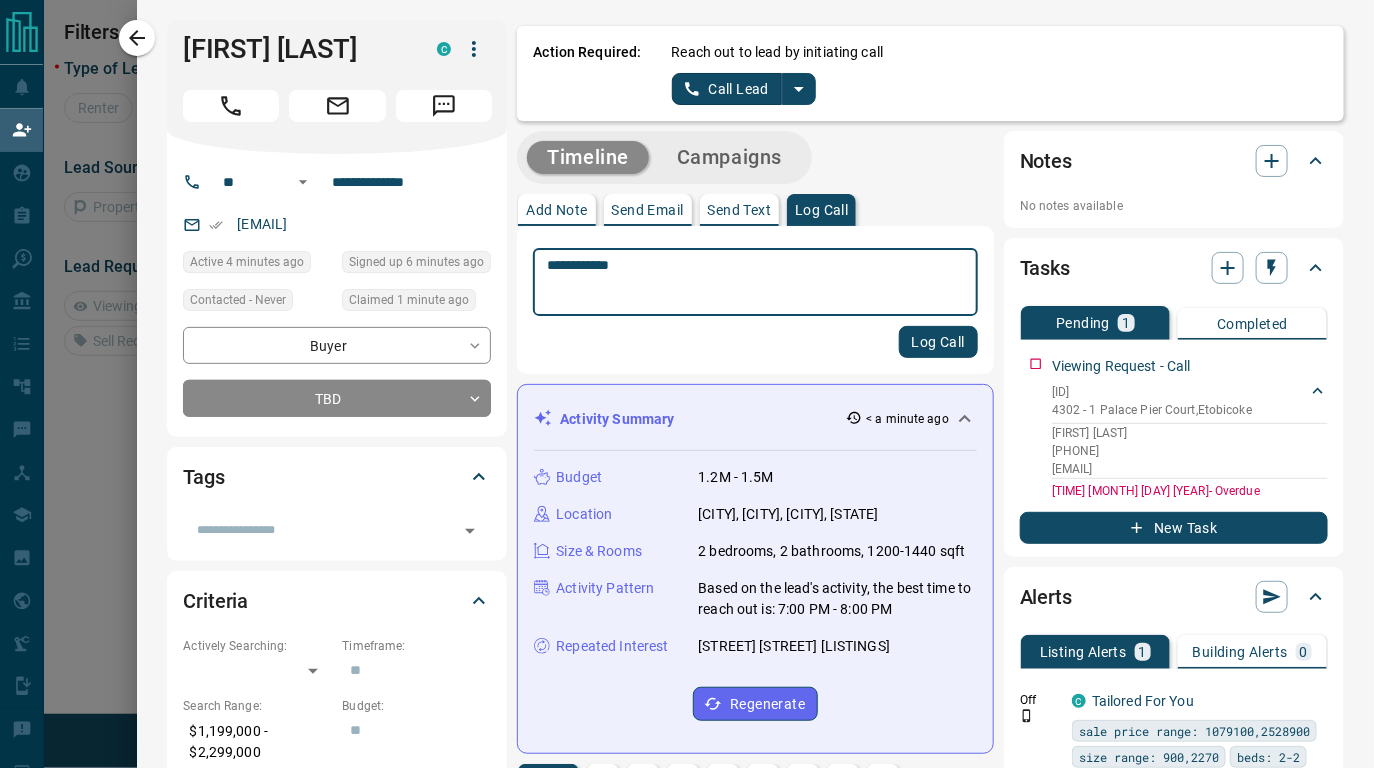 type on "**********" 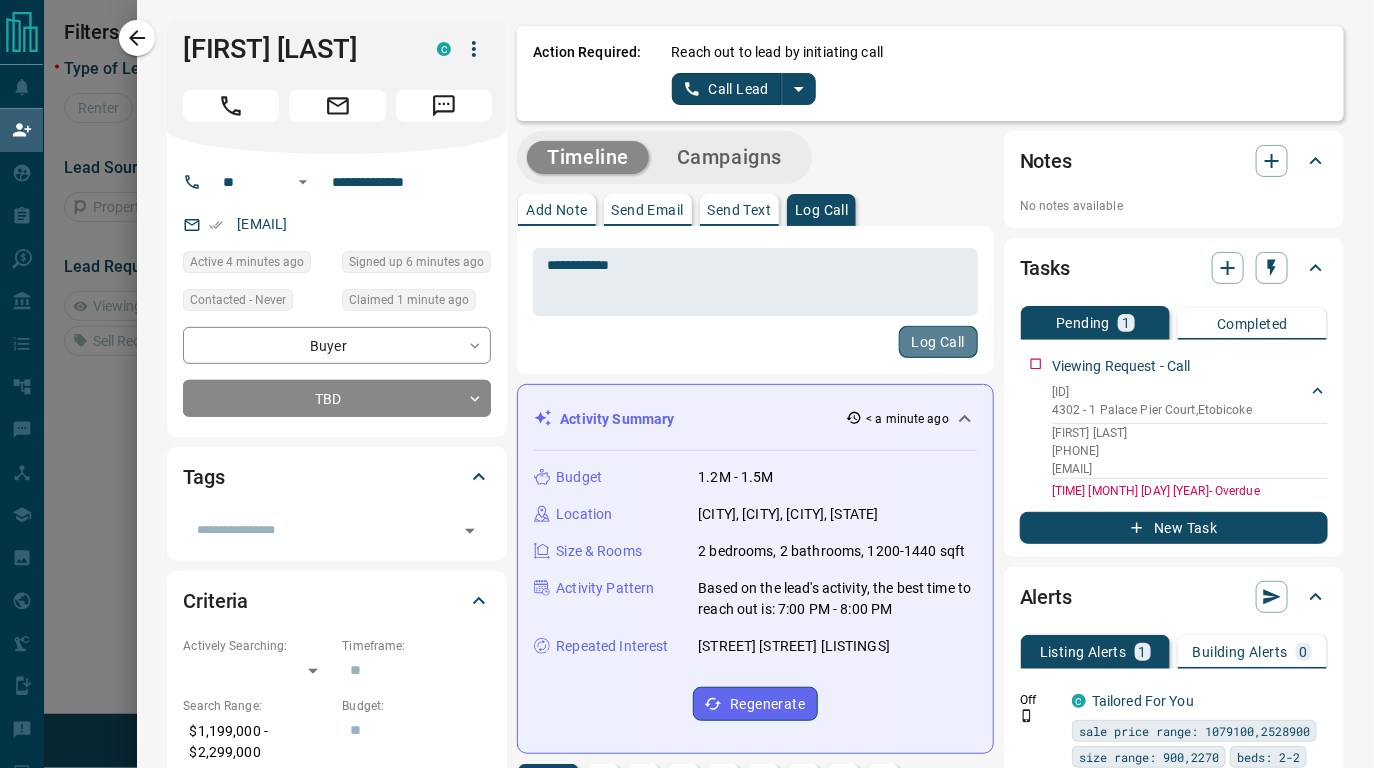 click on "Log Call" at bounding box center [938, 342] 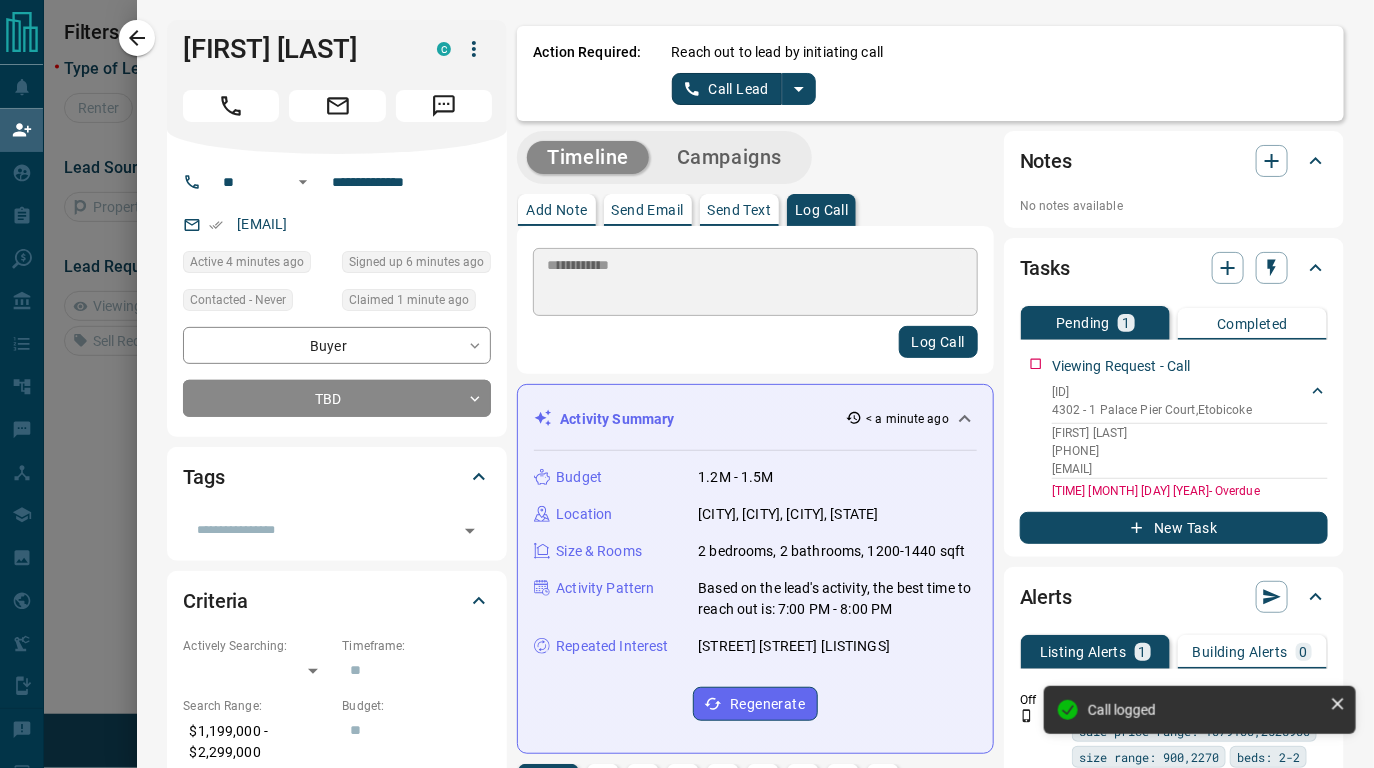 type 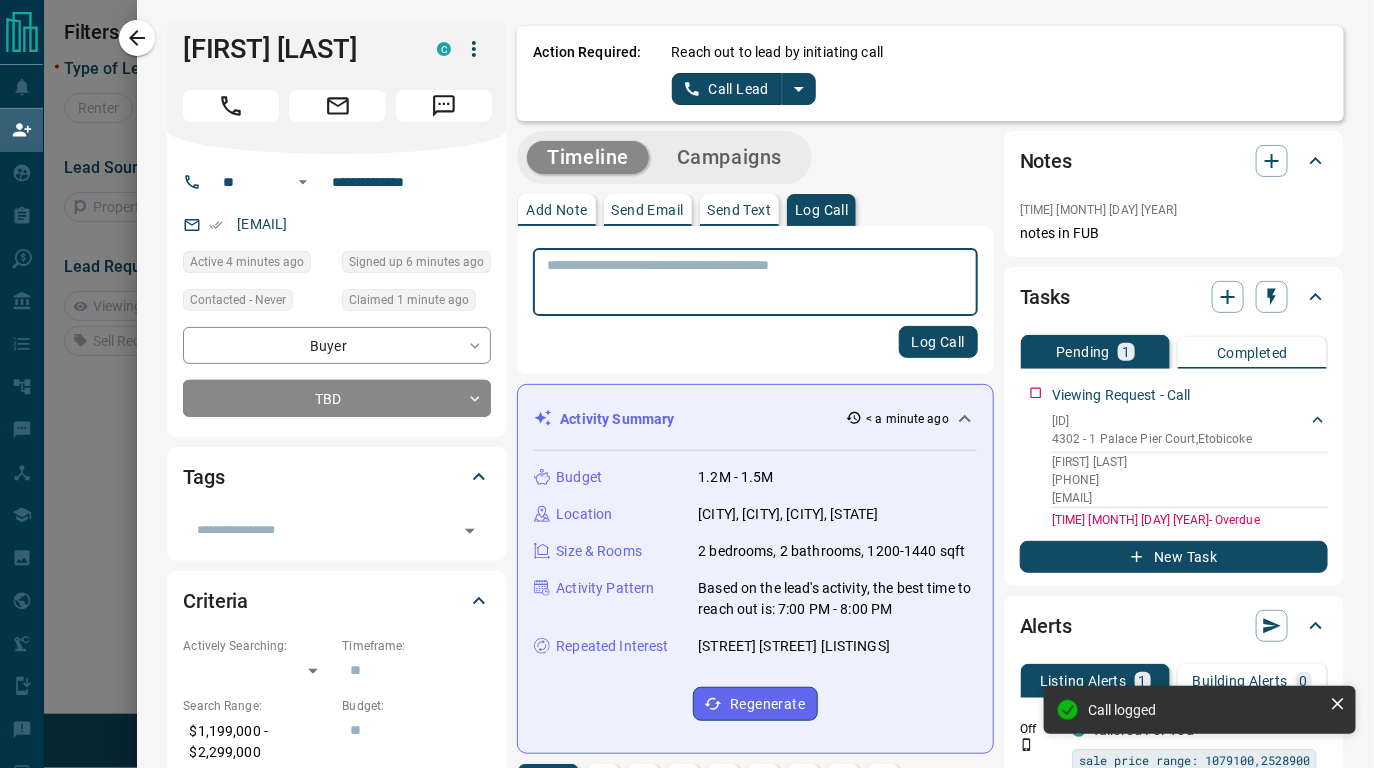 drag, startPoint x: 401, startPoint y: 238, endPoint x: 159, endPoint y: 41, distance: 312.04648 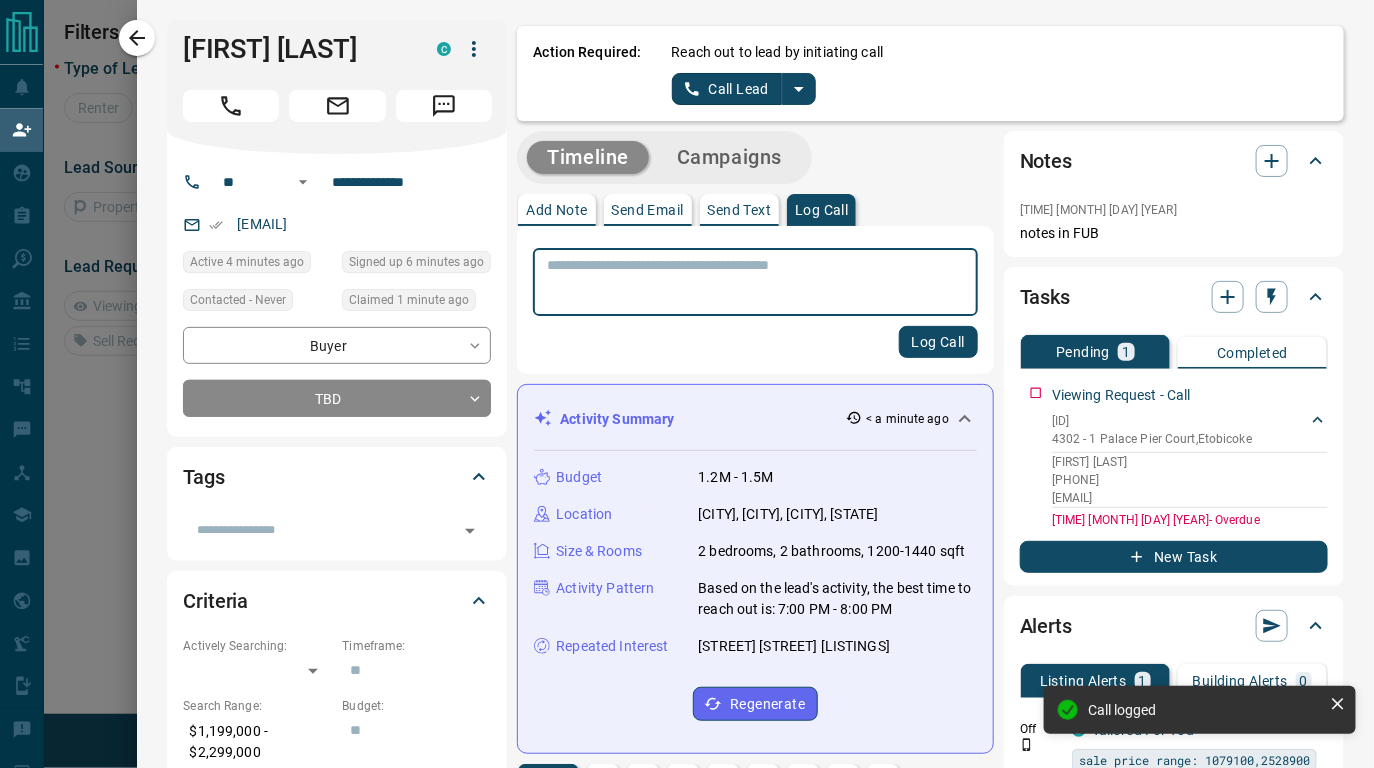 click on "[FIRST] [LAST] [EMAIL] [TIME] [TIME] [CONTACTED] [NEVER] [CLAIMED] [MINUTE] [BUYER] [TBD]" at bounding box center (337, 228) 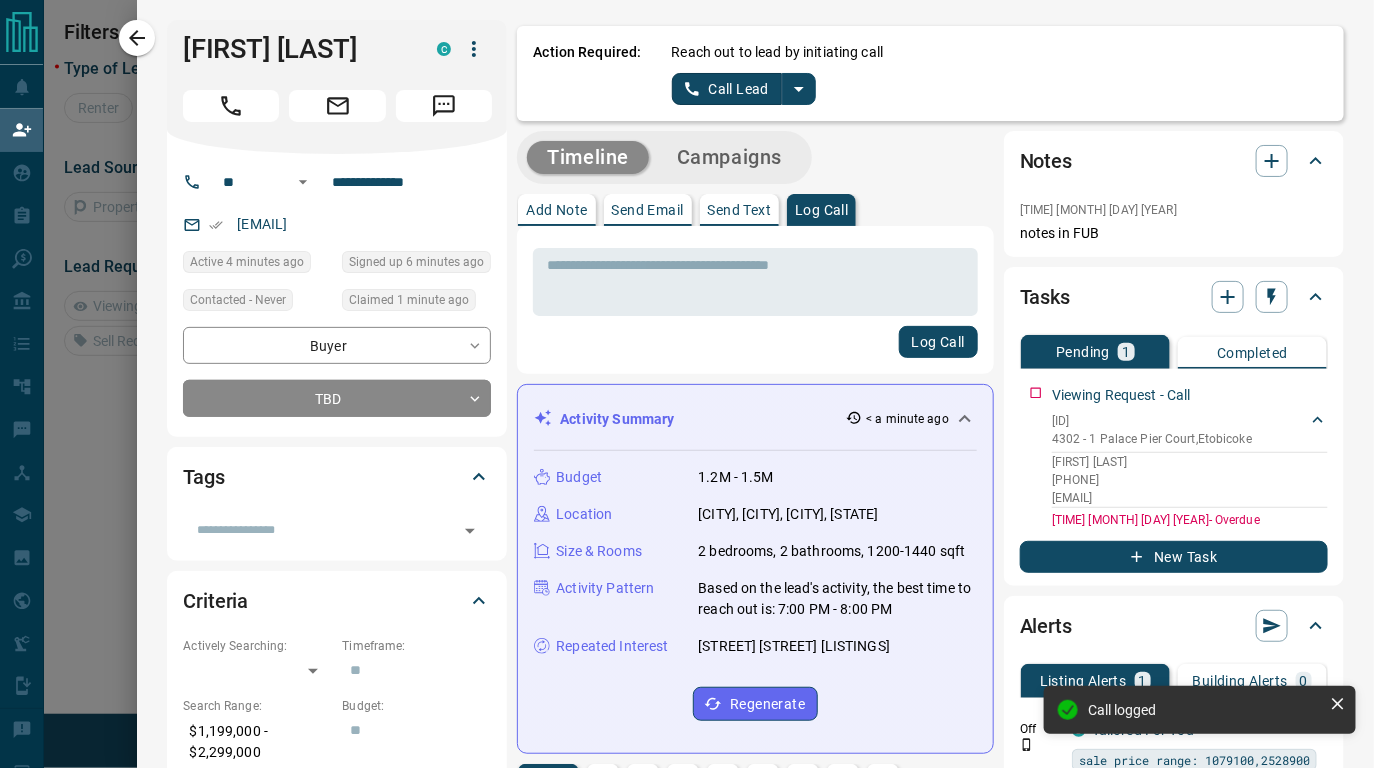 drag, startPoint x: 173, startPoint y: 43, endPoint x: 450, endPoint y: 253, distance: 347.60468 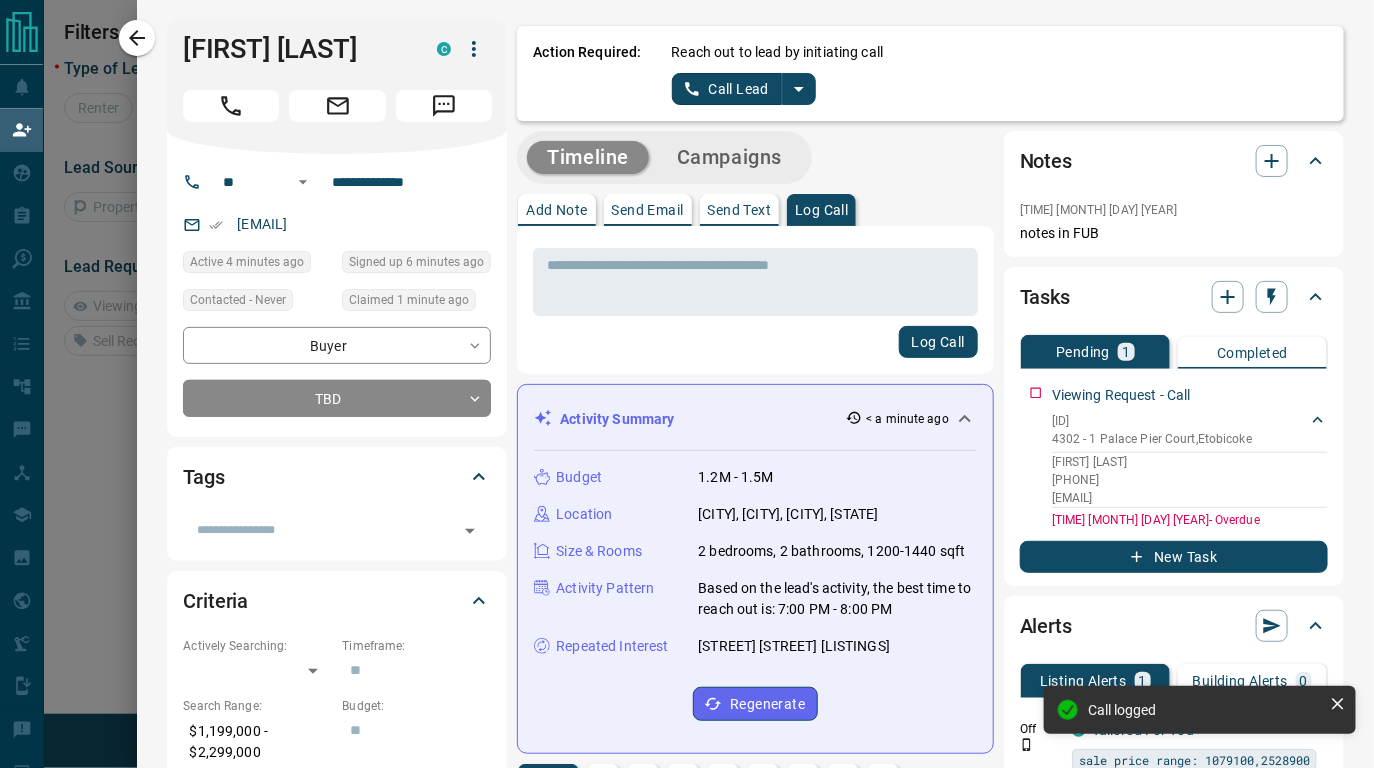 click on "[FIRST] [LAST] [EMAIL] [TIME] [TIME] [CONTACTED] [NEVER] [CLAIMED] [MINUTE] [BUYER] [TBD]" at bounding box center (337, 228) 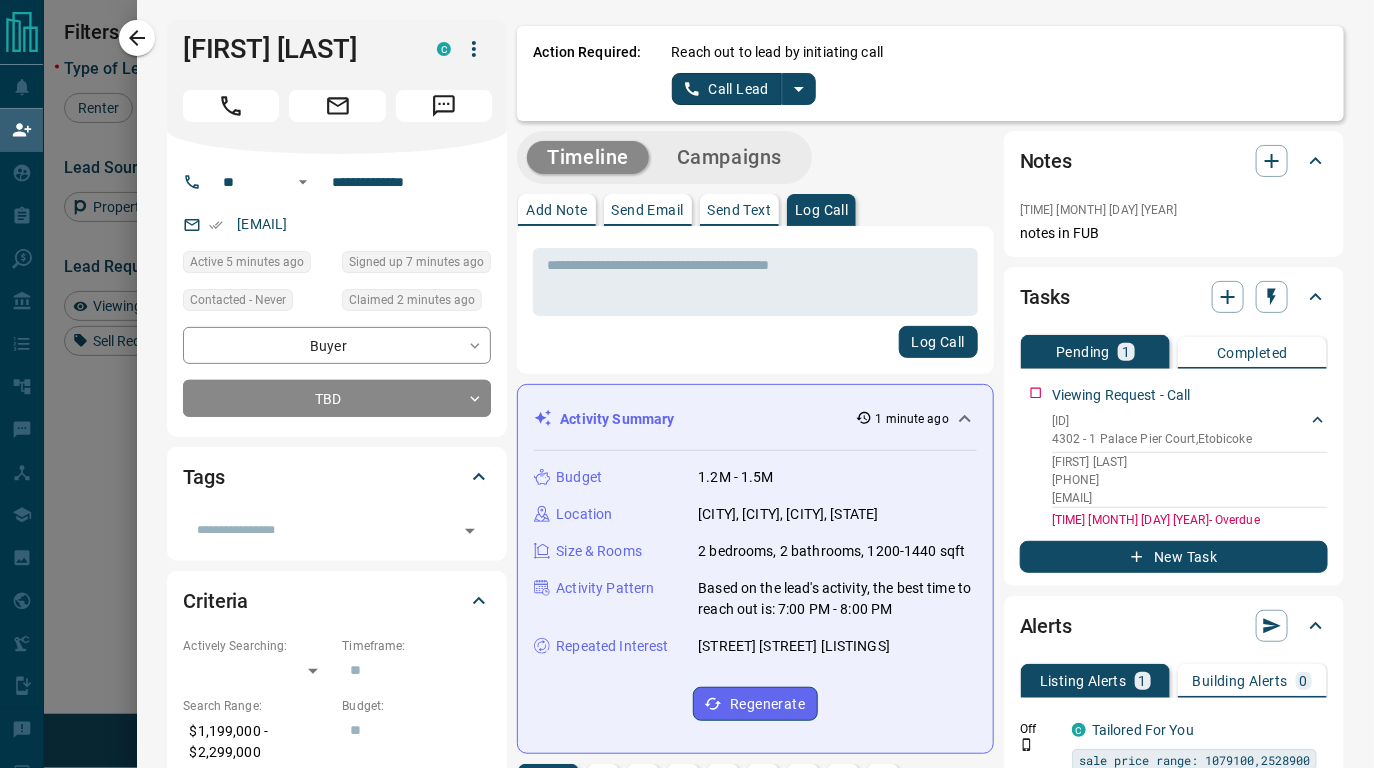 click on "[BUDGET] [PRICE] - [PRICE] [LOCATION] [AREAS] [AREAS] [AREAS] [ONTARIO] [SIZE] [ROOMS] [BEDROOMS] [BATHROOMS] [SIZE] [SQFT] [ACTIVITY] [PATTERN] [BASED] [ON] [THE] [LEAD'S] [ACTIVITY] [THE] [BEST] [TIME] [TO] [REACH] [OUT] [IS] [TIME] [TIME] [REPEATED] [INTEREST] [LISTINGS] [REGENERATE]" at bounding box center [755, 594] 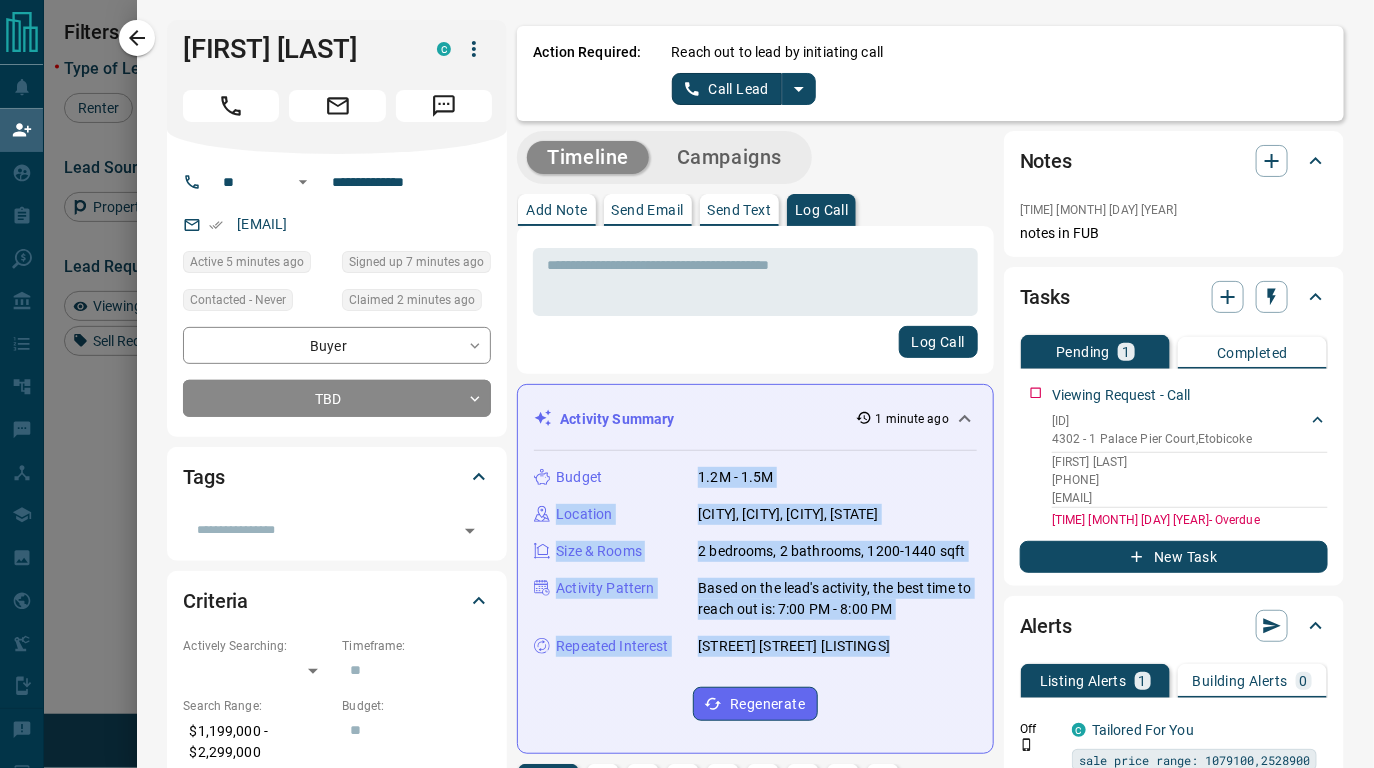 scroll, scrollTop: 16, scrollLeft: 16, axis: both 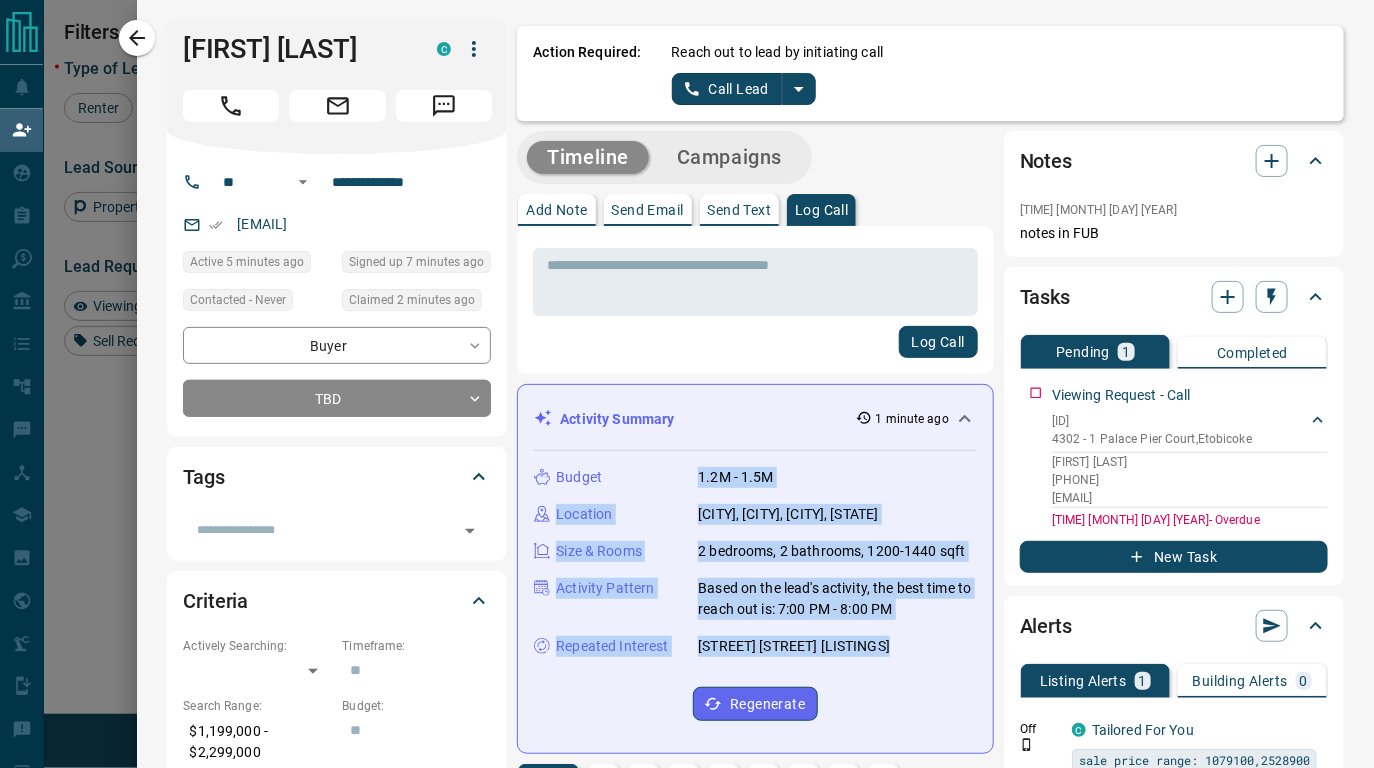 click on "[BUDGET] [PRICE] - [PRICE] [LOCATION] [AREAS] [AREAS] [AREAS] [ONTARIO] [SIZE] [ROOMS] [BEDROOMS] [BATHROOMS] [SIZE] [SQFT] [ACTIVITY] [PATTERN] [BASED] [ON] [THE] [LEAD'S] [ACTIVITY] [THE] [BEST] [TIME] [TO] [REACH] [OUT] [IS] [TIME] [TIME] [REPEATED] [INTEREST] [LISTINGS] [REGENERATE]" at bounding box center [755, 594] 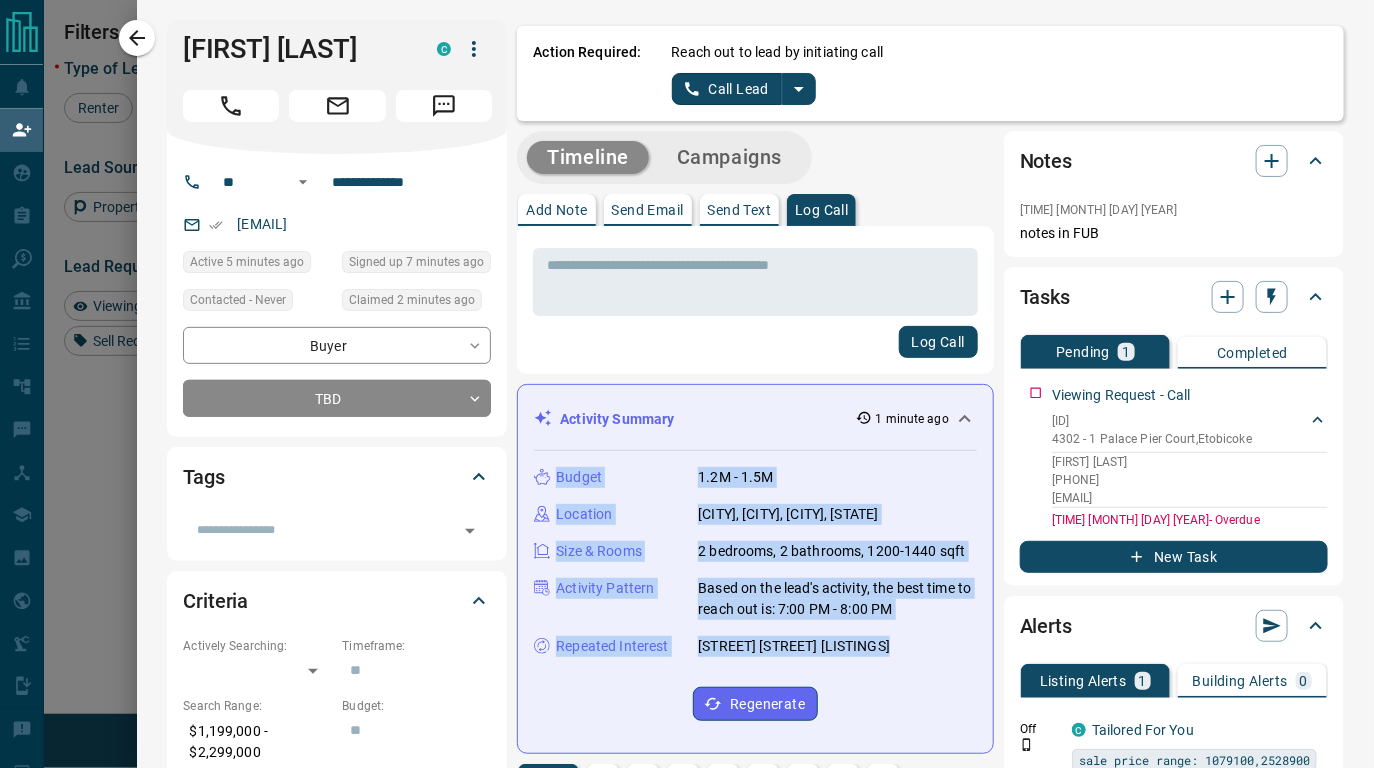 drag, startPoint x: 804, startPoint y: 613, endPoint x: 542, endPoint y: 468, distance: 299.4478 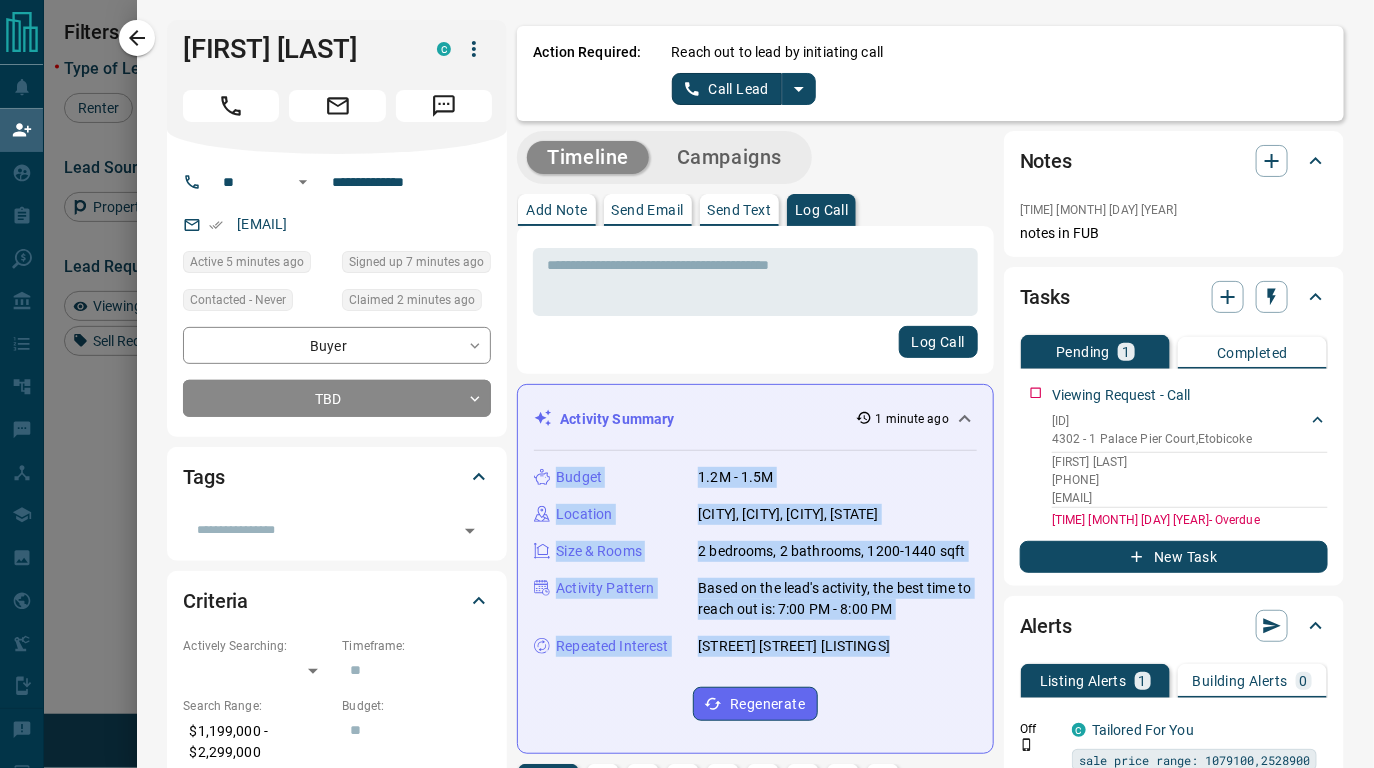 click on "[BUDGET] [PRICE] - [PRICE] [LOCATION] [AREAS] [AREAS] [AREAS] [ONTARIO] [SIZE] [ROOMS] [BEDROOMS] [BATHROOMS] [SIZE] [SQFT] [ACTIVITY] [PATTERN] [BASED] [ON] [THE] [LEAD'S] [ACTIVITY] [THE] [BEST] [TIME] [TO] [REACH] [OUT] [IS] [TIME] [TIME] [REPEATED] [INTEREST] [LISTINGS] [REGENERATE]" at bounding box center [755, 594] 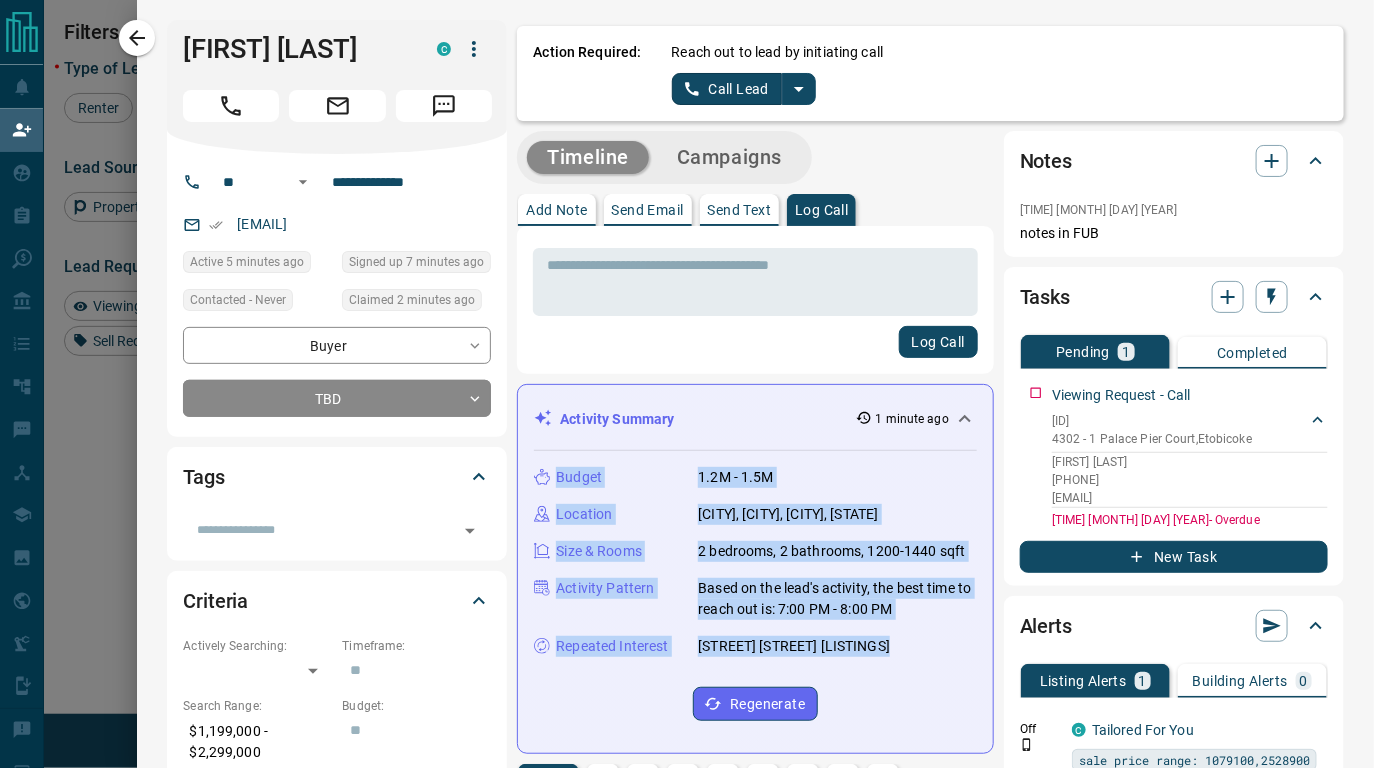 copy on "Budget 1.2M - 1.5M Location Mimico, Etobicoke, Toronto, Ontario Size & Rooms 2 bedrooms, 2 bathrooms, 1200-1440 sqft Activity Pattern Based on the lead's activity, the best time to reach out is:  7:00 PM - 8:00 PM Repeated Interest 1 Palace Pier Court listings" 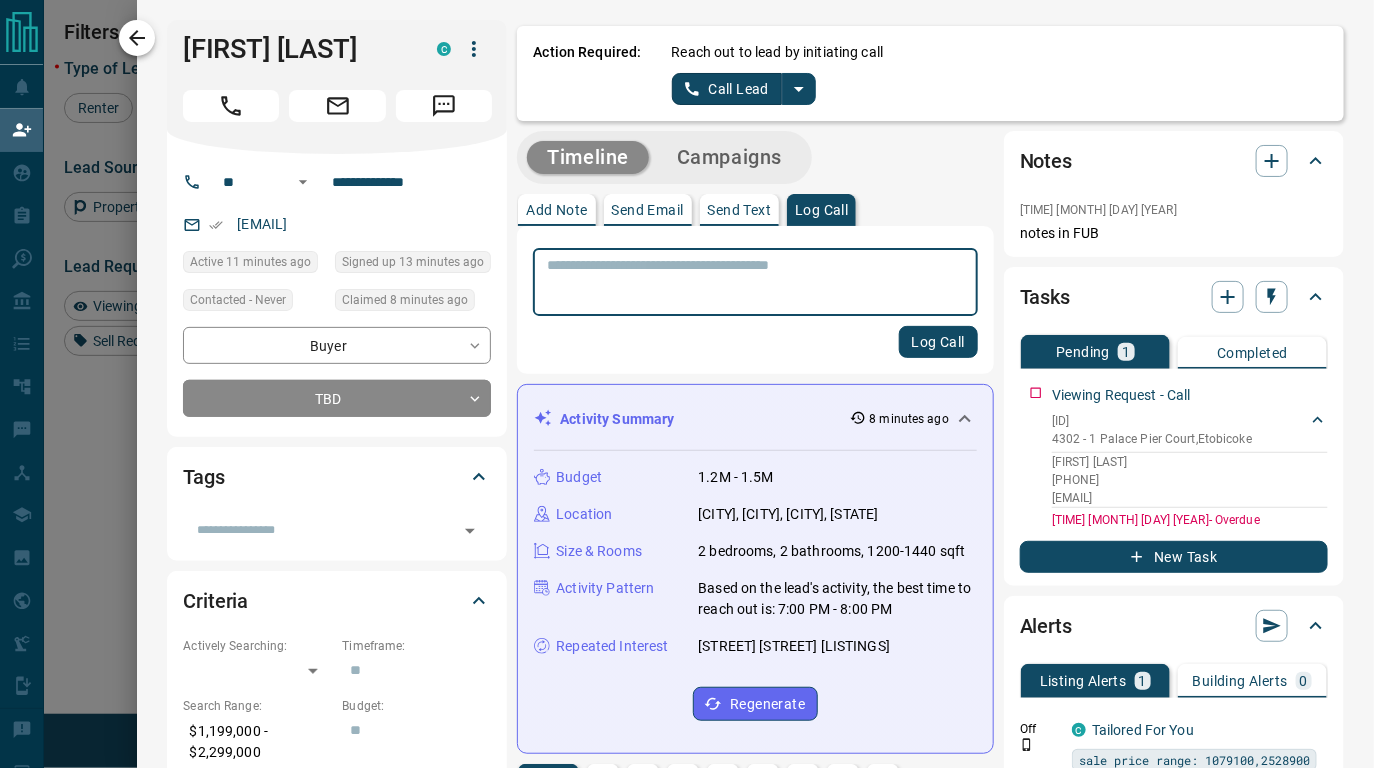 scroll, scrollTop: 16, scrollLeft: 16, axis: both 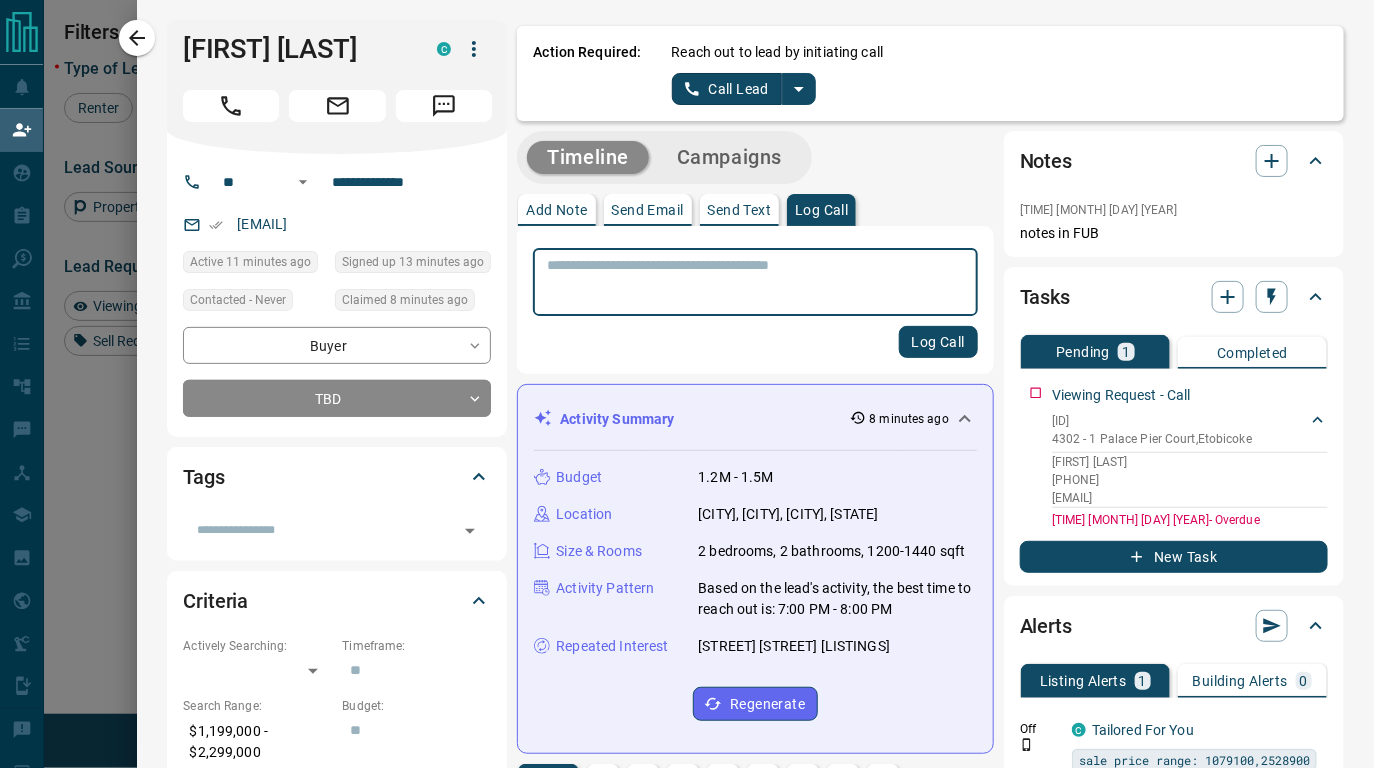 drag, startPoint x: 139, startPoint y: 46, endPoint x: 794, endPoint y: 280, distance: 695.5437 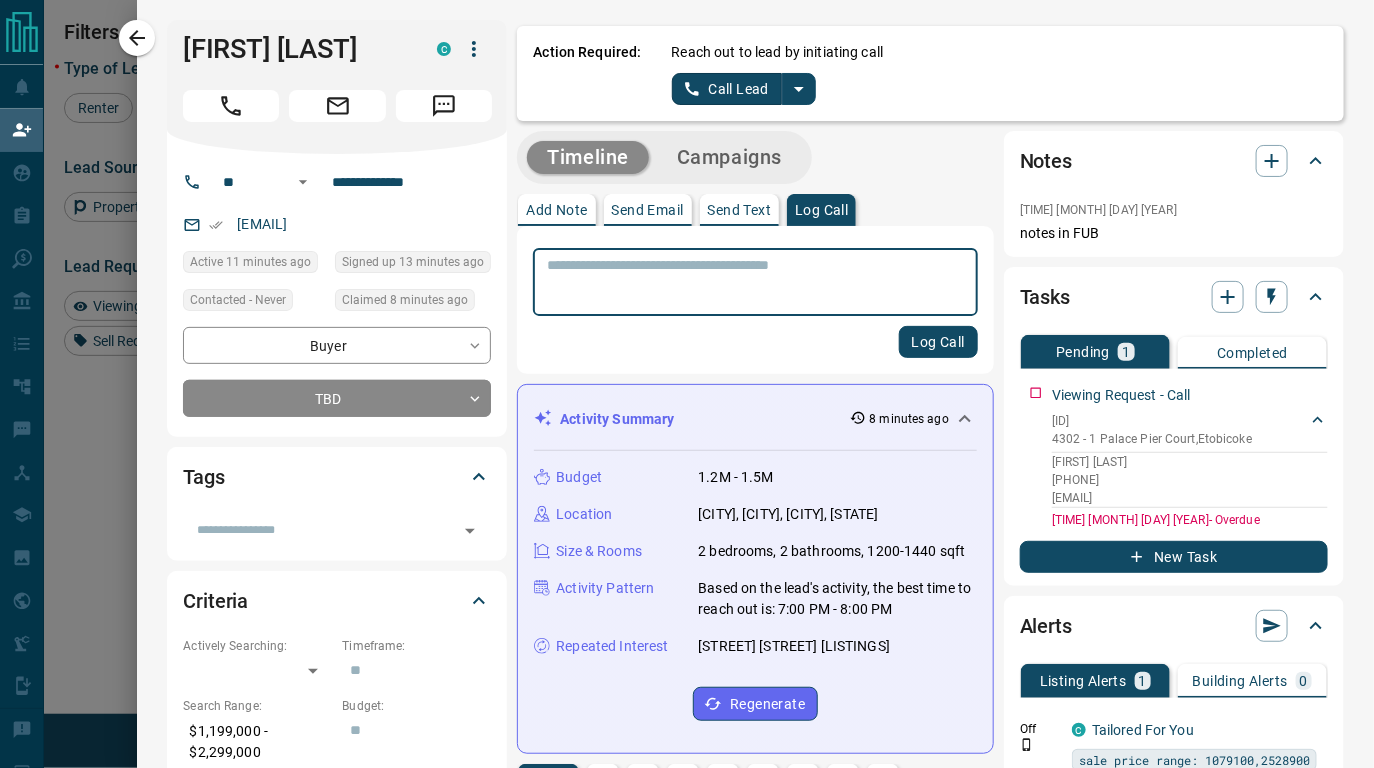 click 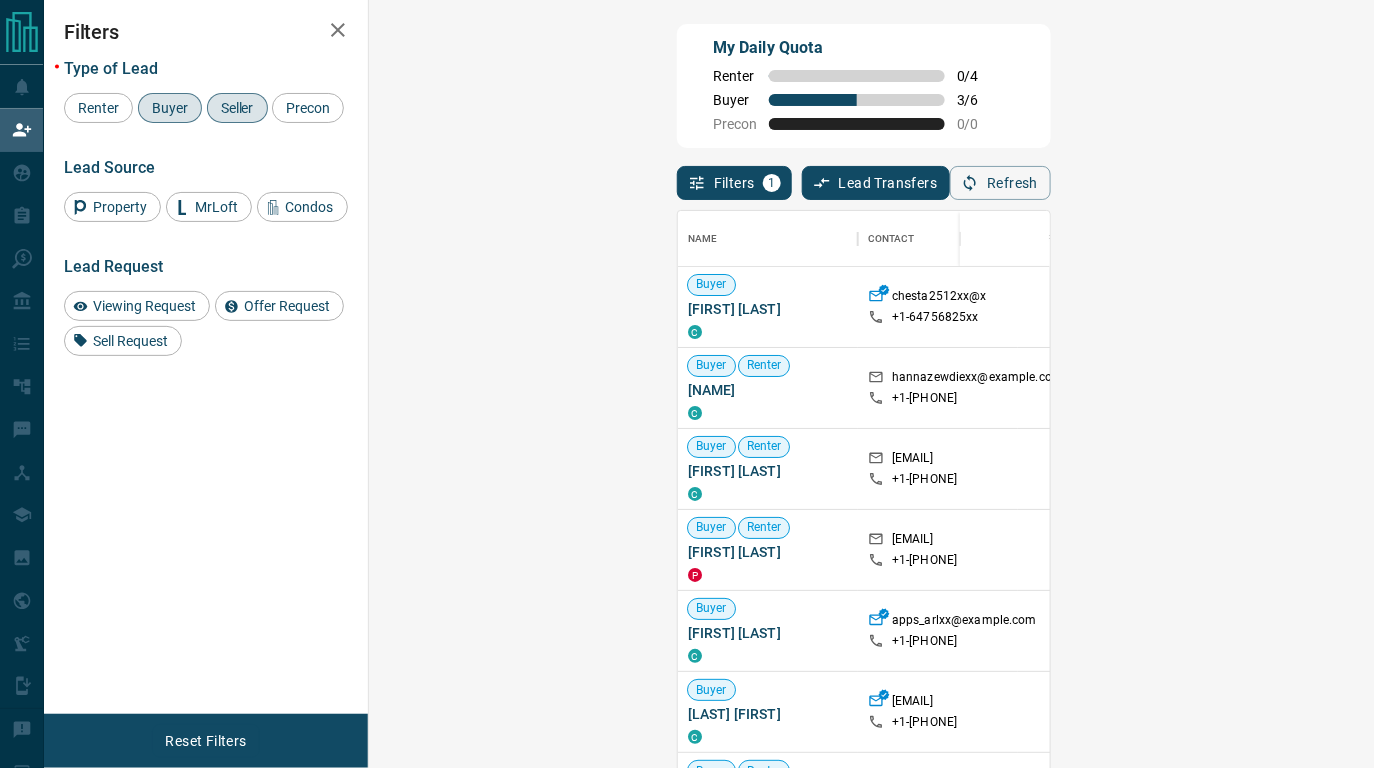 scroll, scrollTop: 16, scrollLeft: 16, axis: both 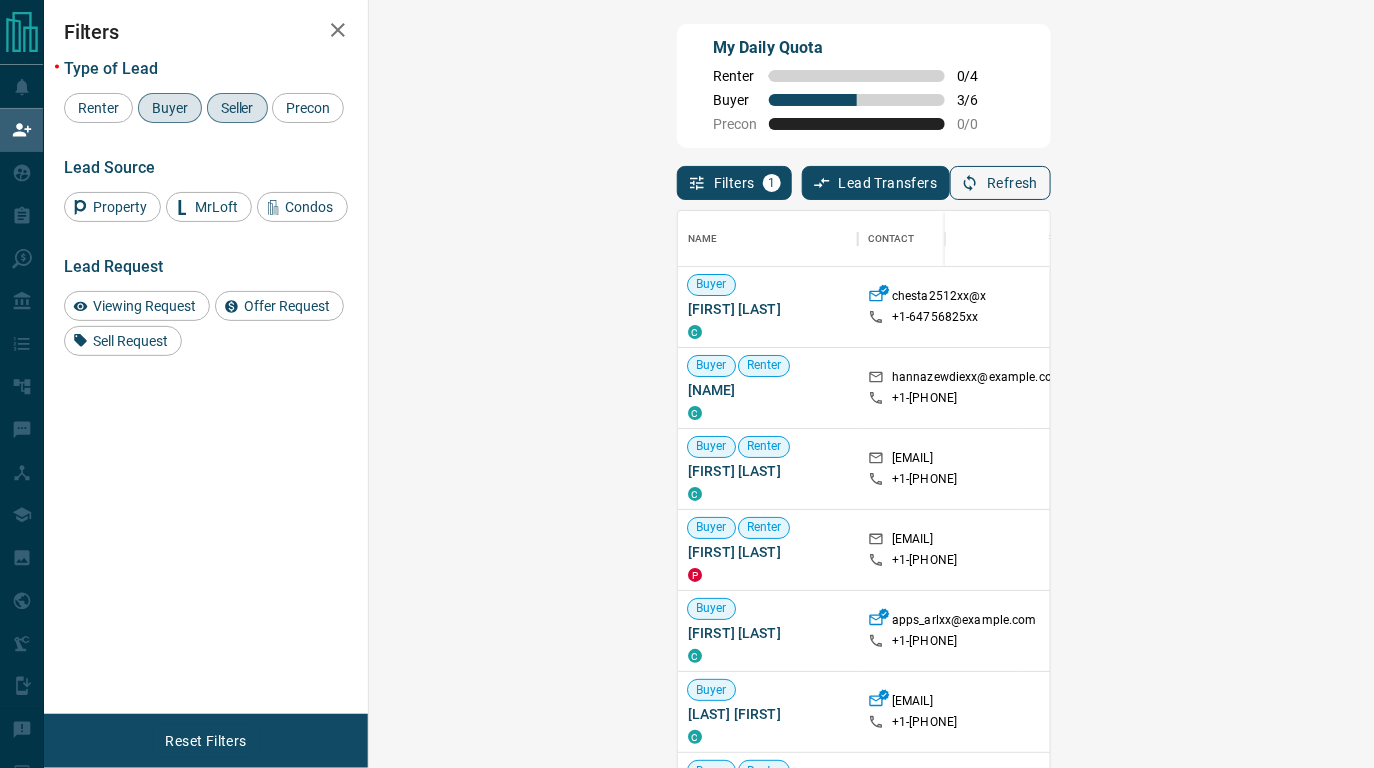 click on "Refresh" at bounding box center [1000, 183] 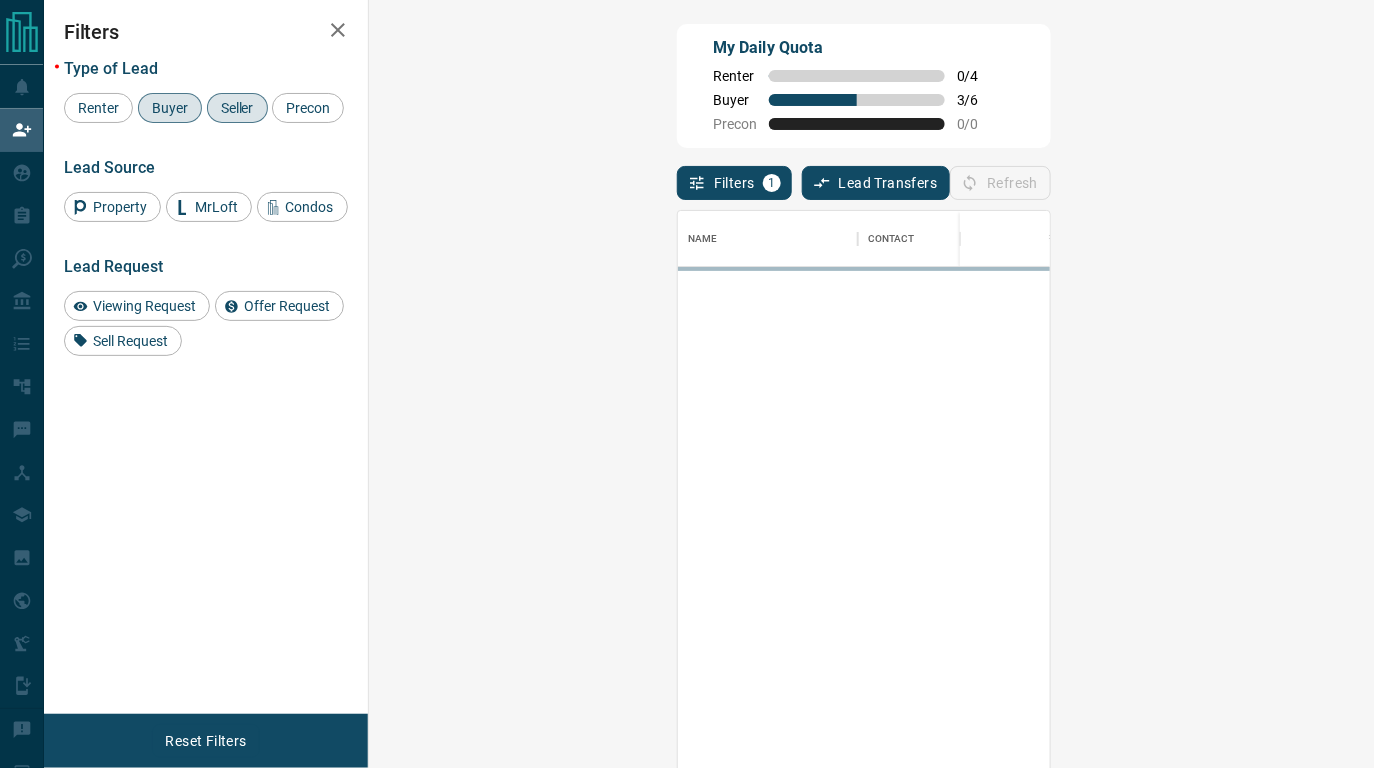 scroll, scrollTop: 16, scrollLeft: 16, axis: both 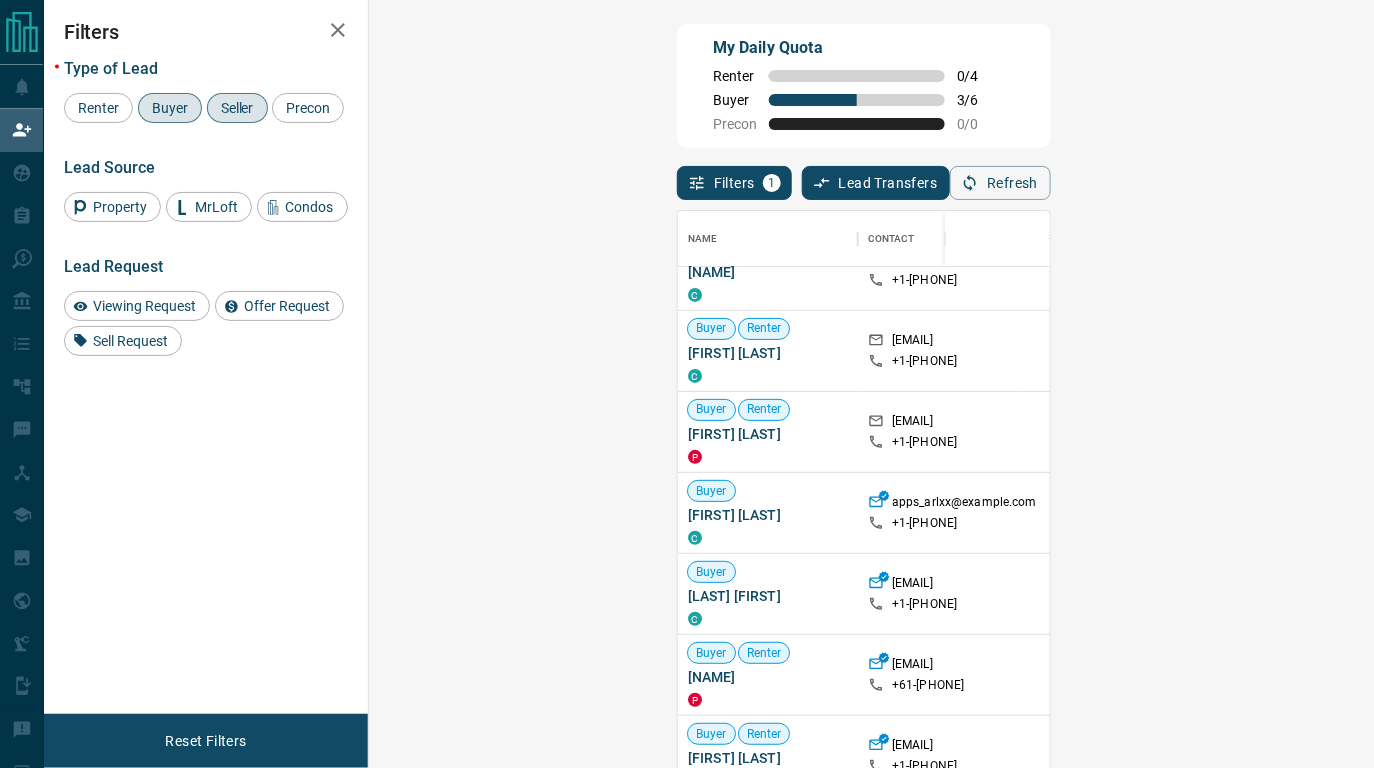 click on "Claim" at bounding box center [1596, 593] 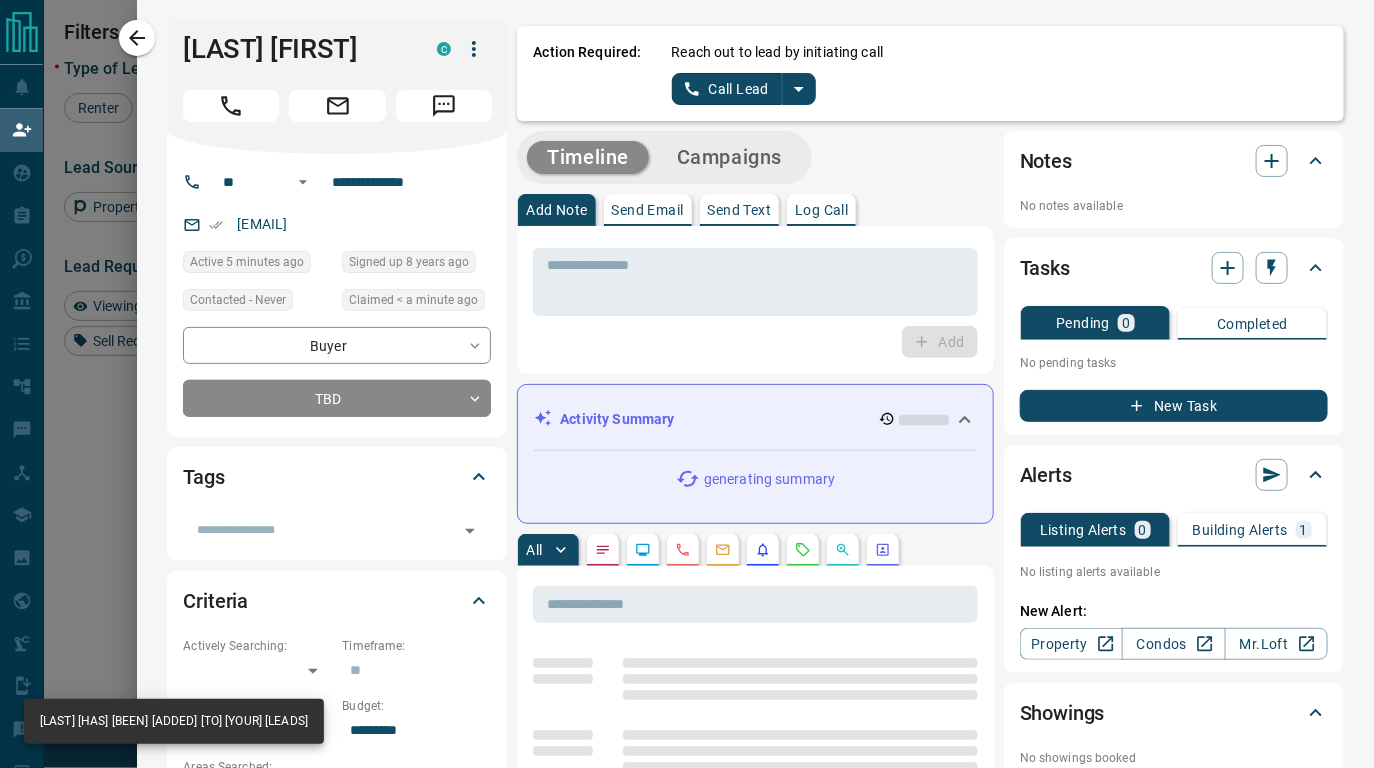 click on "Log Call" at bounding box center [821, 210] 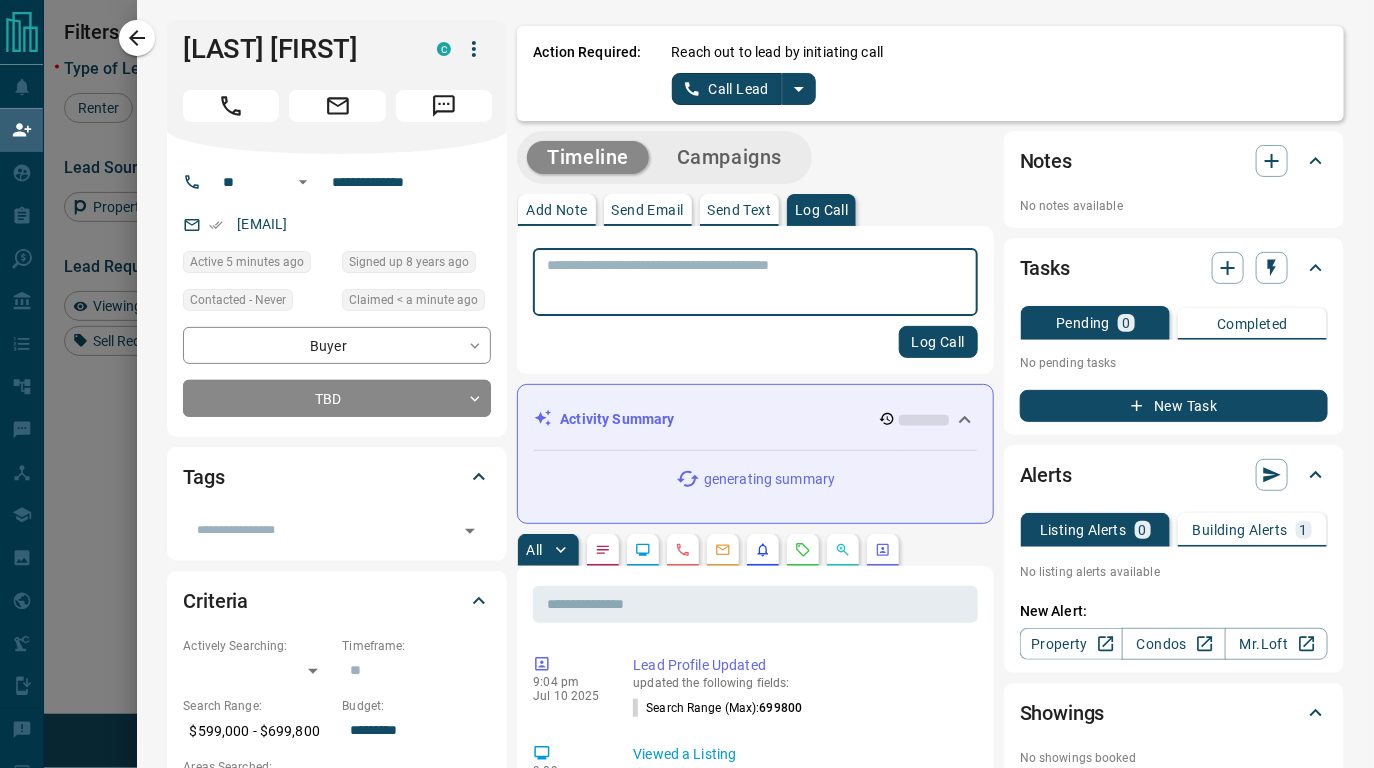 click at bounding box center [755, 282] 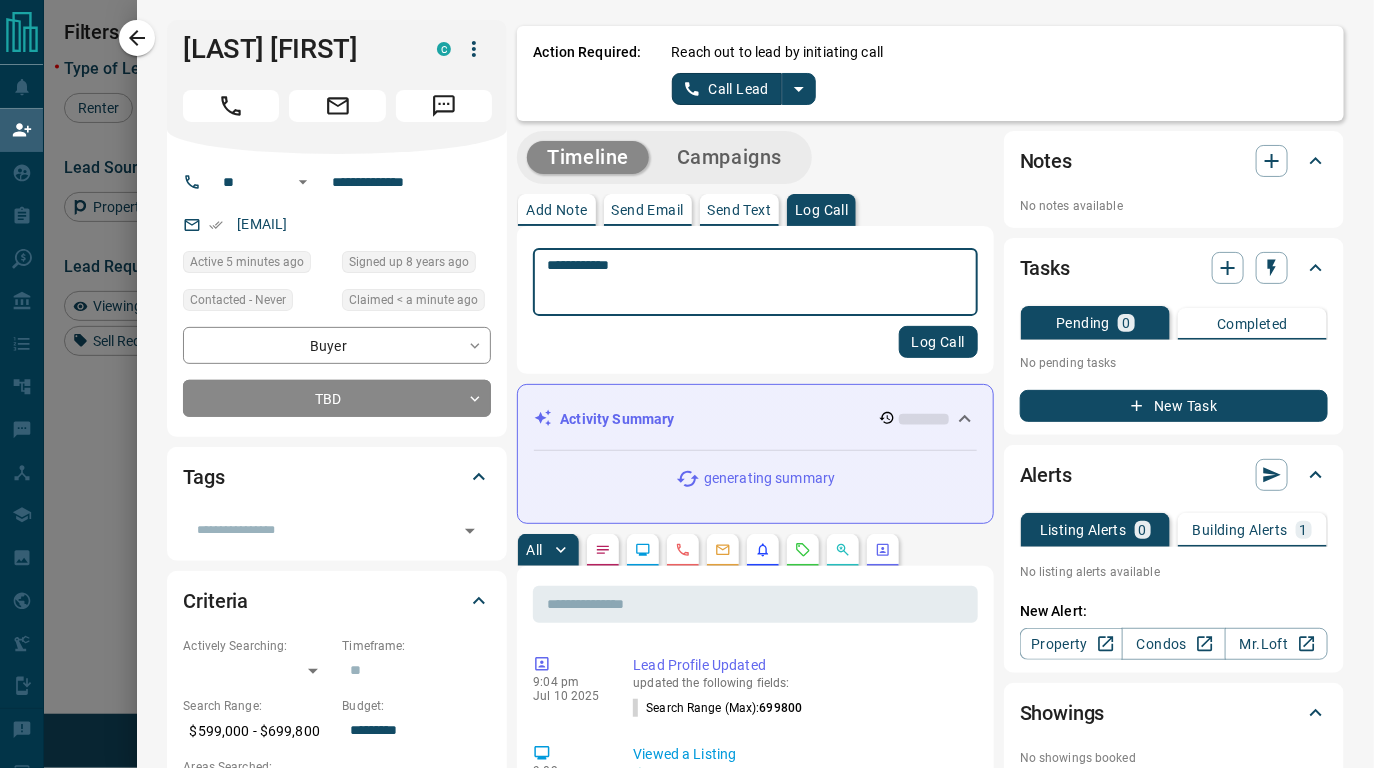 type on "**********" 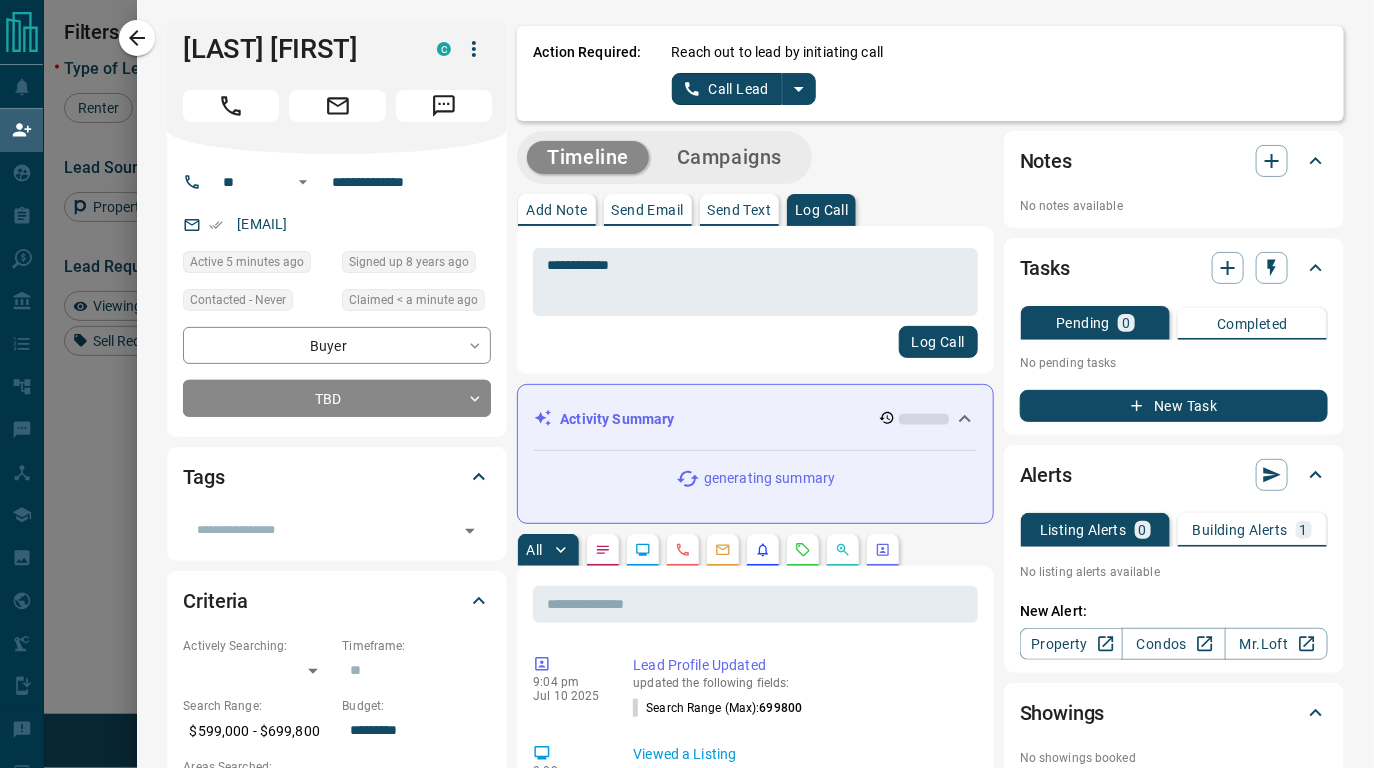 click on "Log Call" at bounding box center (755, 342) 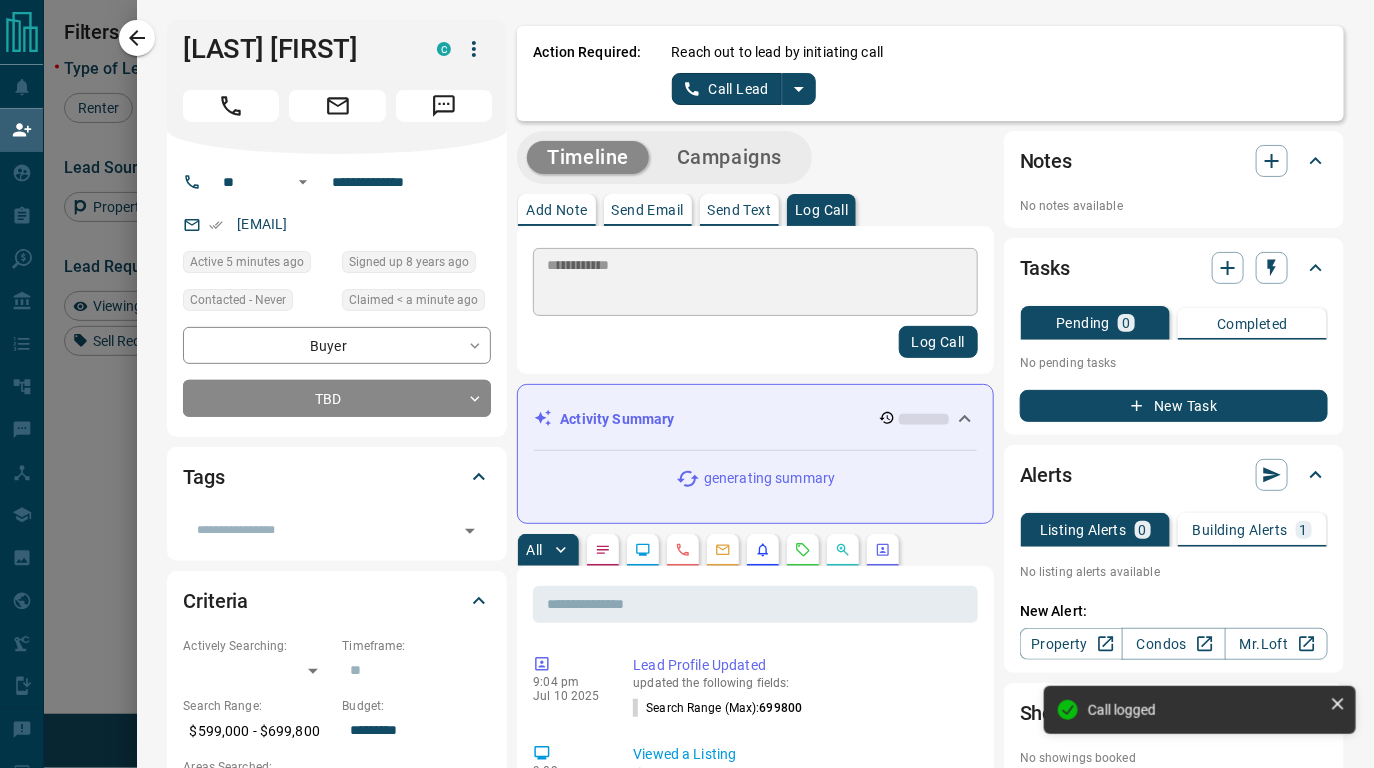 type 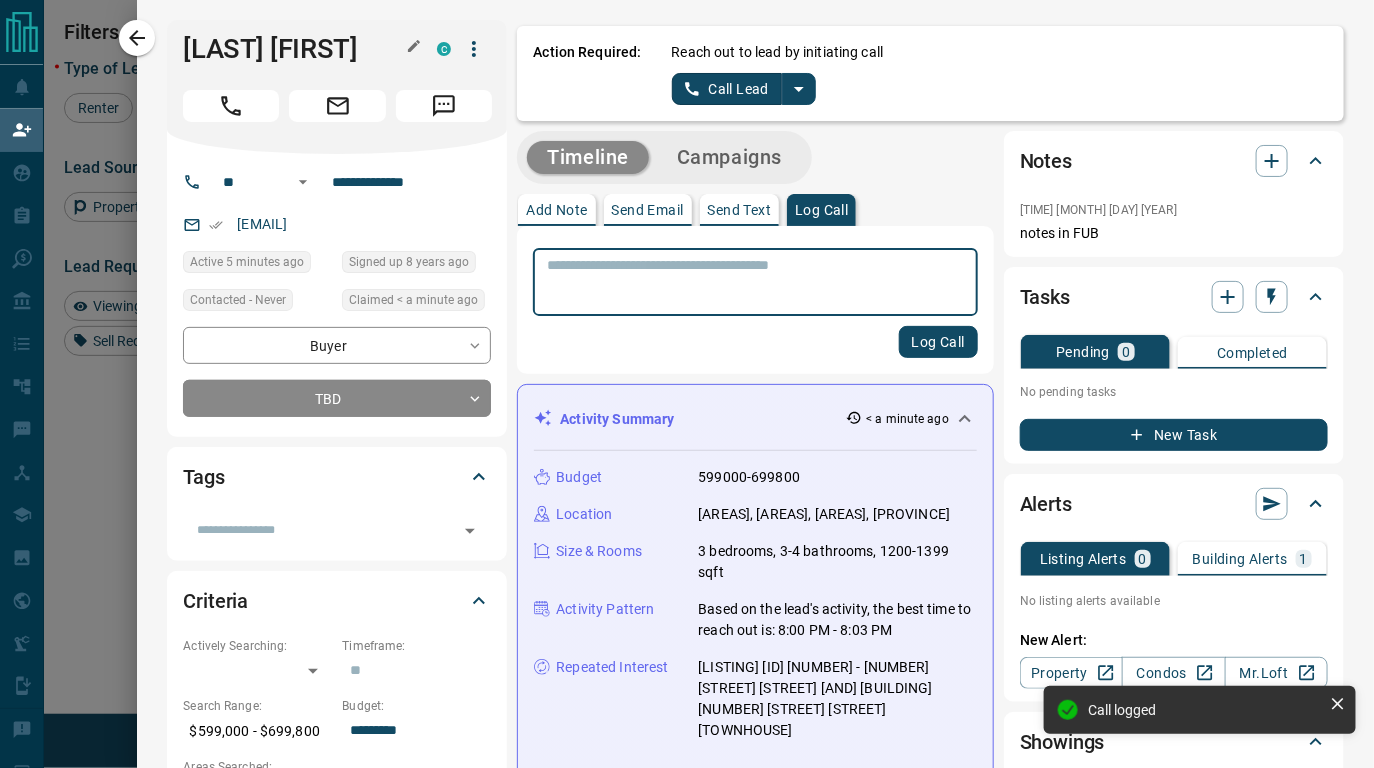 drag, startPoint x: 375, startPoint y: 255, endPoint x: 170, endPoint y: 45, distance: 293.4706 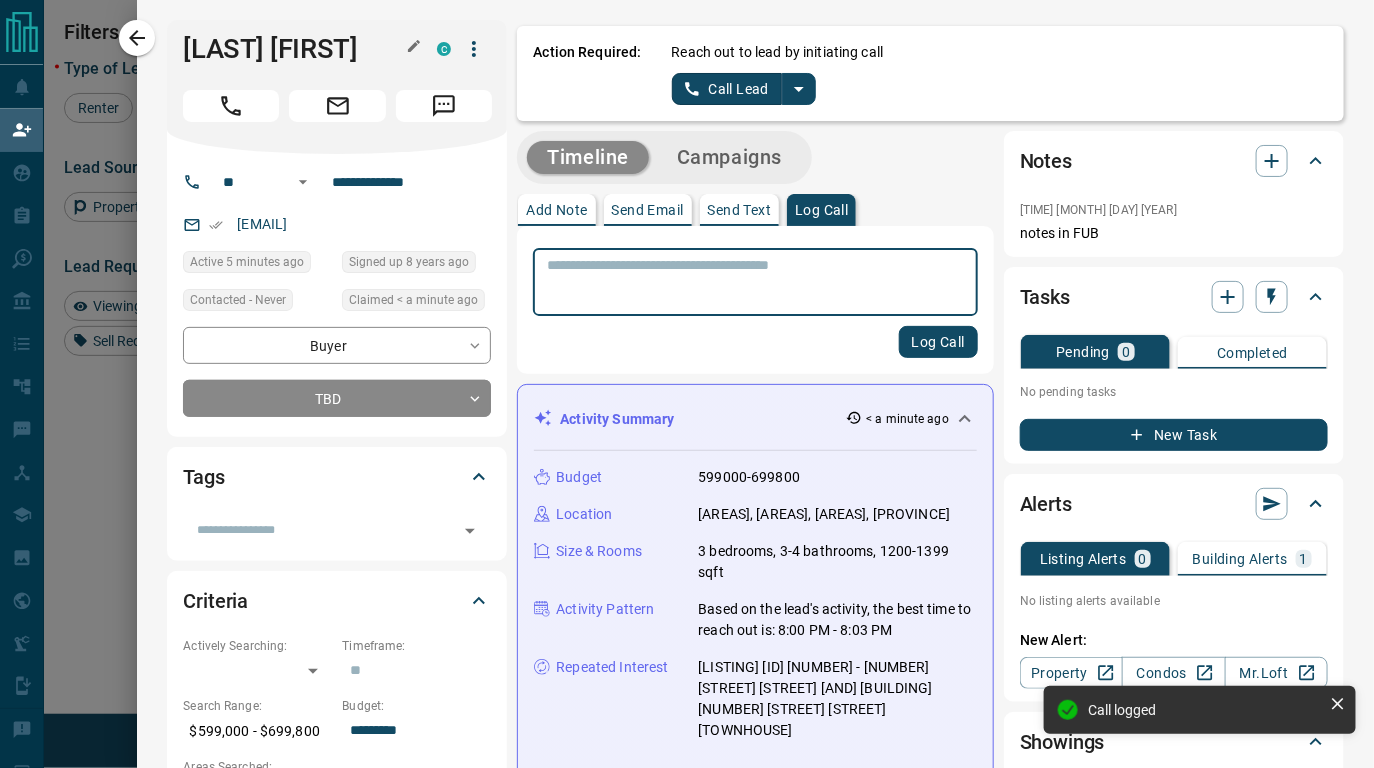 click on "[LAST] [FIRST] [EMAIL] [TIME] [TIME] [CONTACTED] [NEVER] [CLAIMED] [MINUTE] [BUYER] [TBD]" at bounding box center [337, 228] 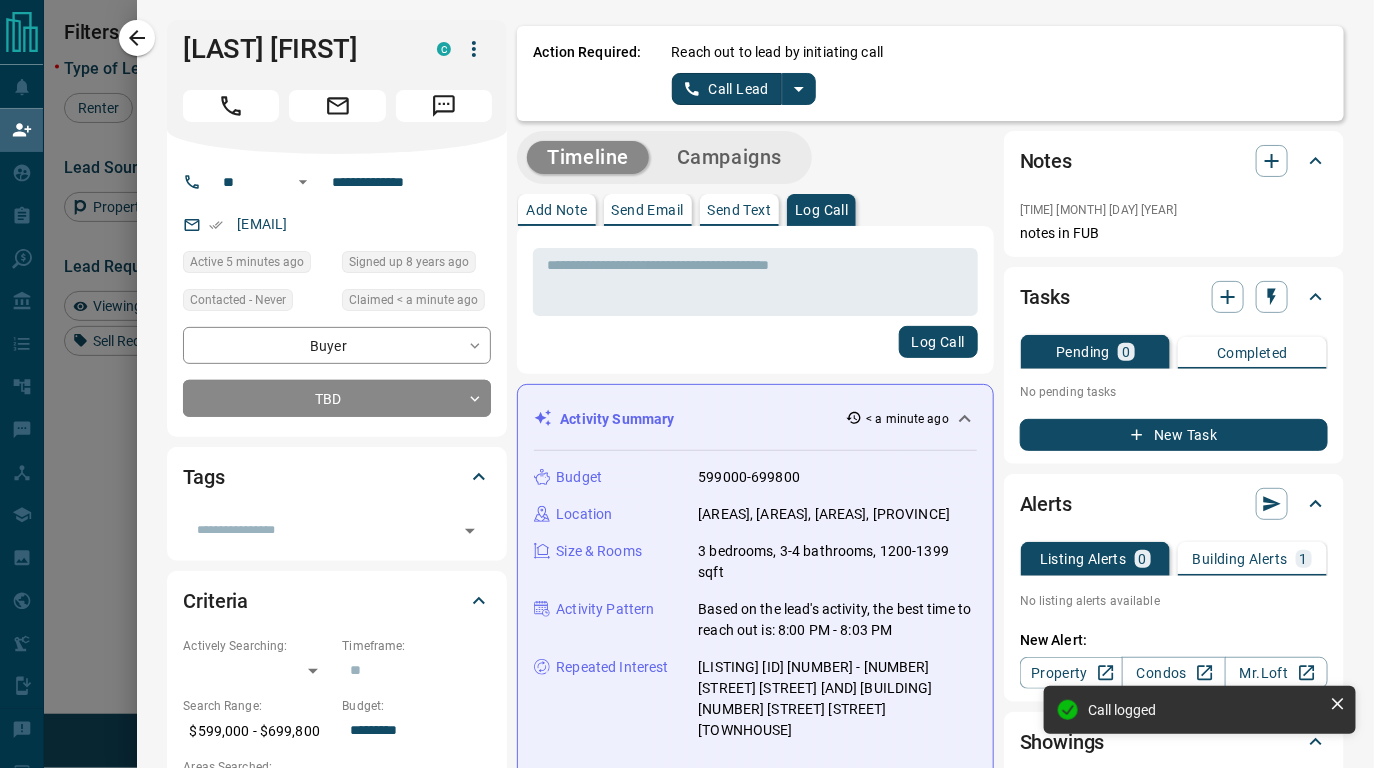 drag, startPoint x: 171, startPoint y: 45, endPoint x: 378, endPoint y: 256, distance: 295.58417 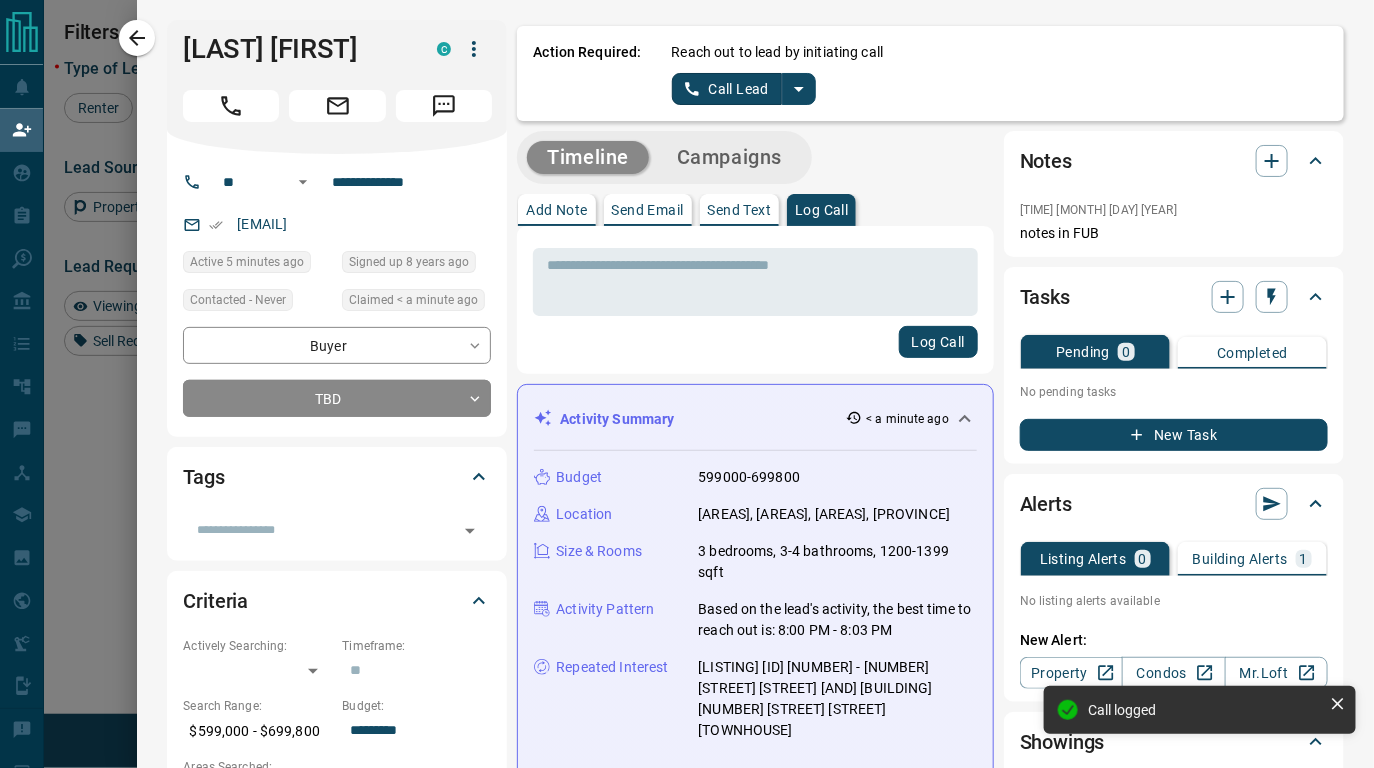 click on "[LAST] [FIRST] [EMAIL] [TIME] [TIME] [CONTACTED] [NEVER] [CLAIMED] [MINUTE] [BUYER] [TBD]" at bounding box center (337, 228) 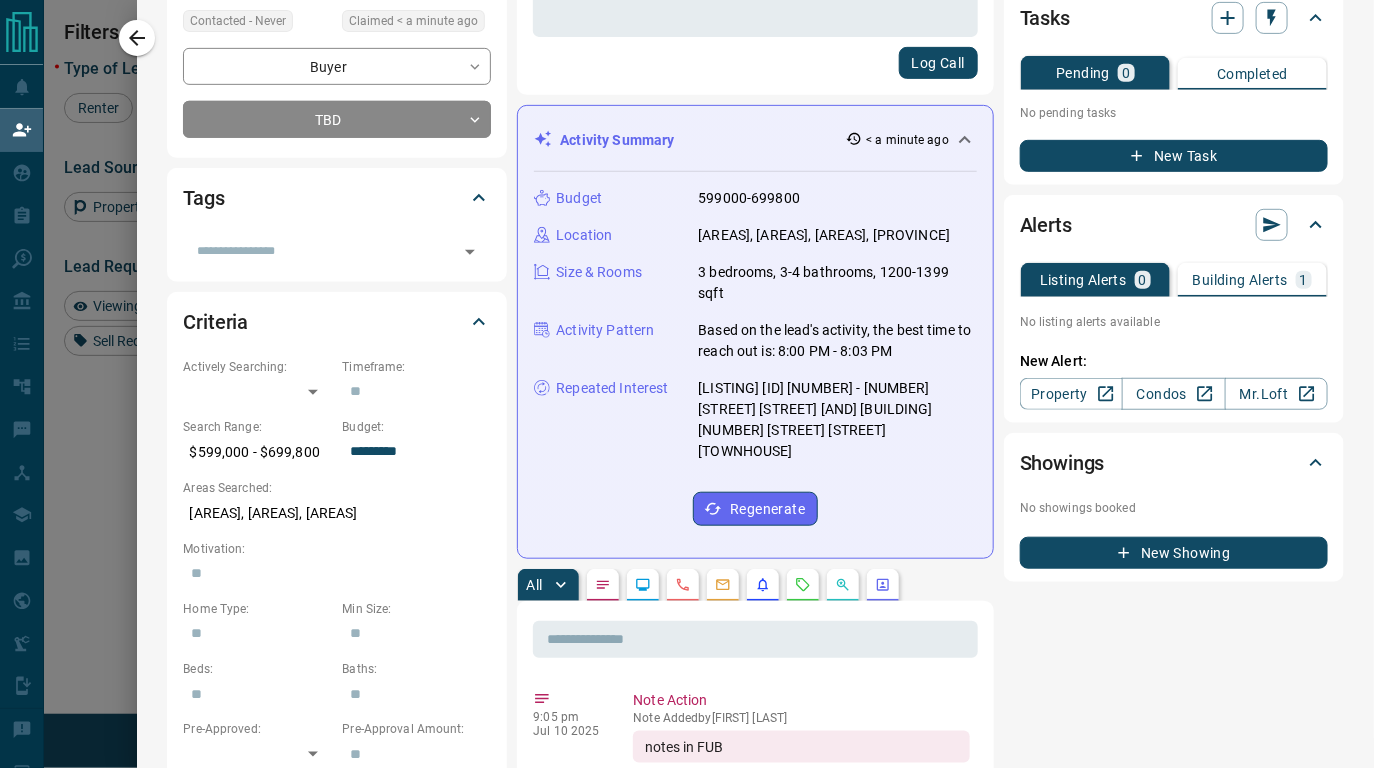 scroll, scrollTop: 300, scrollLeft: 0, axis: vertical 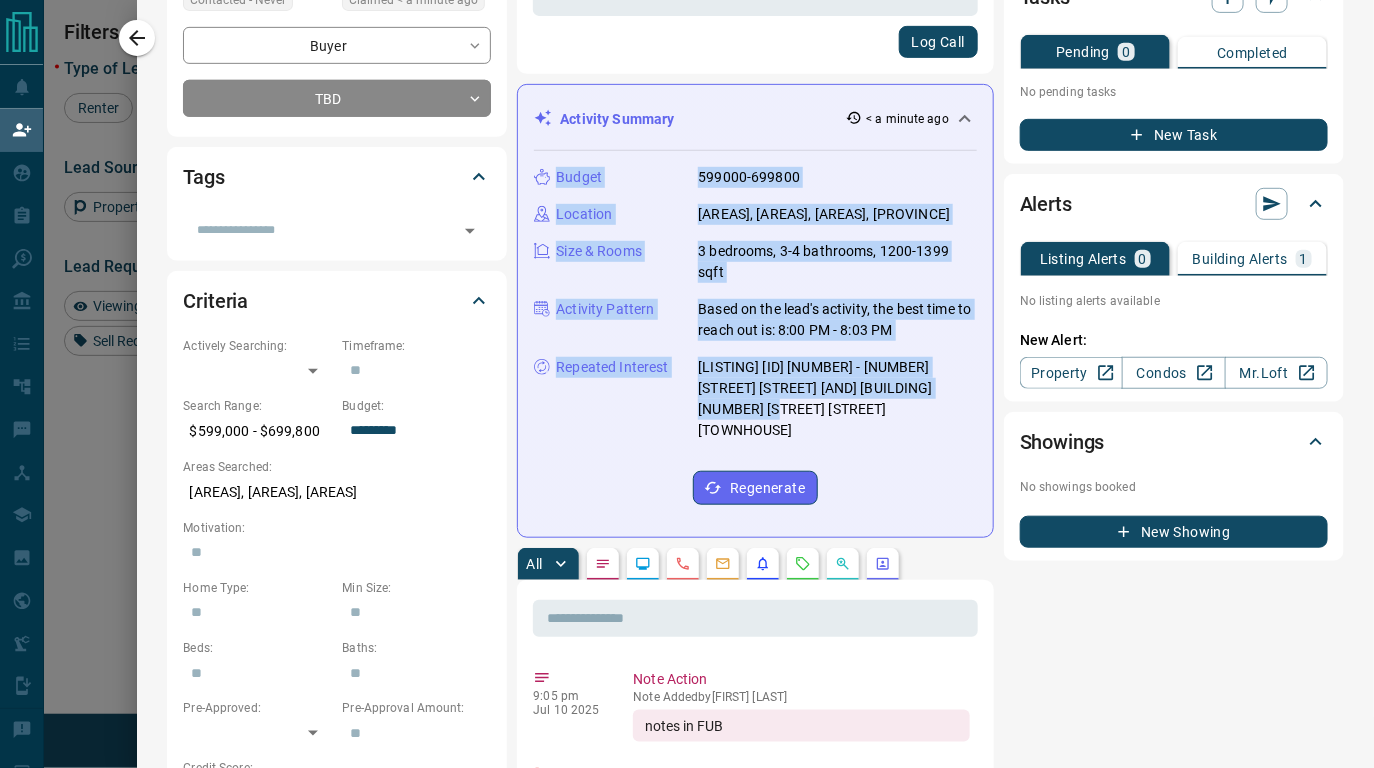 drag, startPoint x: 797, startPoint y: 401, endPoint x: 543, endPoint y: 171, distance: 342.6602 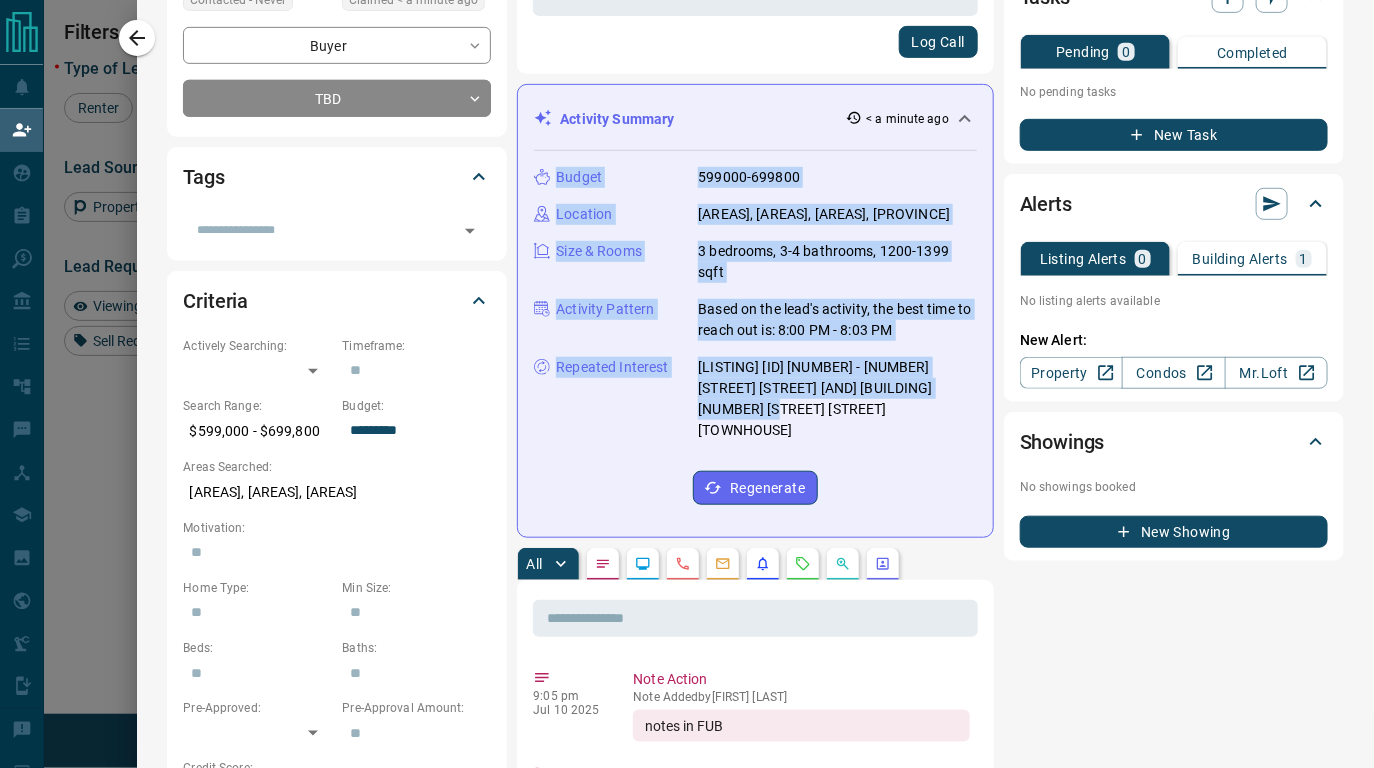 click on "[BUDGET] [PRICE] [LOCATION] [MALVERN] [SCARBOROUGH] [TORONTO] [ONTARIO] [SIZE] [ROOMS] [BEDROOMS] [BATHROOMS] [SIZE] [SQFT] [ACTIVITY] [PATTERN] [BASED] [ON] [THE] [LEAD'S] [ACTIVITY] [THE] [BEST] [TIME] [TO] [REACH] [OUT] [IS] [TIME] [TIME] [REPEATED] [INTEREST] [LISTING] [ID] [NUMBER] [NUMBER] [STREET] [STREET] [AND] [BUILDING] [NUMBER] [STREET] [STREET] [TOWNHOUSE] [REGENERATE]" at bounding box center [755, 336] 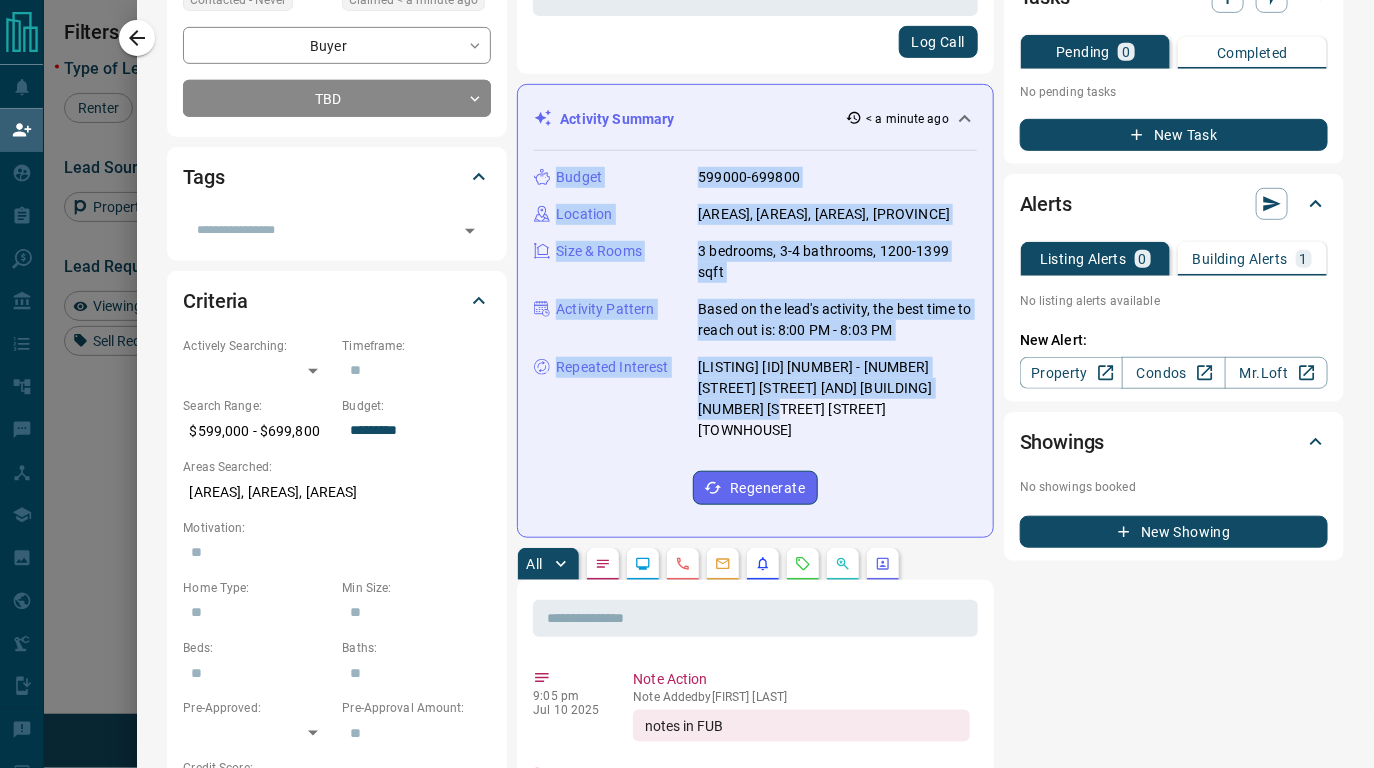 copy on "[BUDGET] [PRICE] [LOCATION] [MALVERN] [SCARBOROUGH] [TORONTO] [ONTARIO] [SIZE] [ROOMS] [BEDROOMS] [BATHROOMS] [SIZE] [SQFT] [ACTIVITY] [PATTERN] [BASED] [ON] [THE] [LEAD'S] [ACTIVITY] [THE] [BEST] [TIME] [TO] [REACH] [OUT] [IS] [TIME] [TIME] [REPEATED] [INTEREST] [LISTING] [ID] [NUMBER] [NUMBER] [STREET] [STREET] [AND] [BUILDING] [NUMBER] [STREET] [STREET] [TOWNHOUSE]" 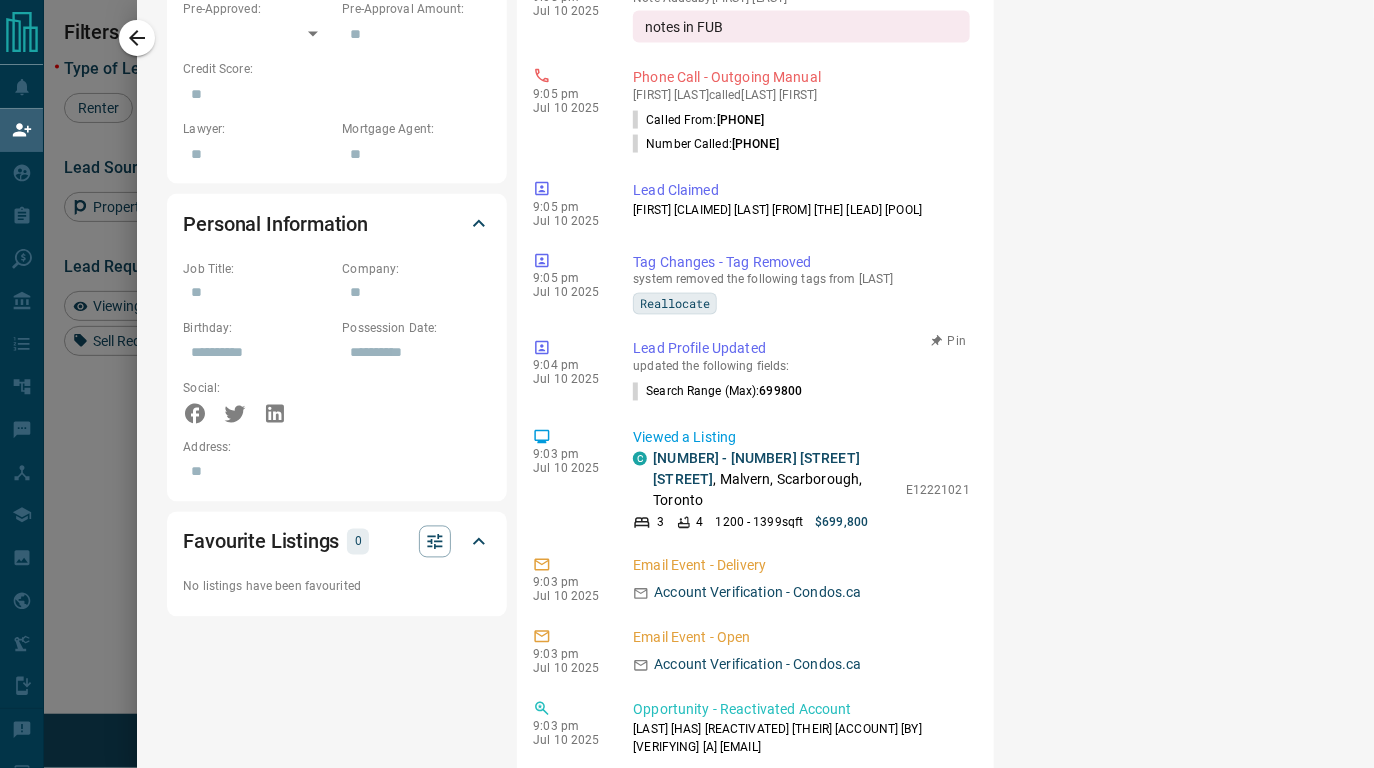 click on "699800" at bounding box center (781, 392) 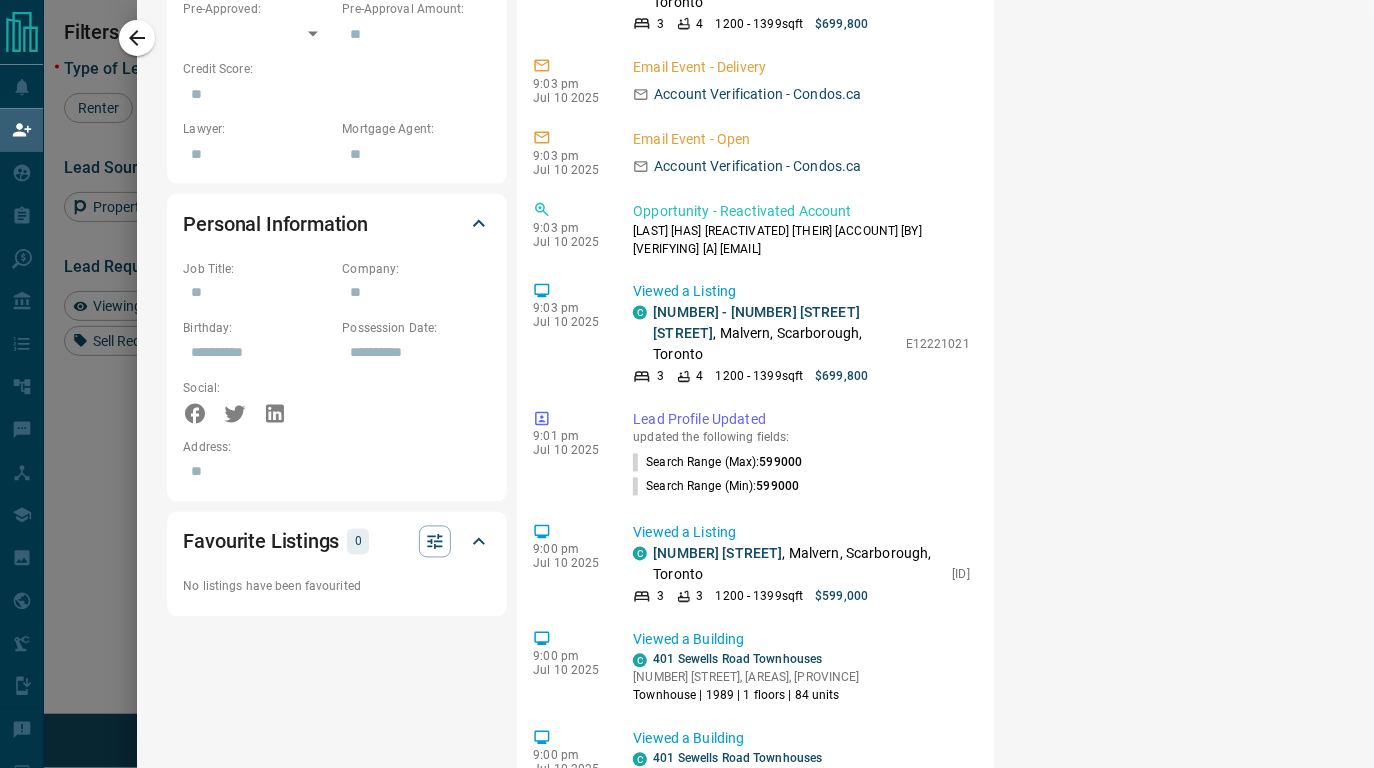 scroll, scrollTop: 99, scrollLeft: 0, axis: vertical 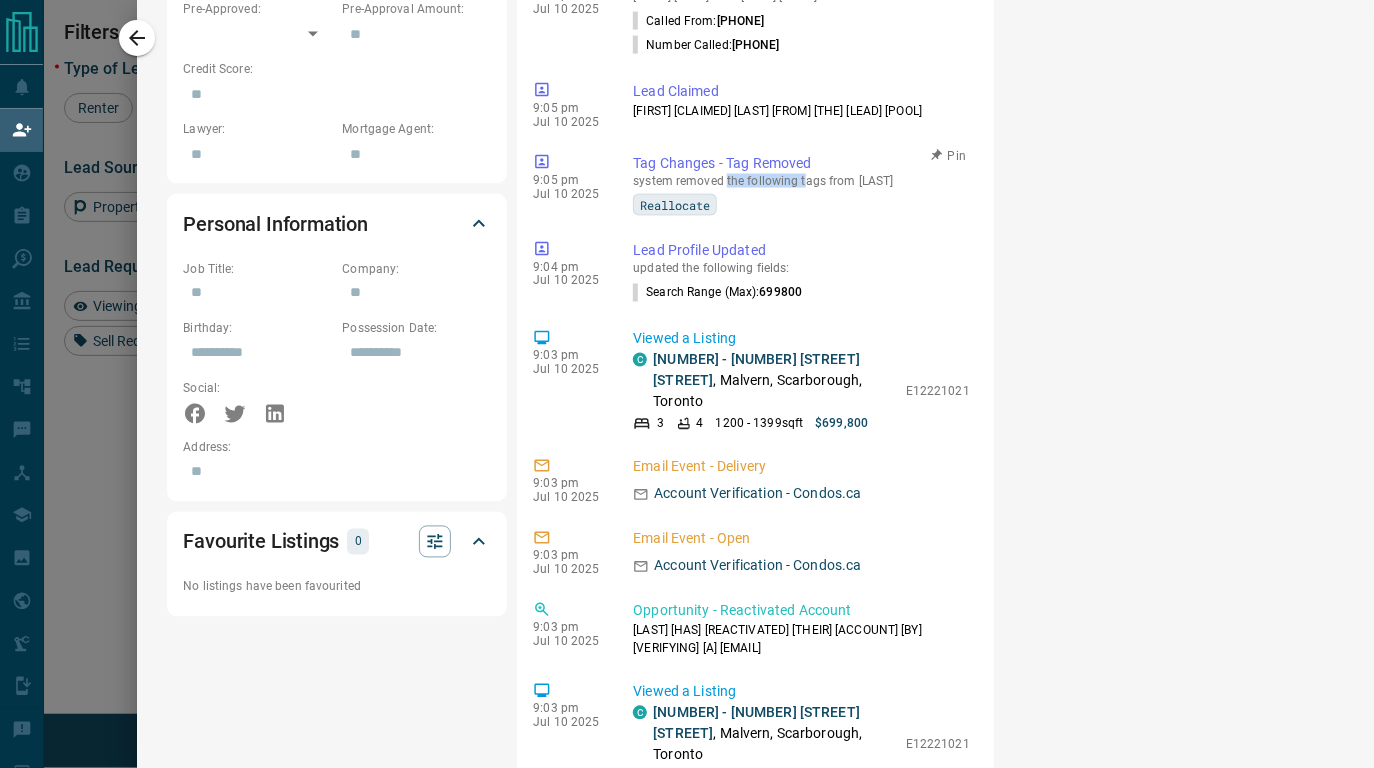 drag, startPoint x: 712, startPoint y: 157, endPoint x: 793, endPoint y: 163, distance: 81.22192 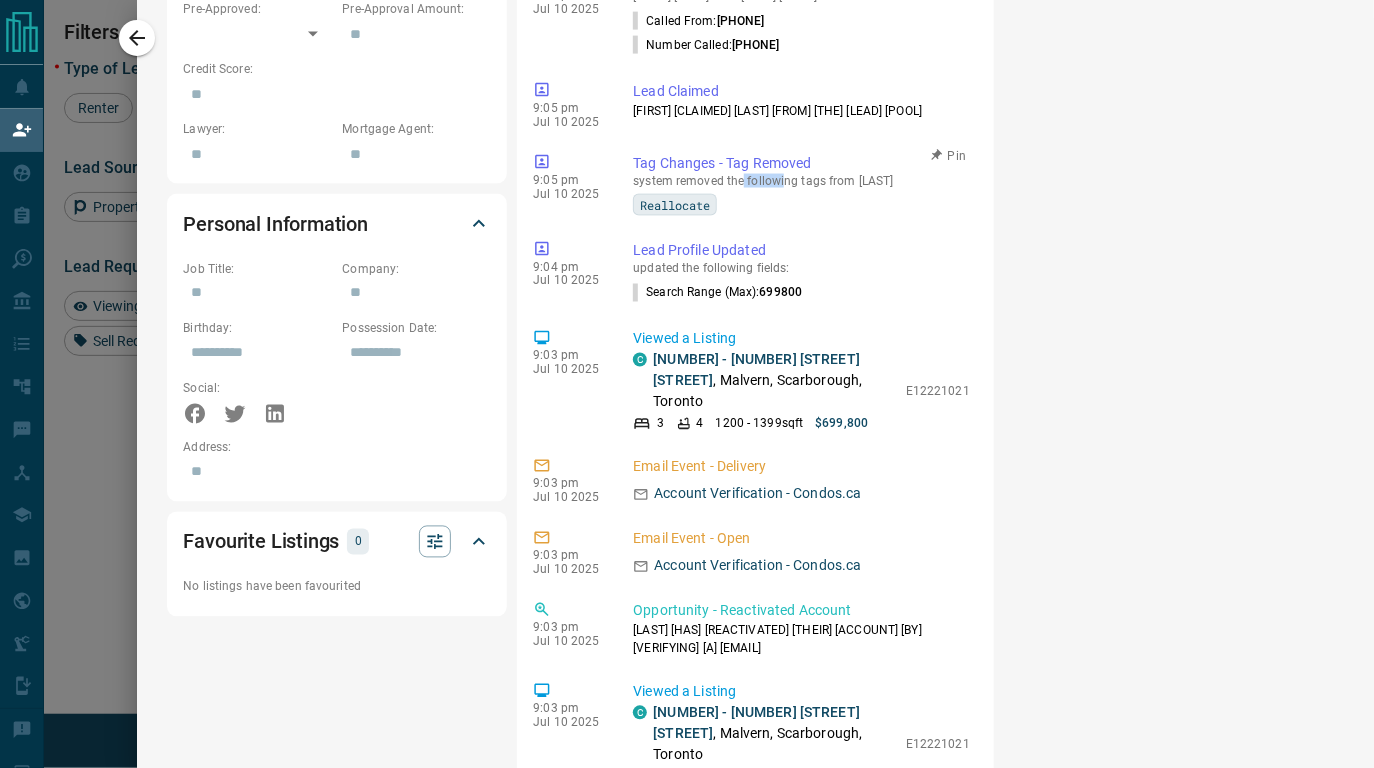 drag, startPoint x: 769, startPoint y: 160, endPoint x: 729, endPoint y: 168, distance: 40.792156 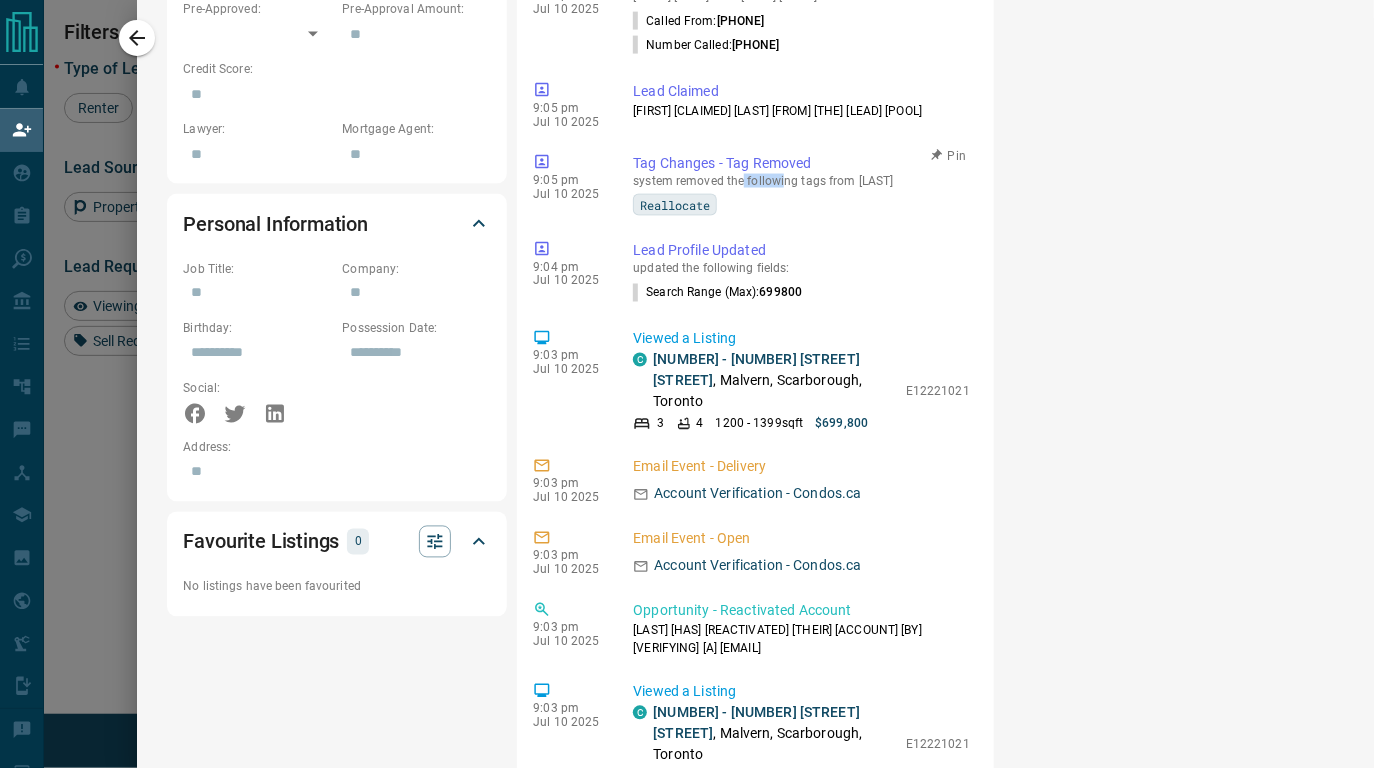 click on "[SYSTEM] [REMOVED] [THE] [FOLLOWING] [TAGS] [FROM] [LAST] [REALLOCATE]" at bounding box center (801, 195) 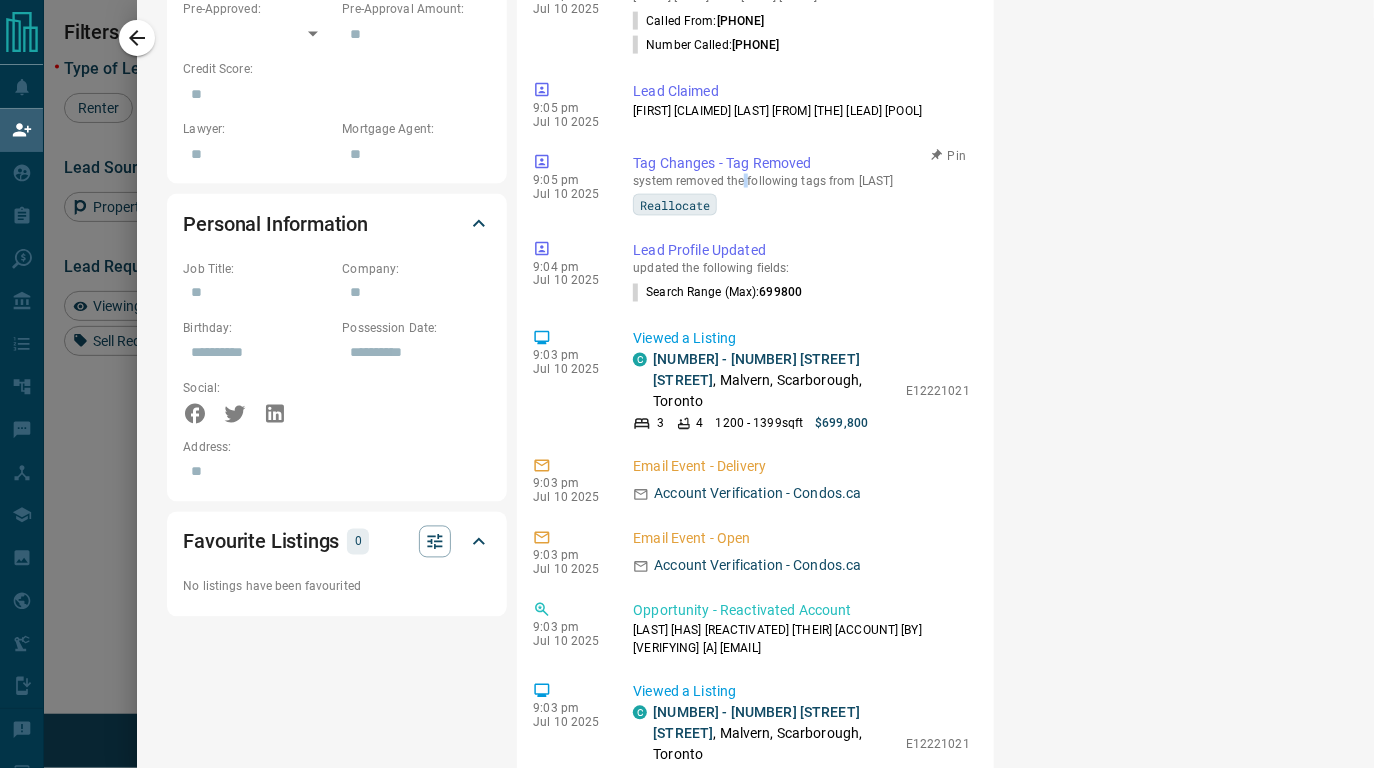 click on "[SYSTEM] [REMOVED] [THE] [FOLLOWING] [TAGS] [FROM] [LAST] [REALLOCATE]" at bounding box center (801, 195) 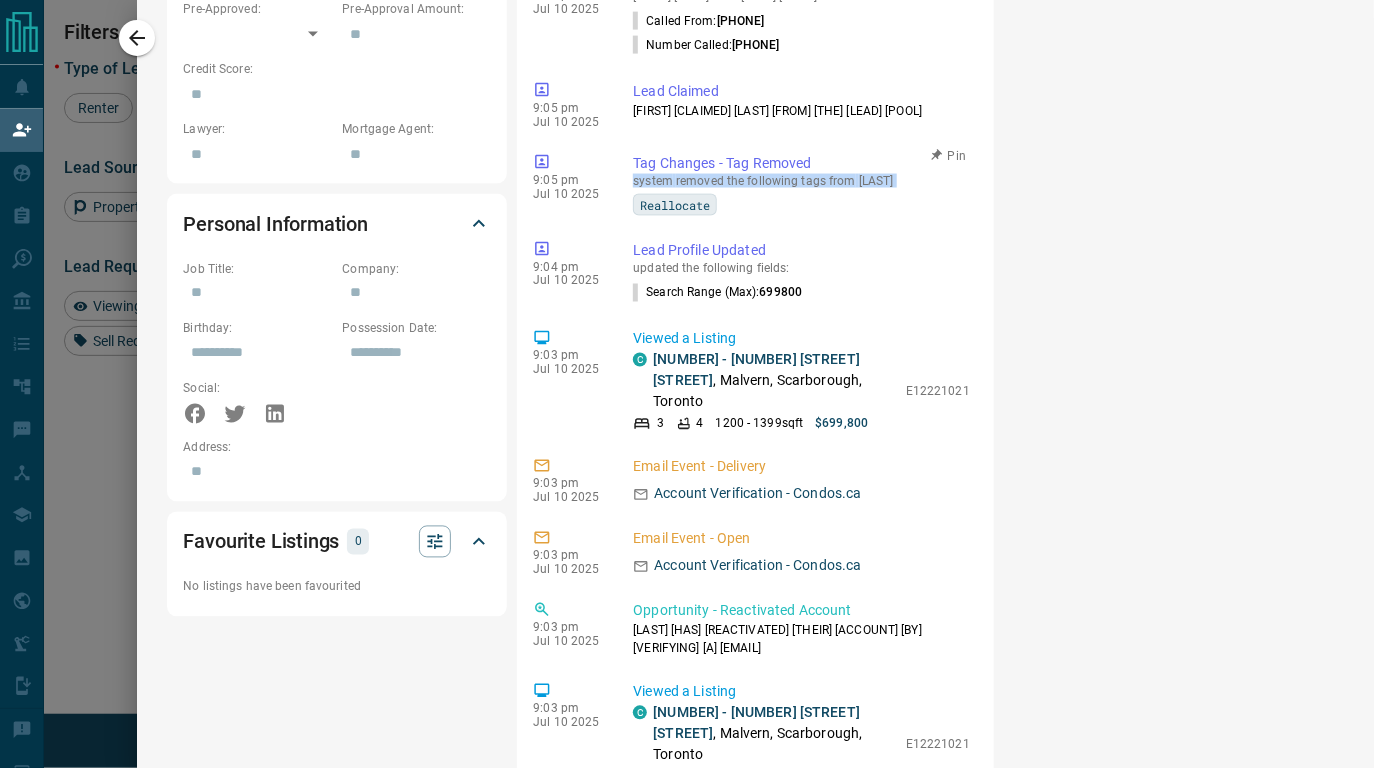 click on "[SYSTEM] [REMOVED] [THE] [FOLLOWING] [TAGS] [FROM] [LAST] [REALLOCATE]" at bounding box center [801, 195] 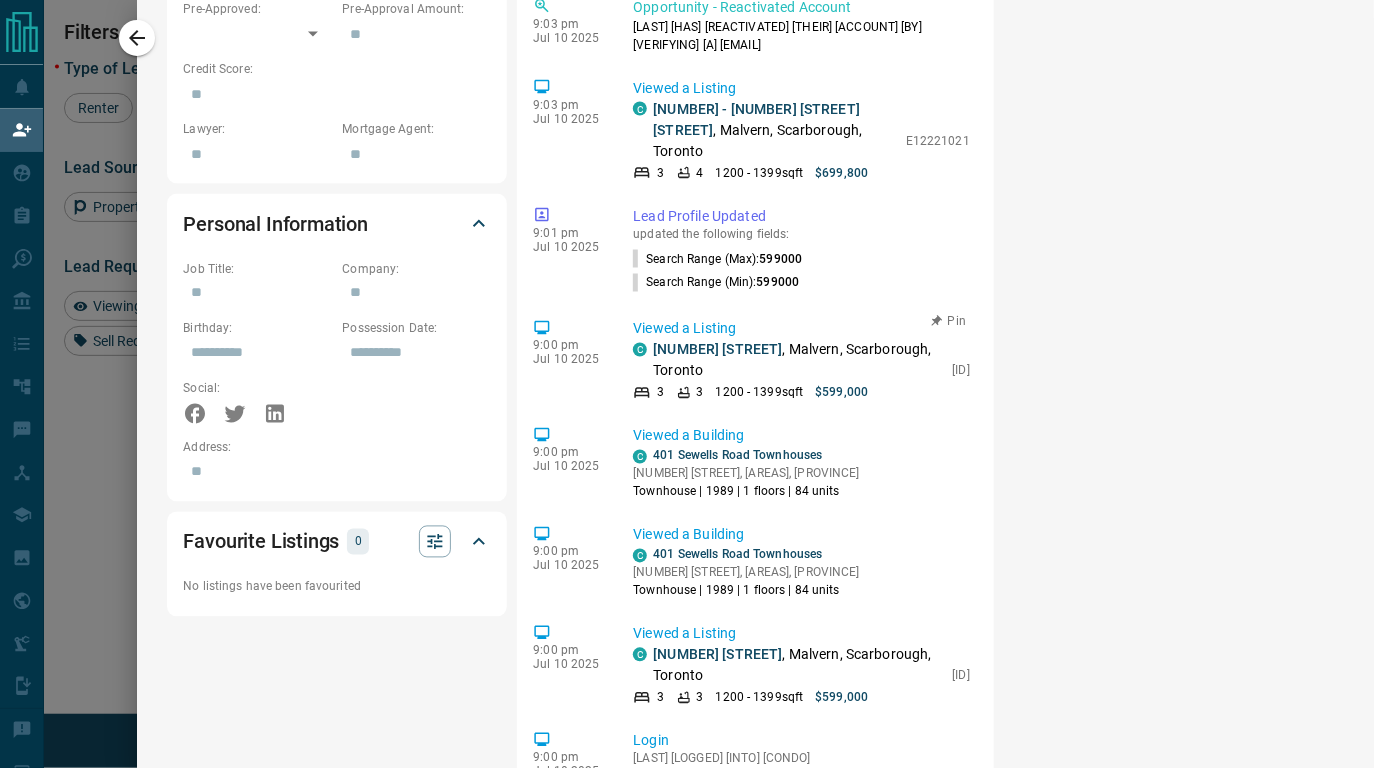 scroll, scrollTop: 707, scrollLeft: 0, axis: vertical 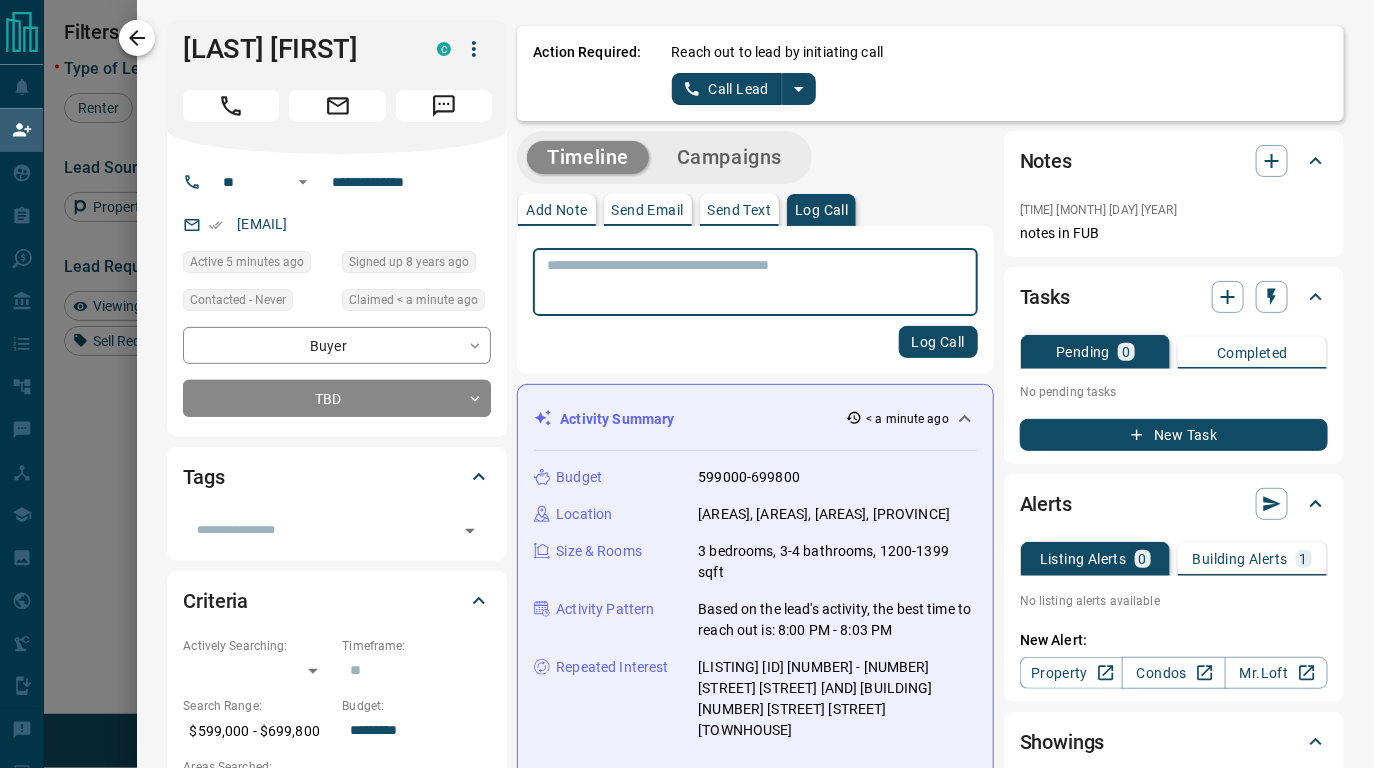 click 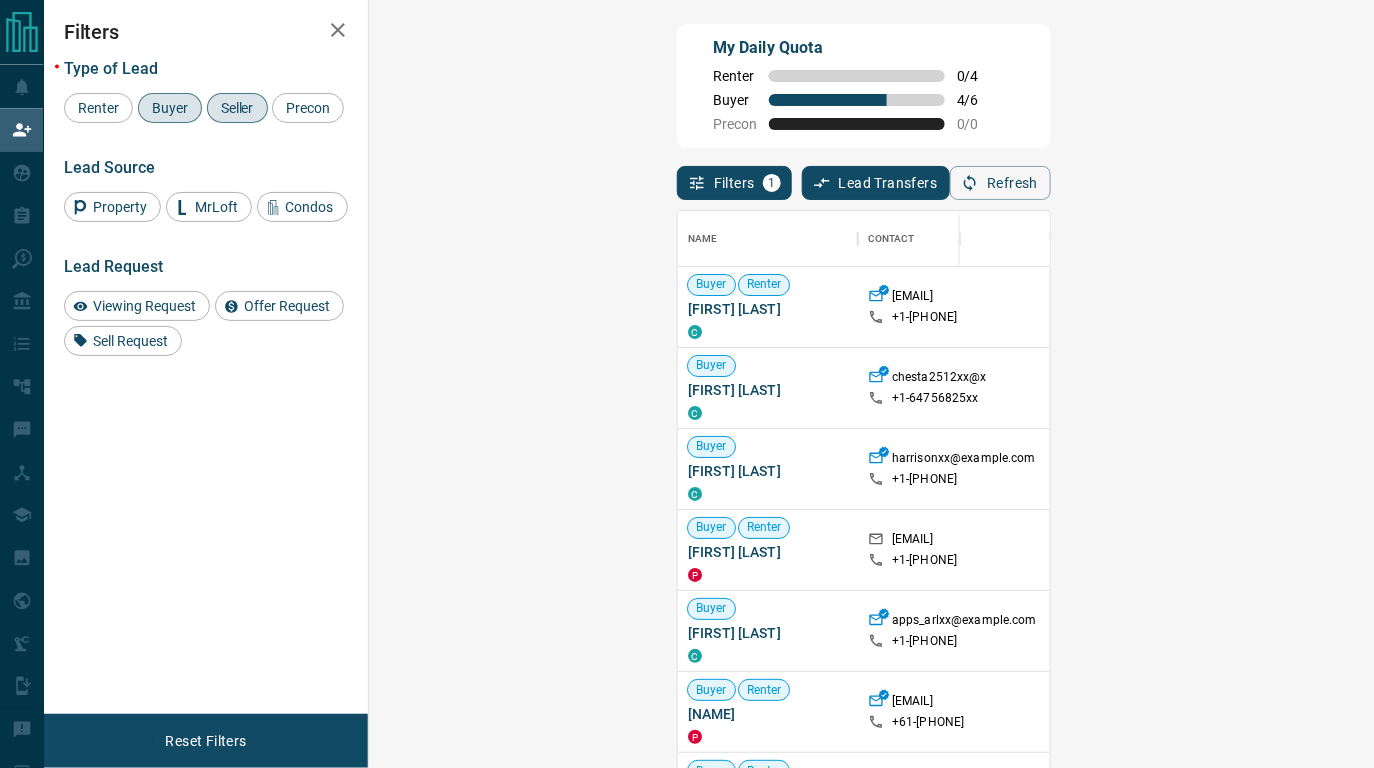 scroll, scrollTop: 16, scrollLeft: 16, axis: both 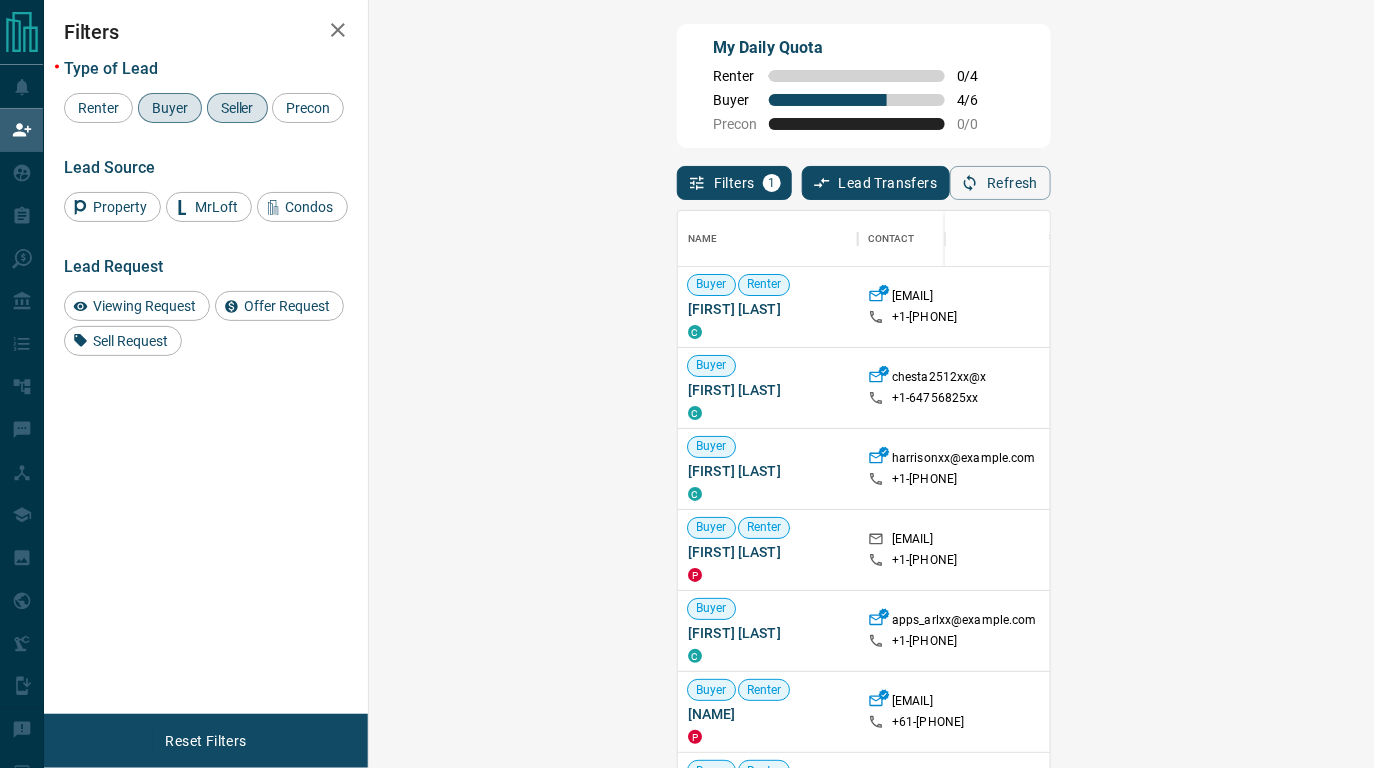 click on "Refresh" at bounding box center (1000, 183) 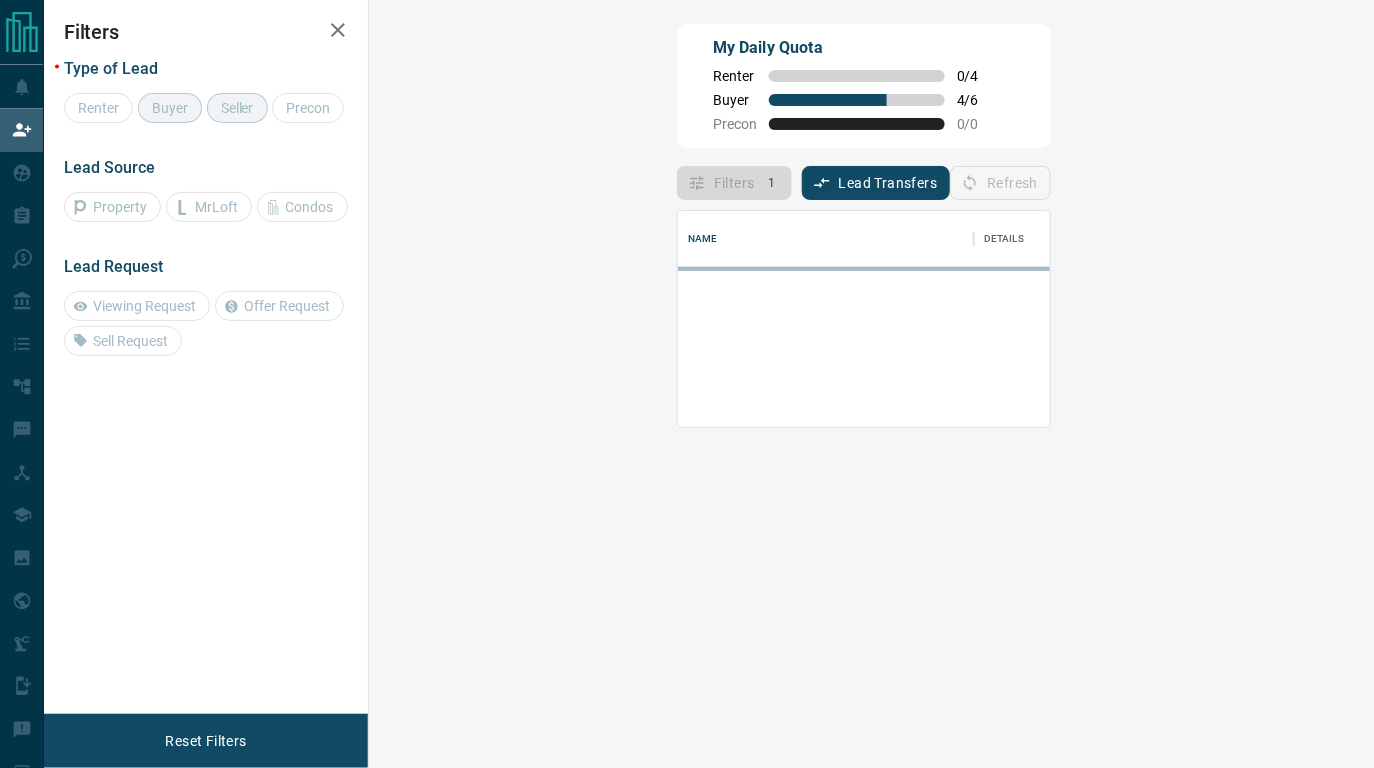 scroll, scrollTop: 0, scrollLeft: 0, axis: both 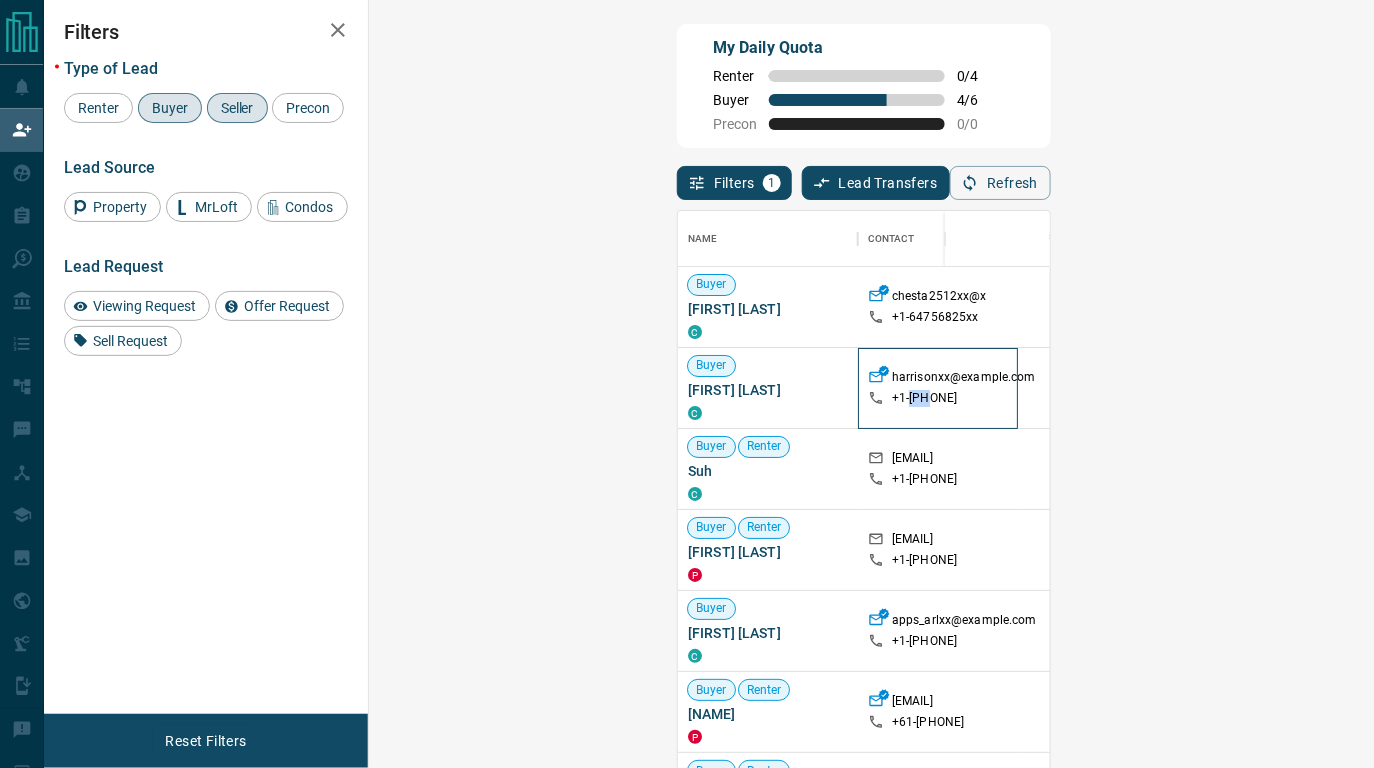 drag, startPoint x: 617, startPoint y: 404, endPoint x: 633, endPoint y: 400, distance: 16.492422 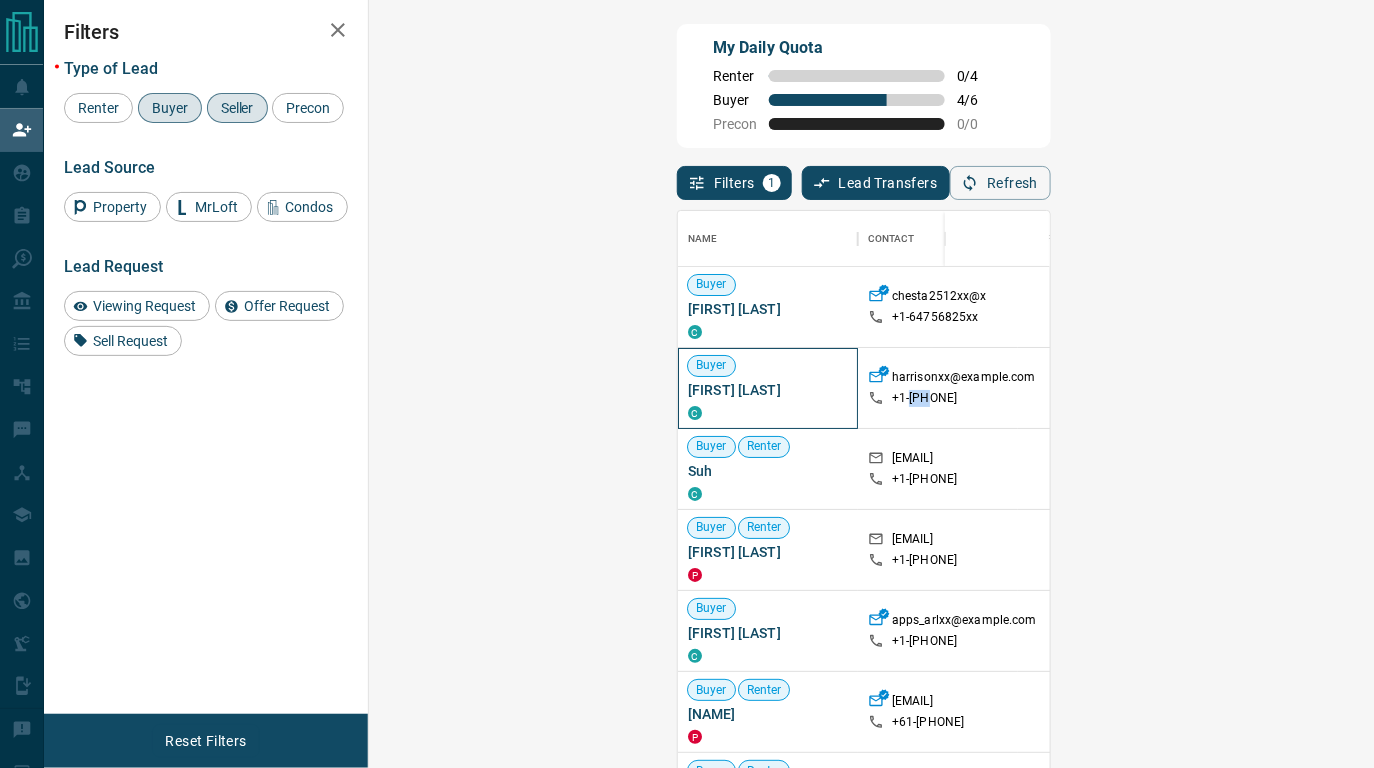 drag, startPoint x: 533, startPoint y: 400, endPoint x: 393, endPoint y: 397, distance: 140.03214 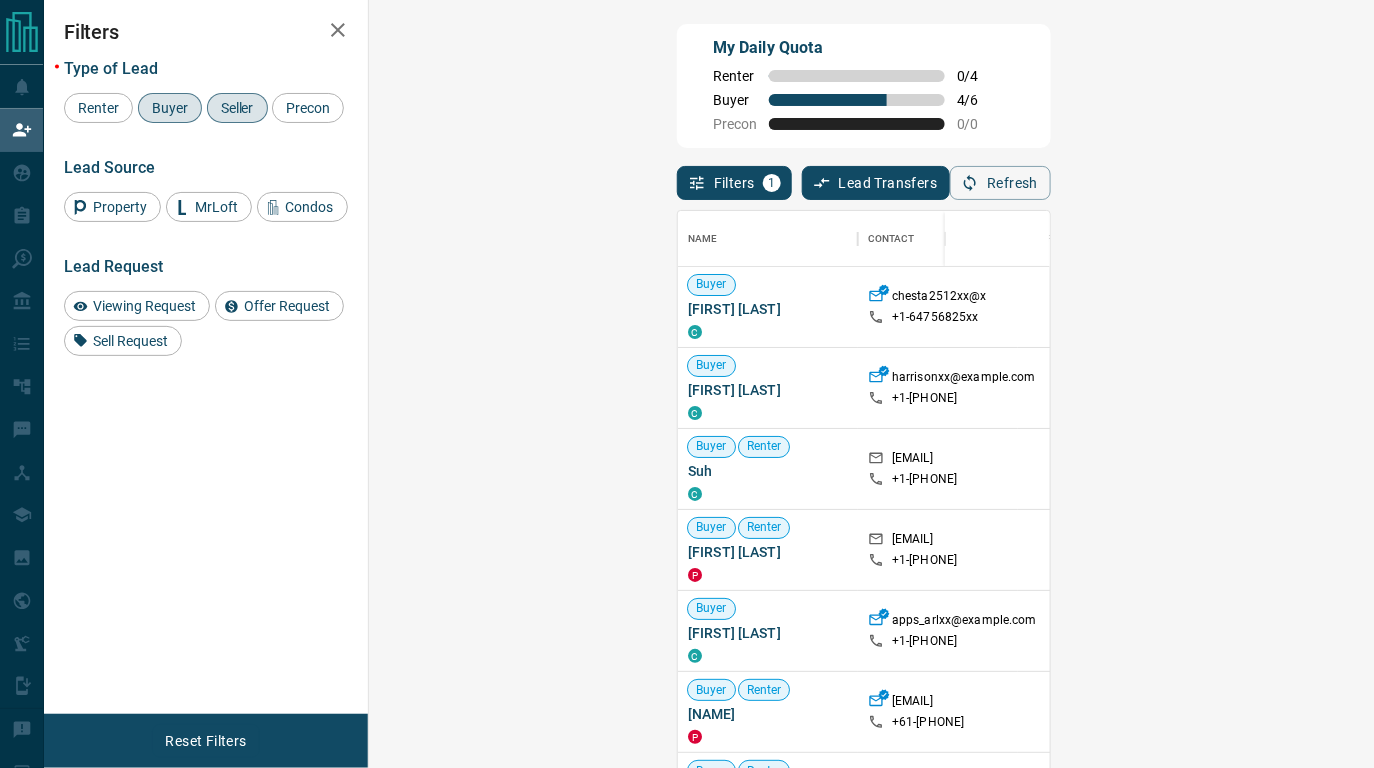 drag, startPoint x: 1275, startPoint y: 361, endPoint x: 1281, endPoint y: 392, distance: 31.575306 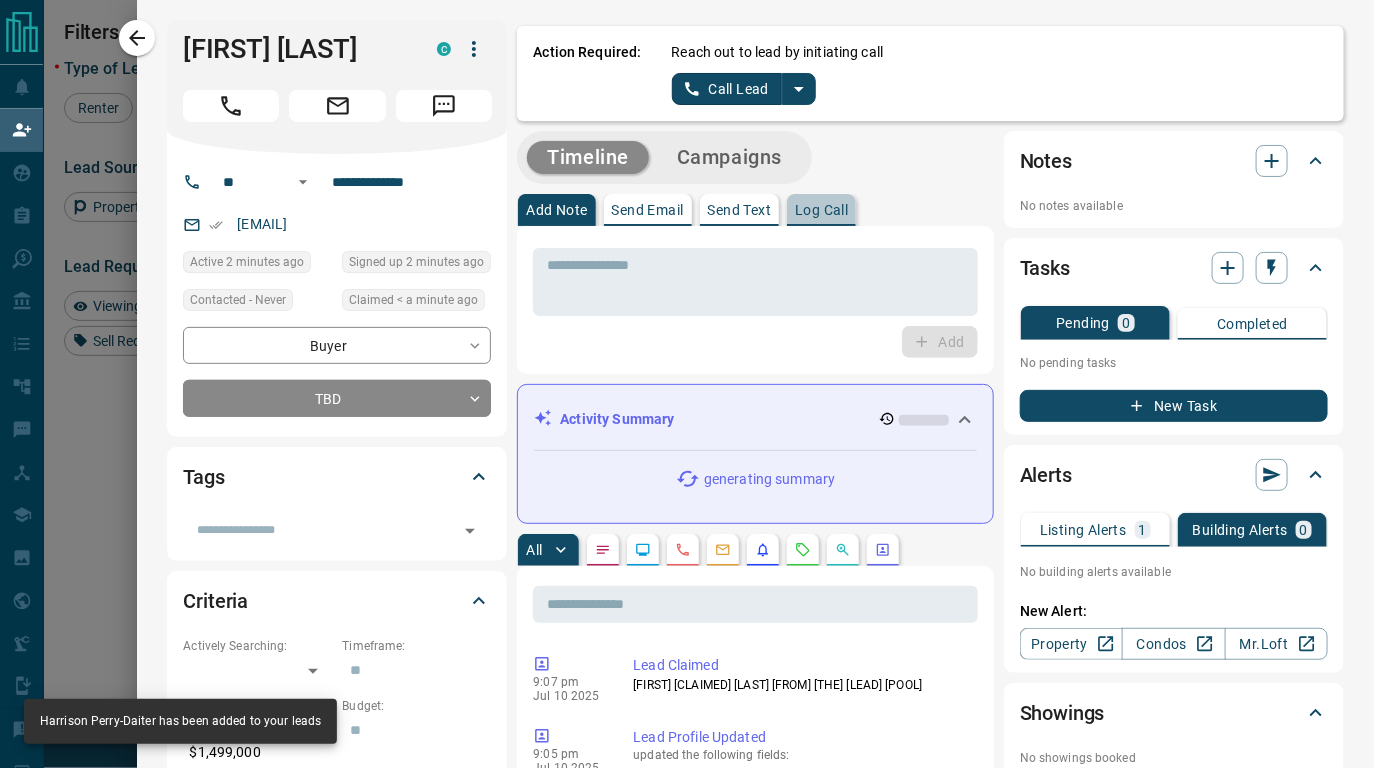 click on "Log Call" at bounding box center (821, 210) 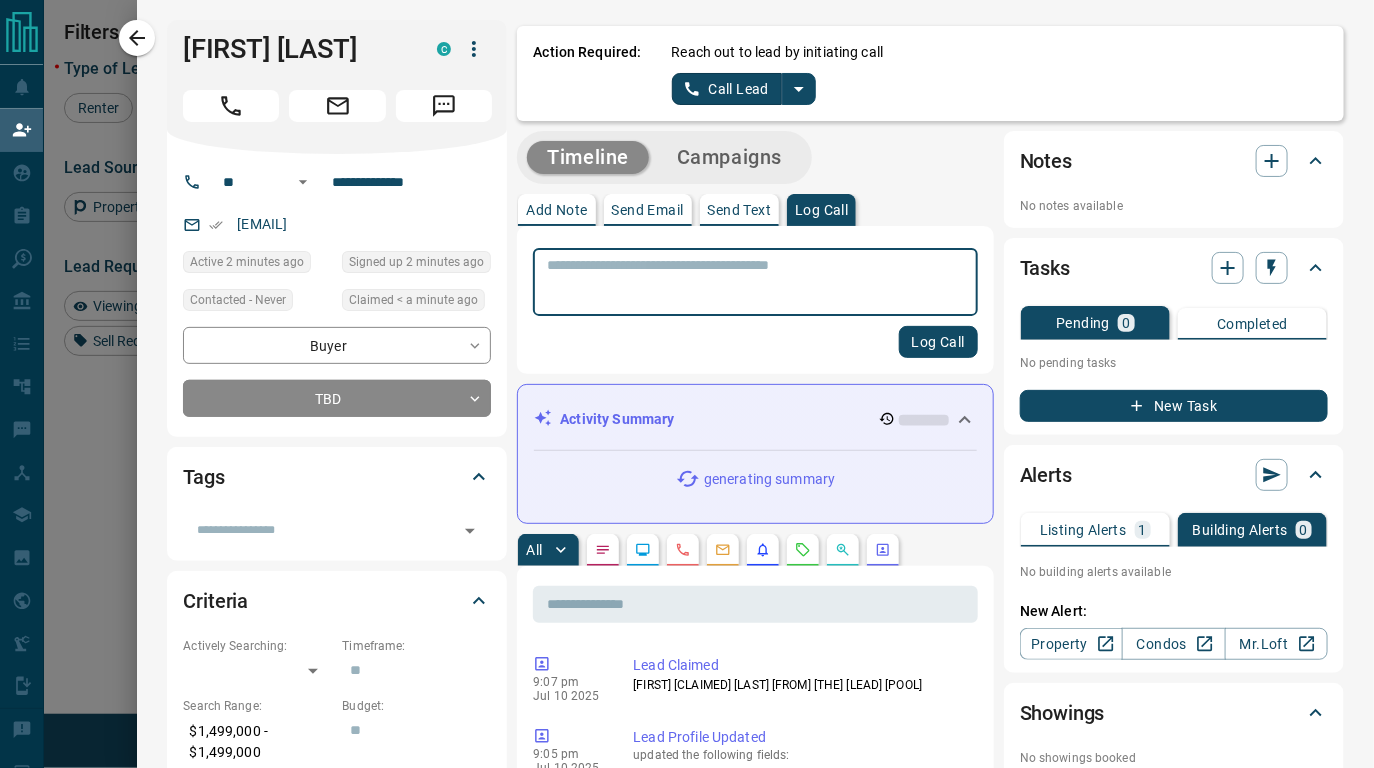 click at bounding box center (755, 282) 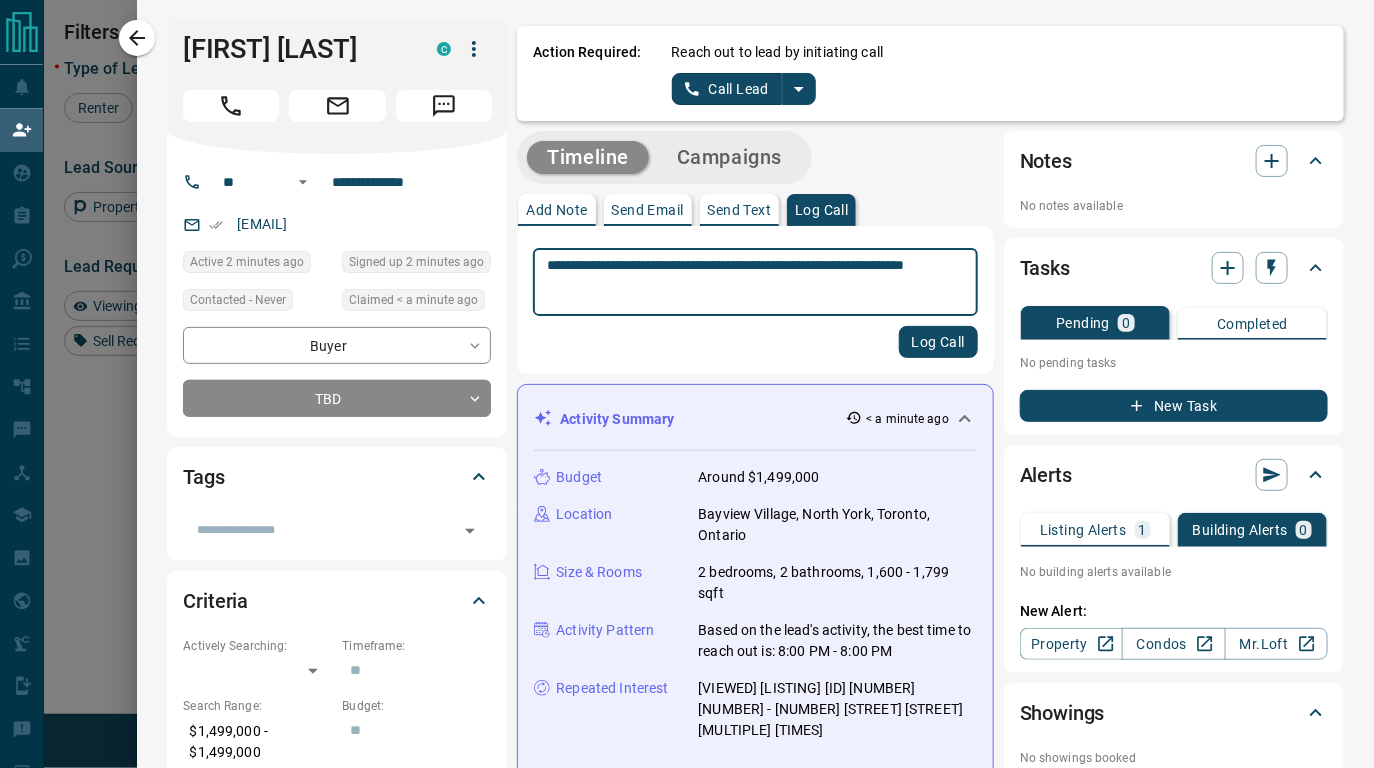 type on "**********" 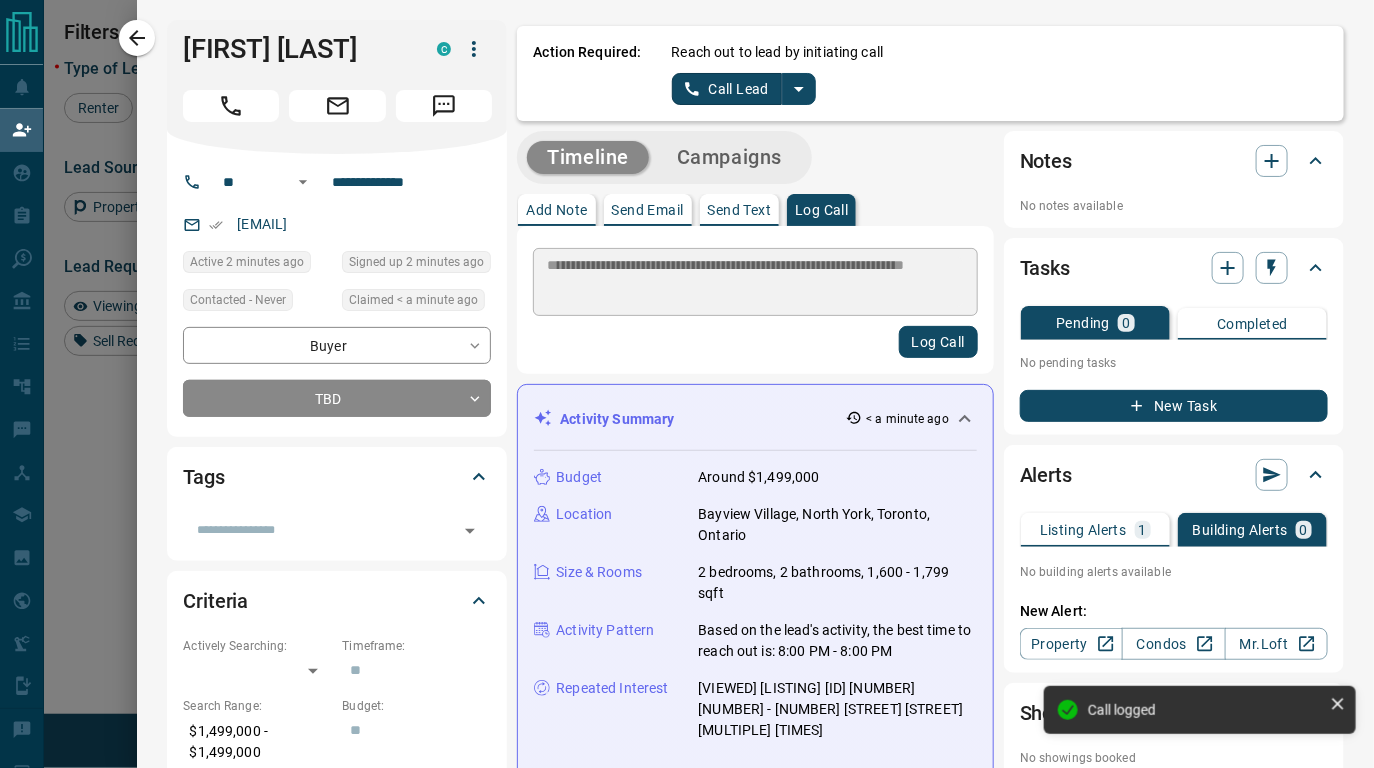 type 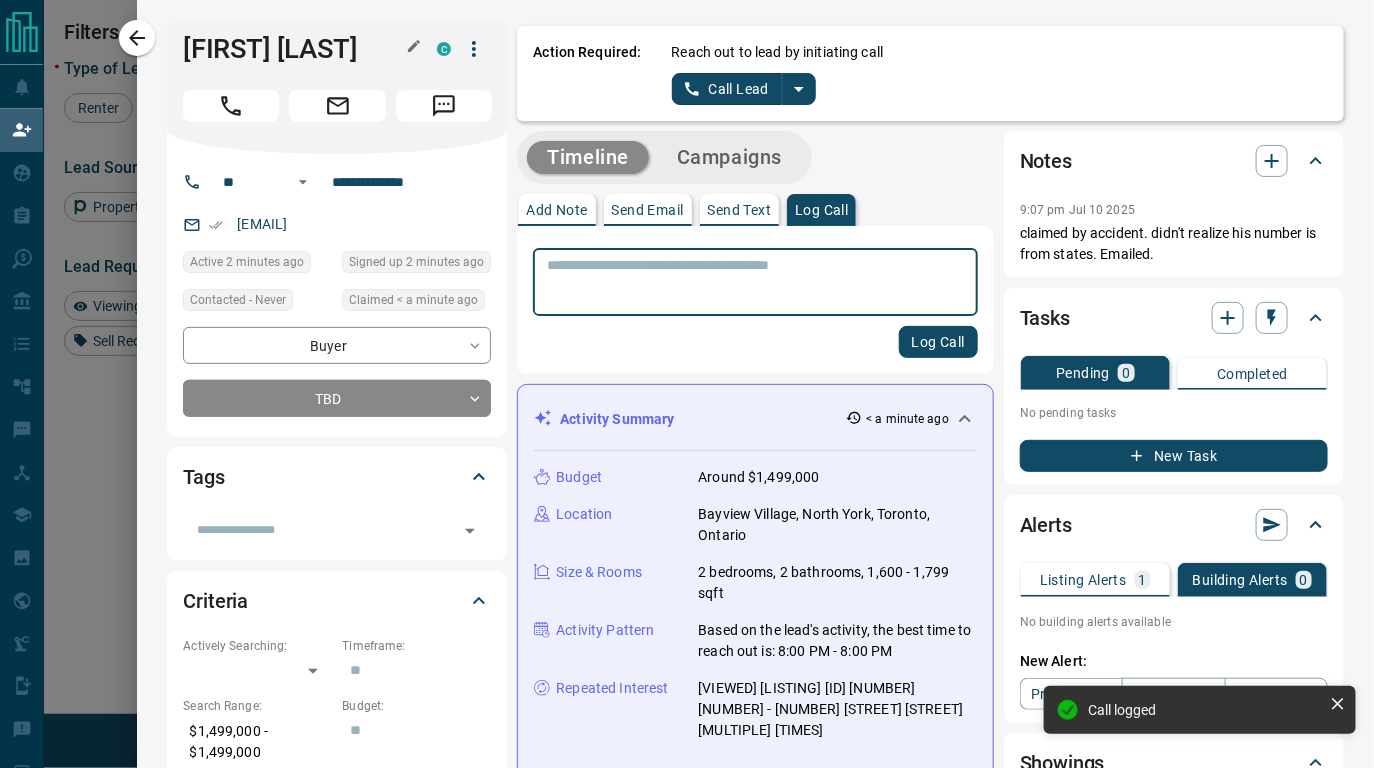 drag, startPoint x: 391, startPoint y: 257, endPoint x: 181, endPoint y: 64, distance: 285.21747 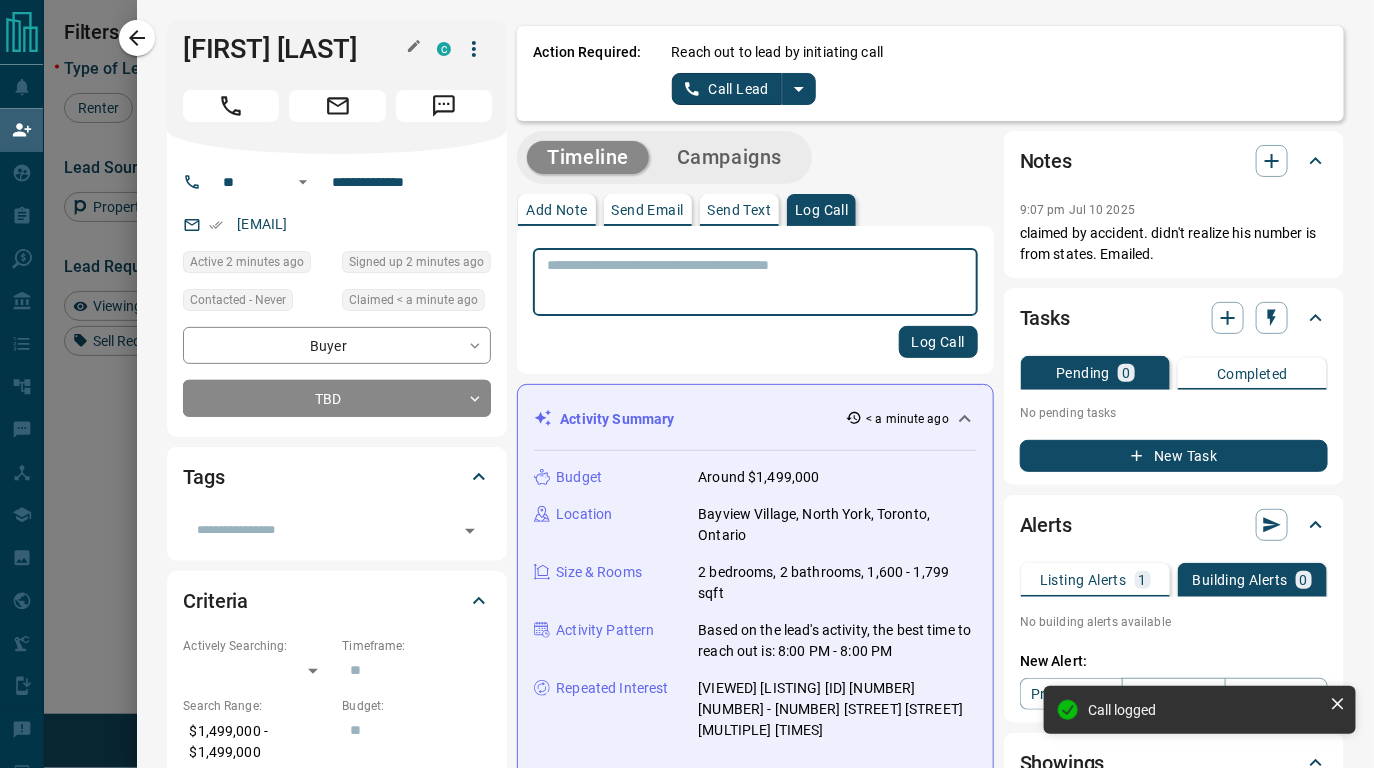 click on "[FIRST] [LAST] [EMAIL] [TIME] [TIME] [CONTACTED] [NEVER] [CLAIMED] [MINUTE] [BUYER] [TBD]" at bounding box center [337, 228] 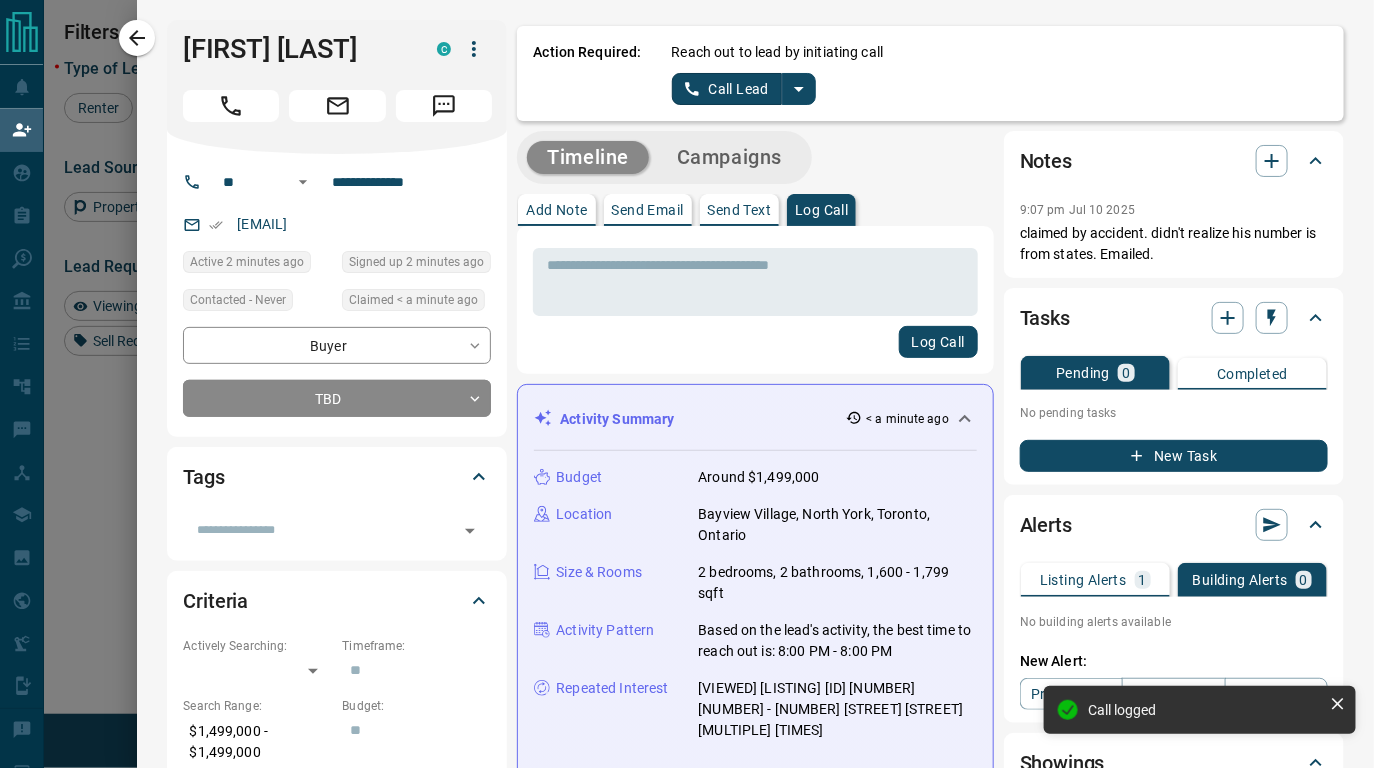 drag, startPoint x: 175, startPoint y: 50, endPoint x: 388, endPoint y: 256, distance: 296.3191 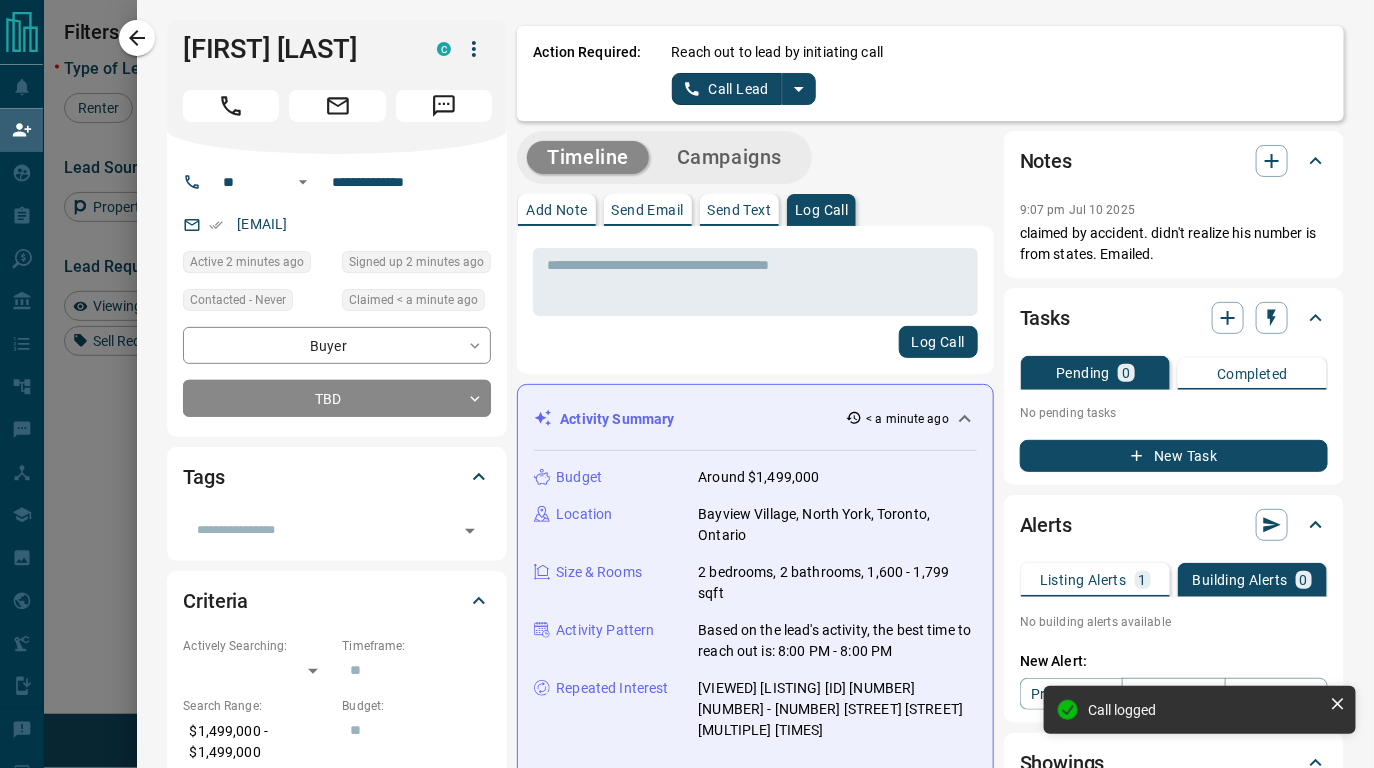 click on "[FIRST] [LAST] [EMAIL] [TIME] [TIME] [CONTACTED] [NEVER] [CLAIMED] [MINUTE] [BUYER] [TBD]" at bounding box center [337, 228] 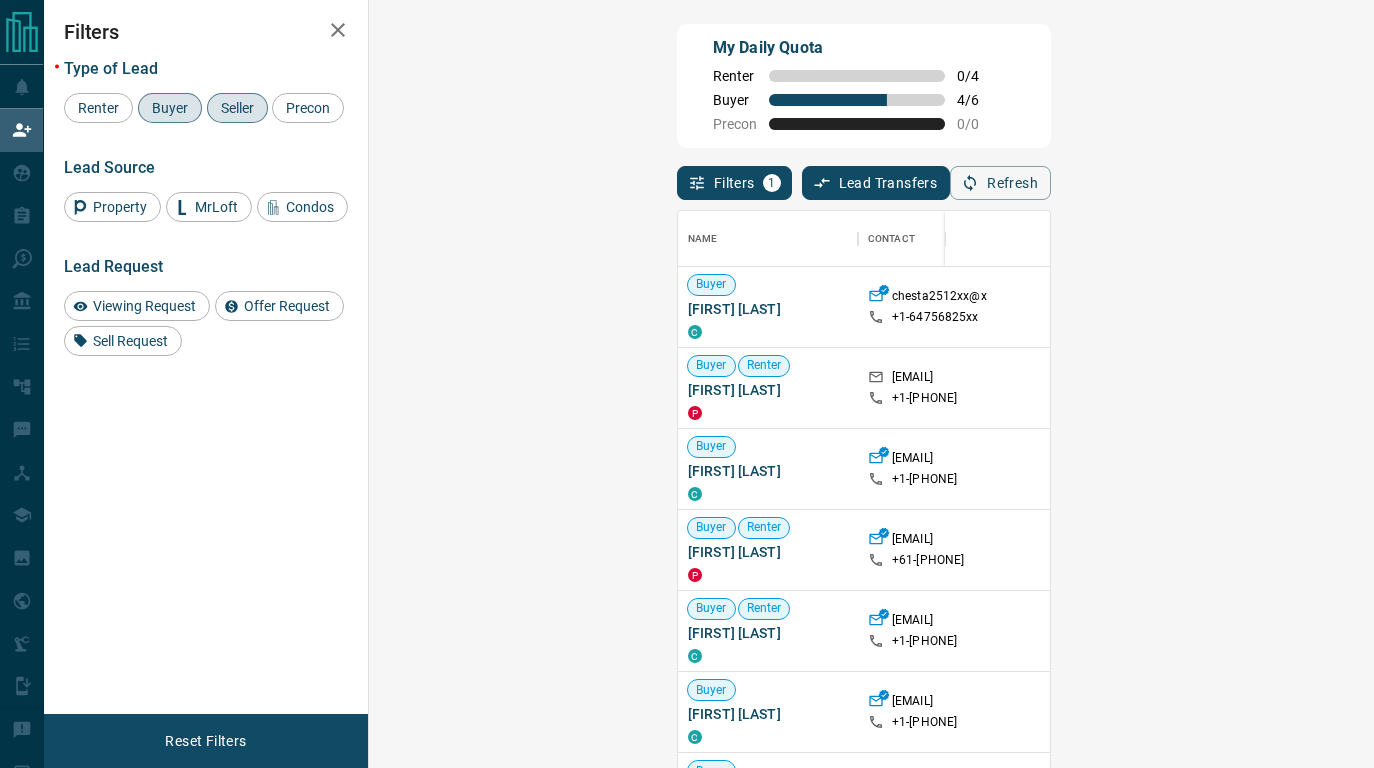 scroll, scrollTop: 0, scrollLeft: 0, axis: both 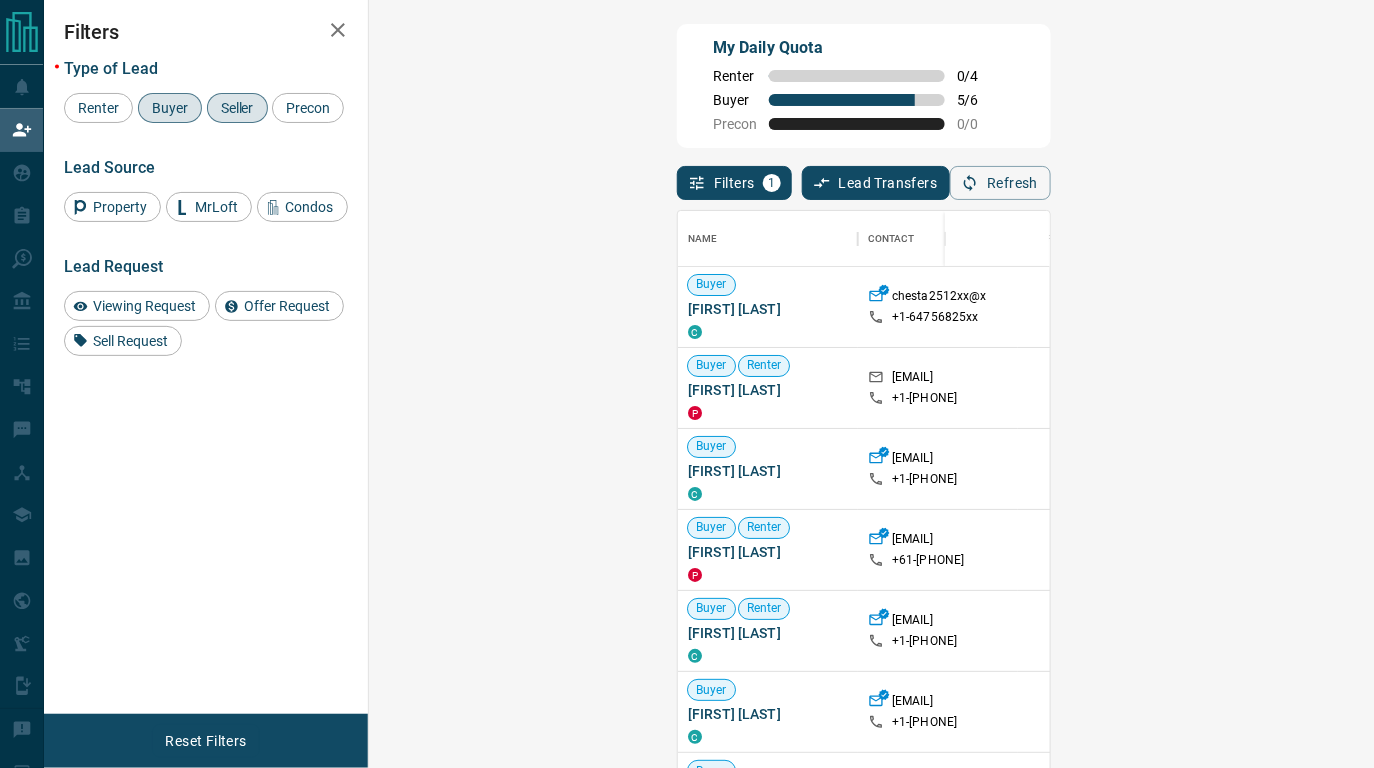 click on "Filters 1 Lead Transfers 0 Refresh" at bounding box center (864, 174) 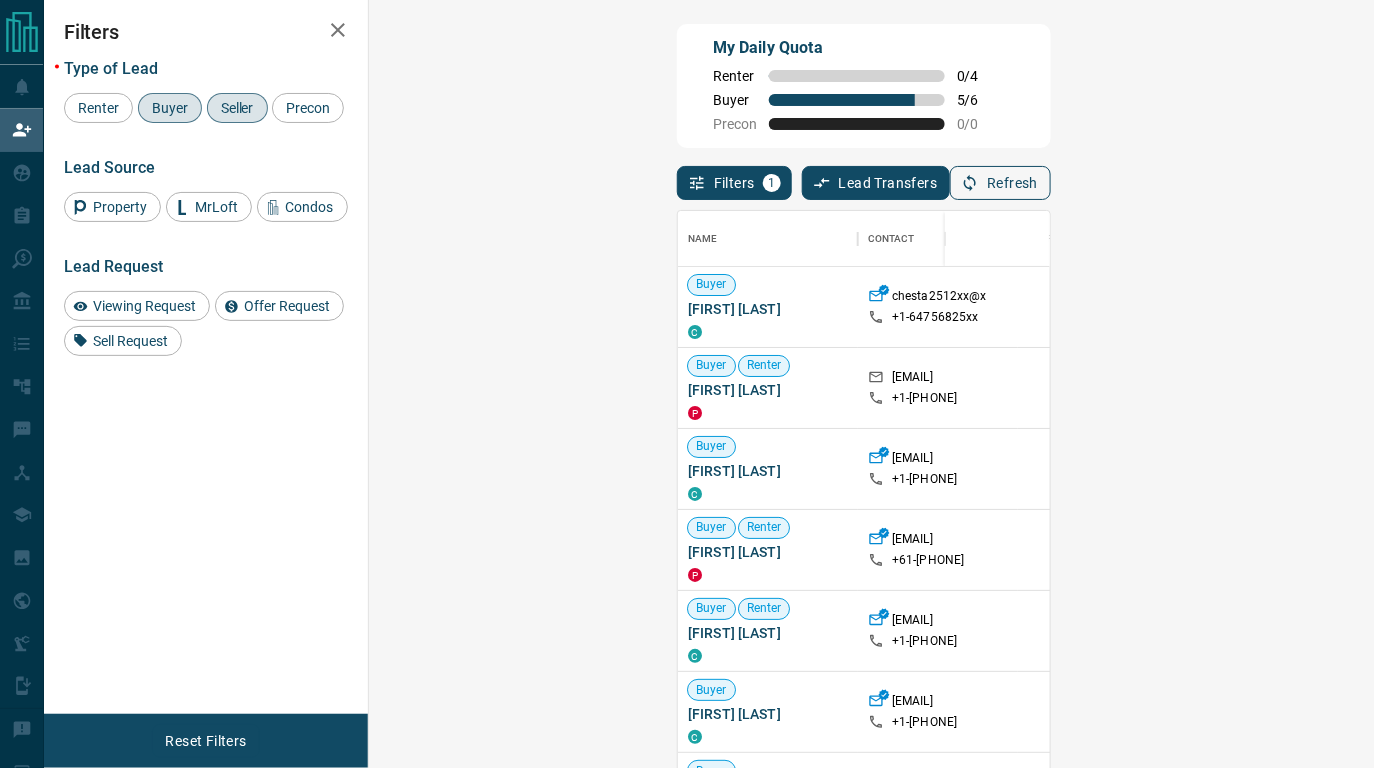click on "Refresh" at bounding box center (1000, 183) 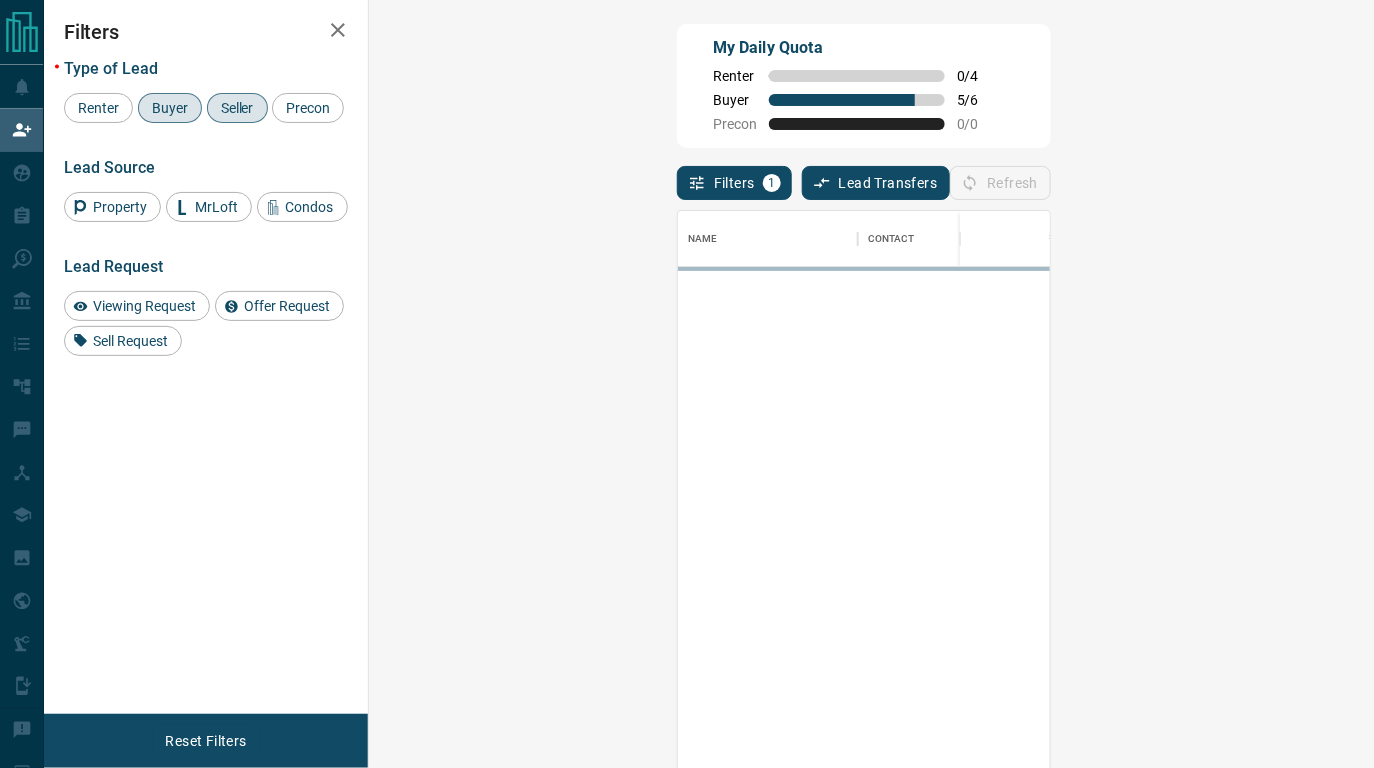 scroll, scrollTop: 16, scrollLeft: 16, axis: both 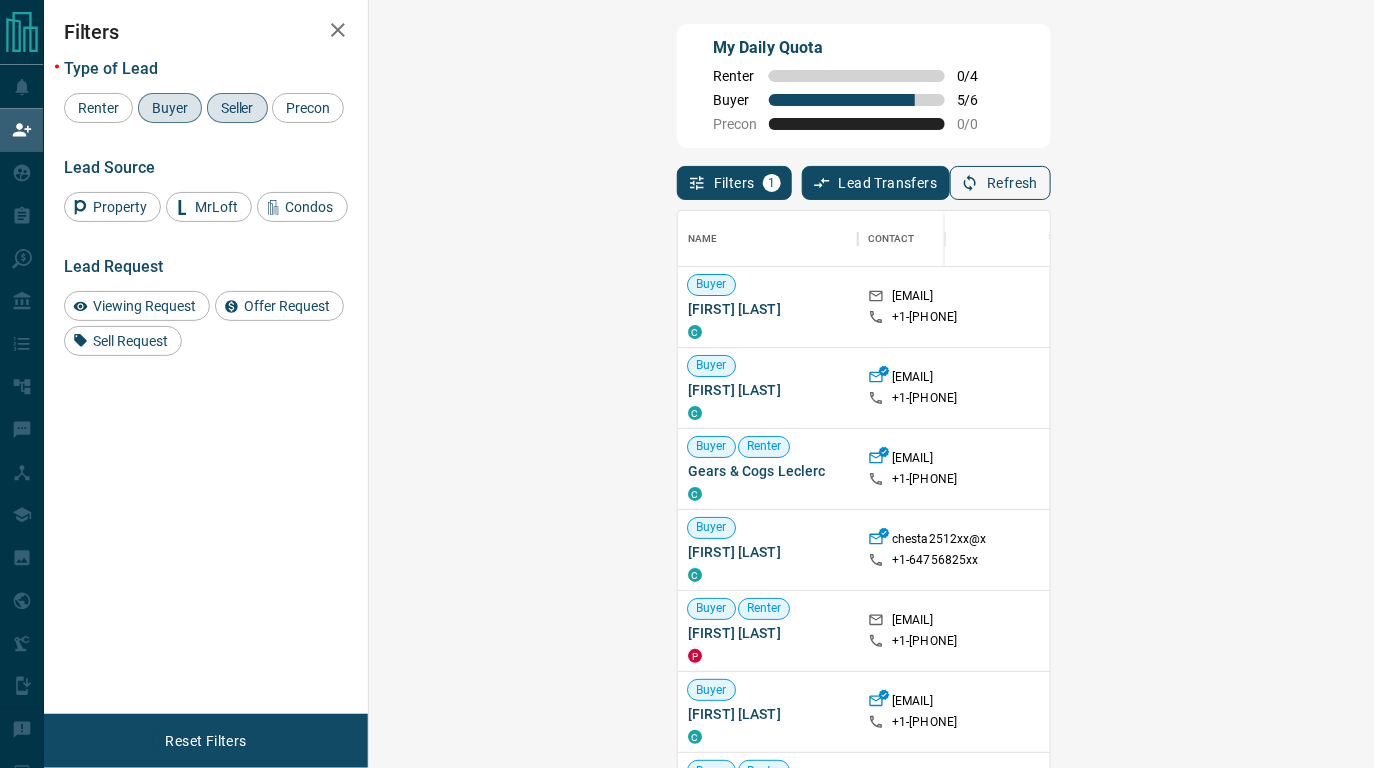 click on "Refresh" at bounding box center [1000, 183] 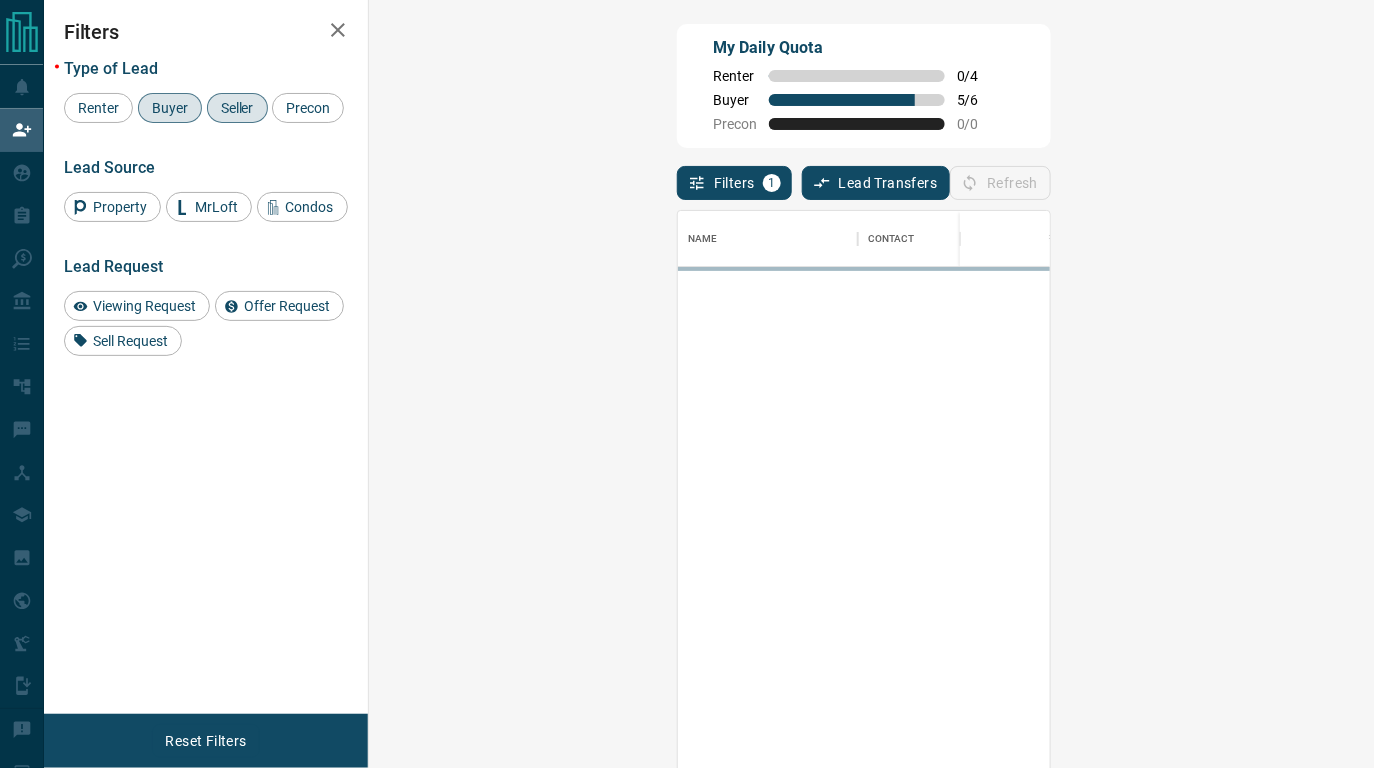 scroll, scrollTop: 16, scrollLeft: 16, axis: both 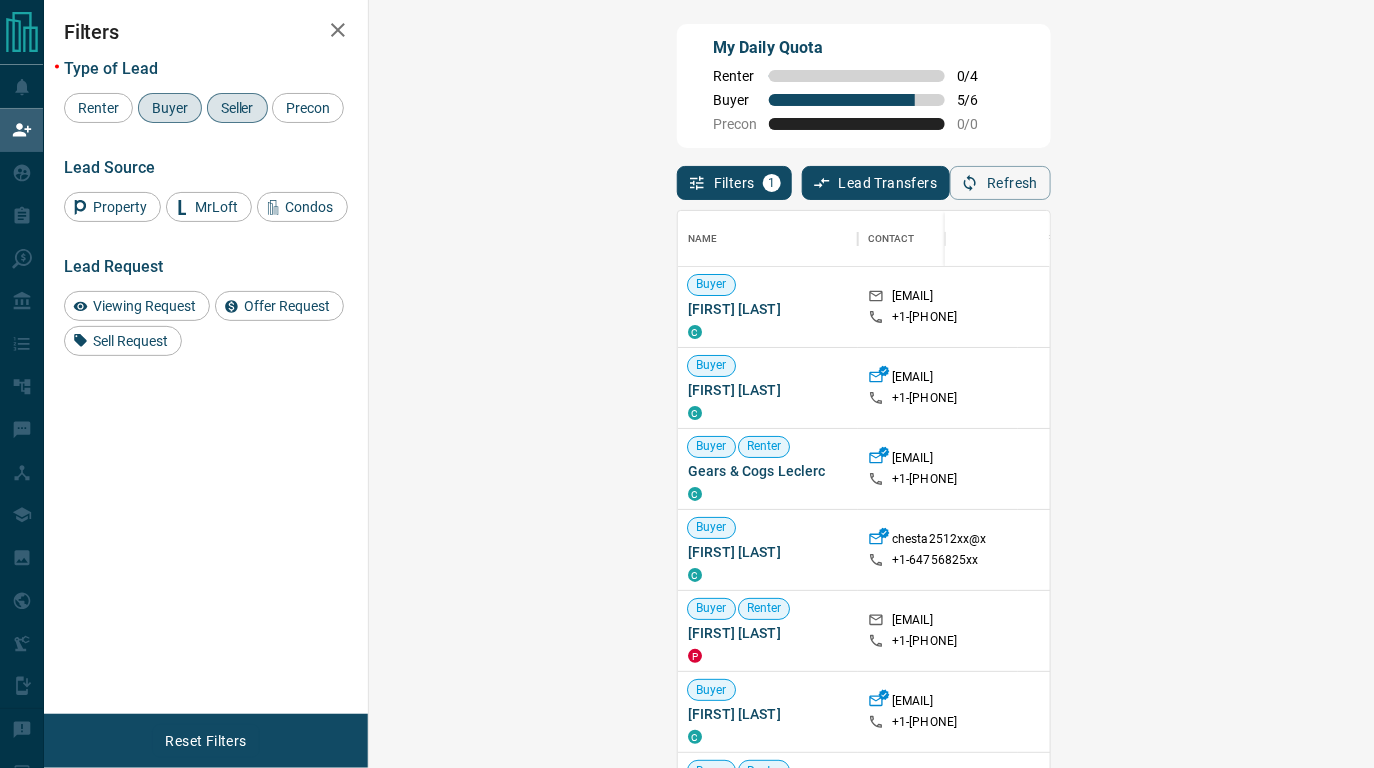click on "Claim" at bounding box center [1596, 388] 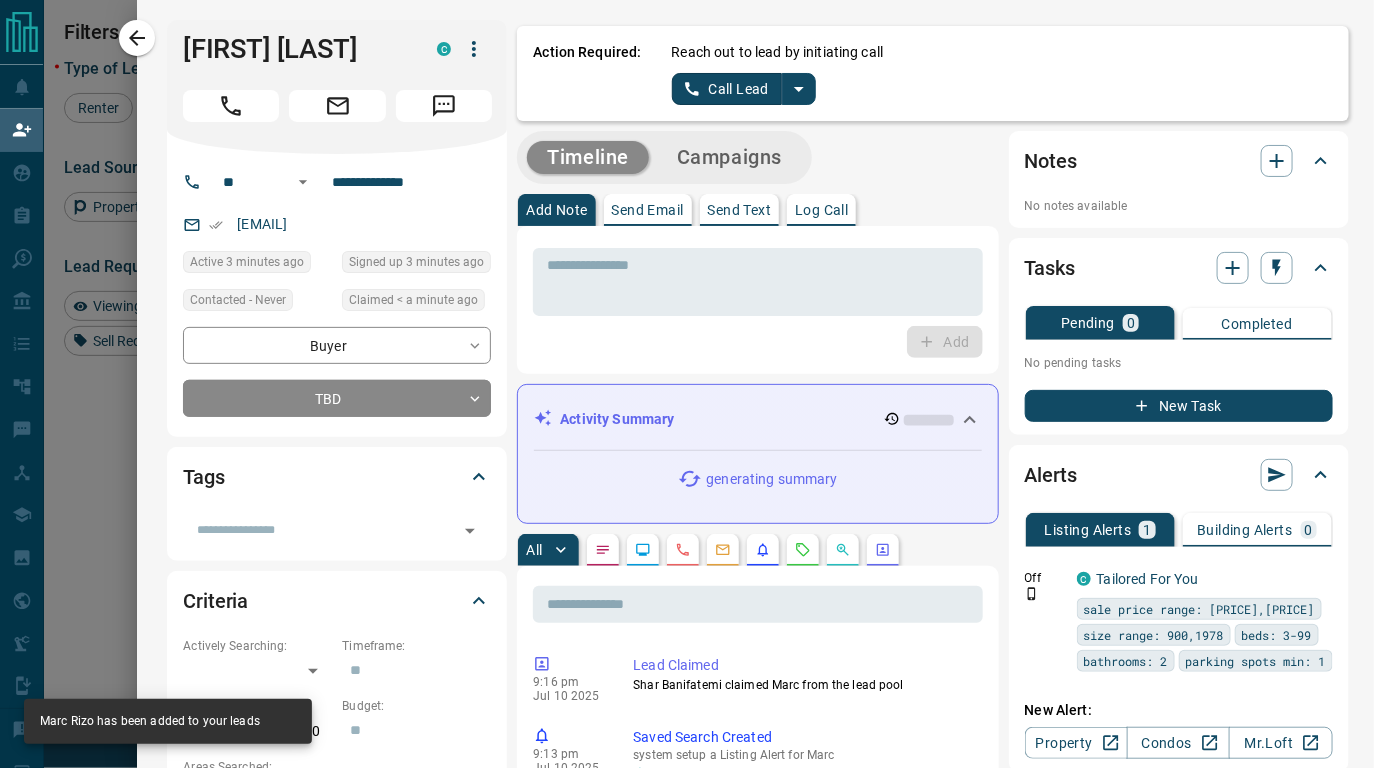 click on "Log Call" at bounding box center [821, 210] 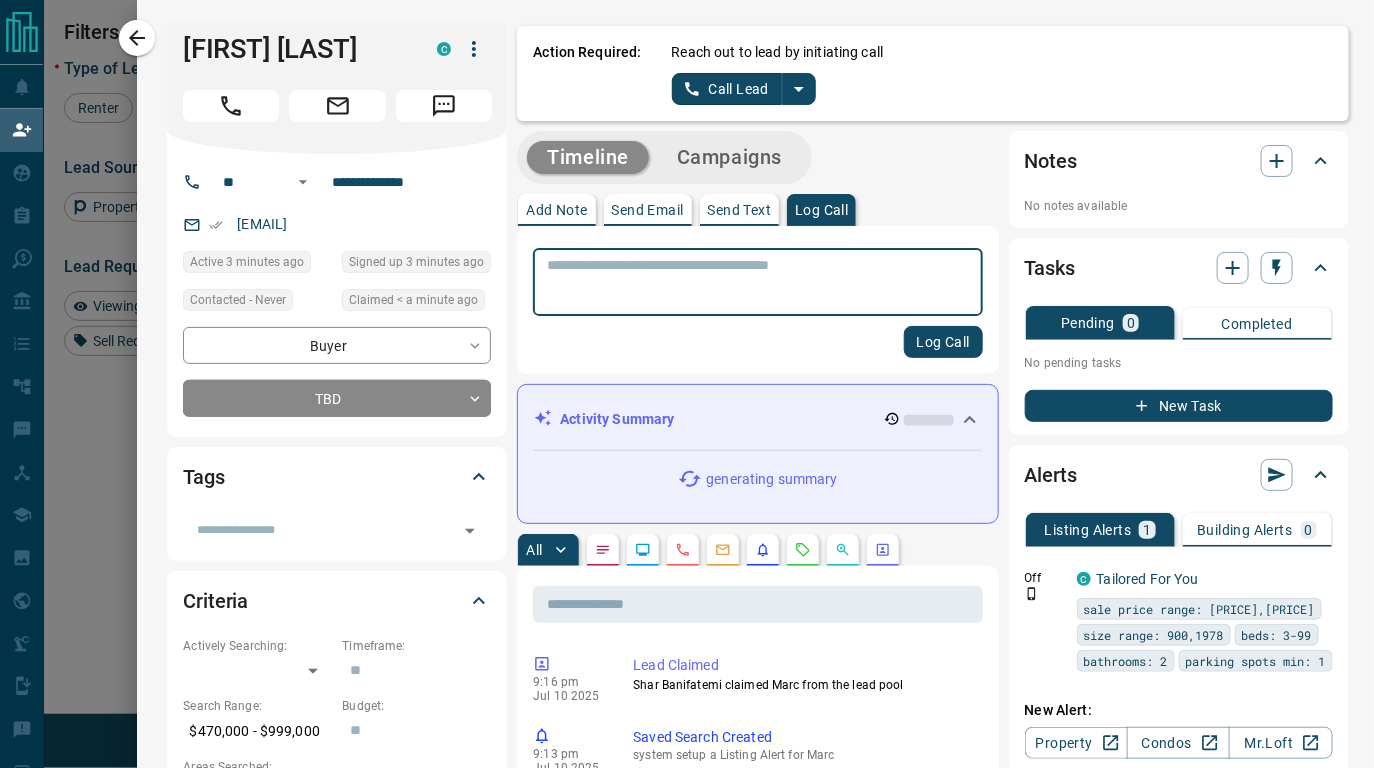 click at bounding box center (757, 282) 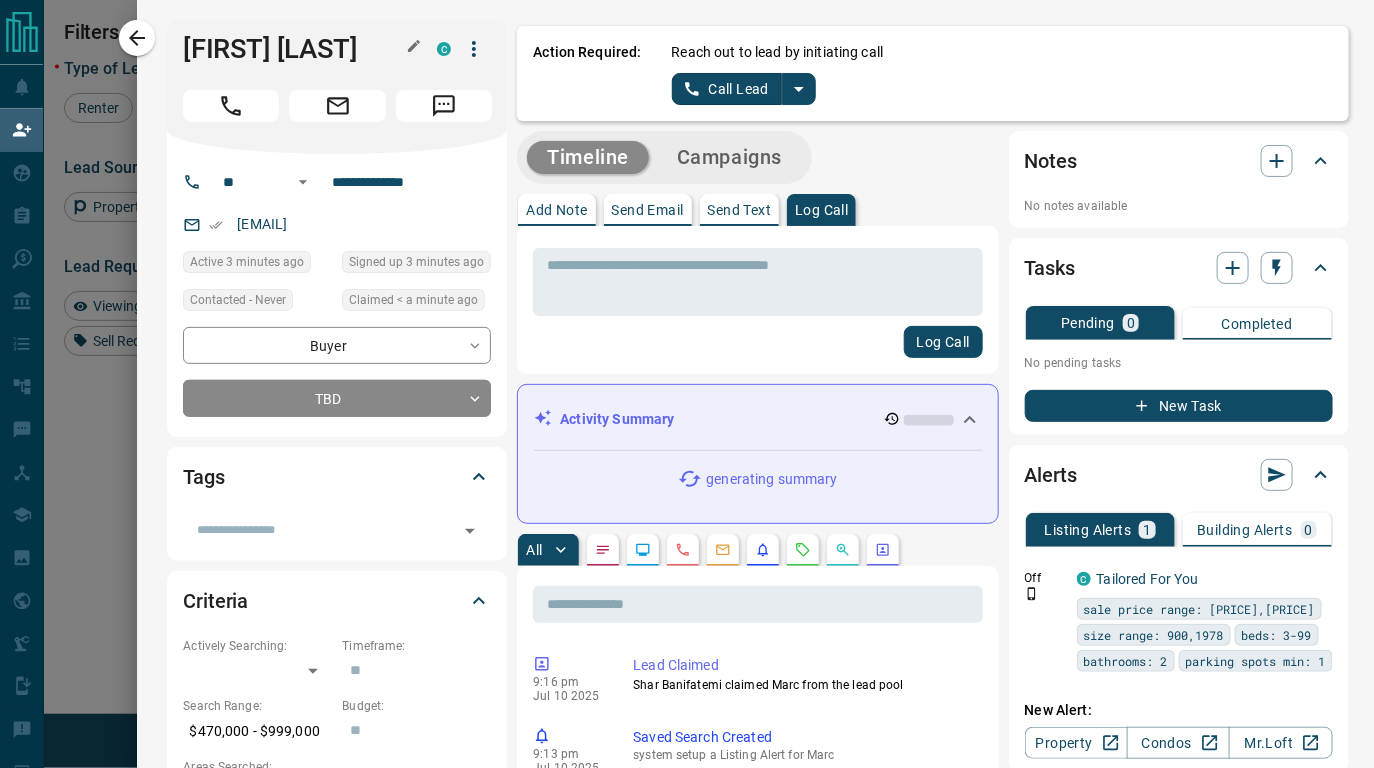 drag, startPoint x: 384, startPoint y: 231, endPoint x: 181, endPoint y: 42, distance: 277.36258 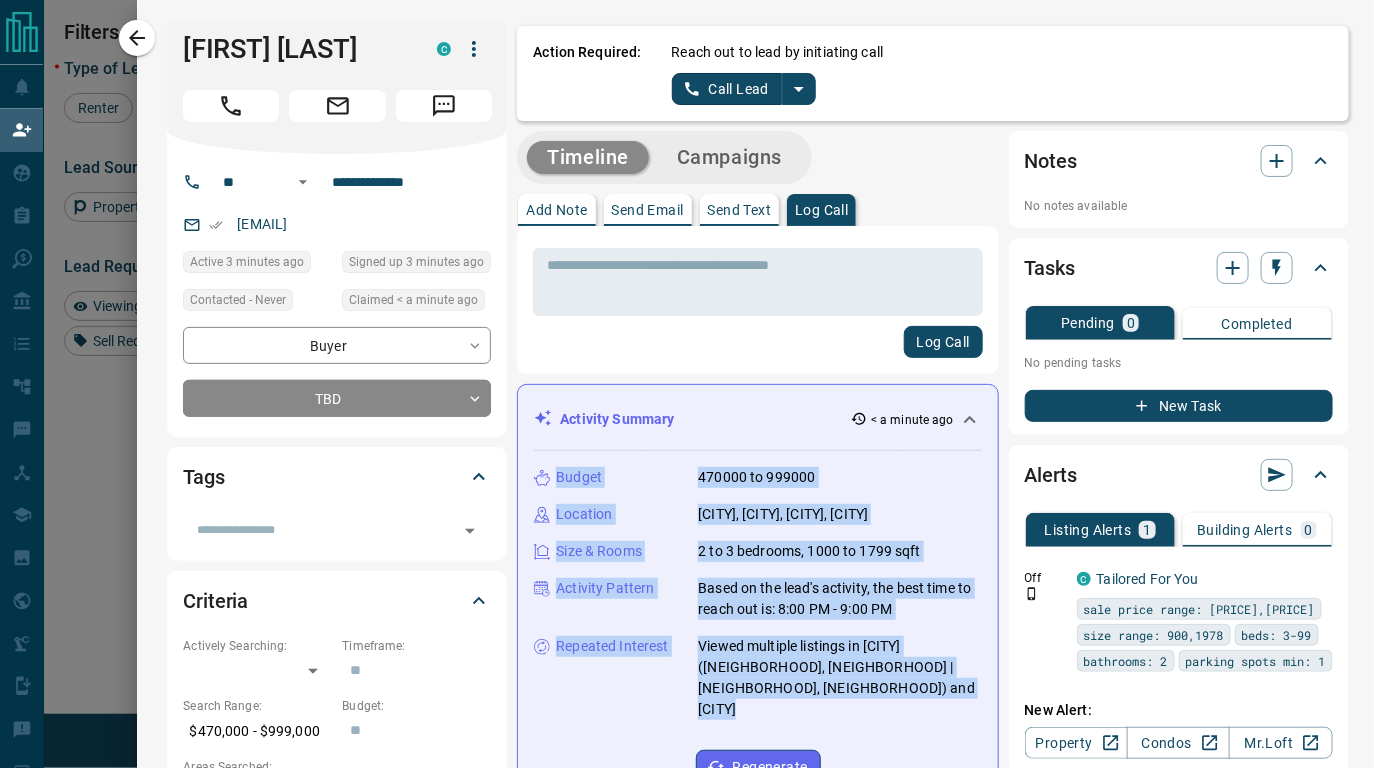 drag, startPoint x: 857, startPoint y: 689, endPoint x: 538, endPoint y: 482, distance: 380.2762 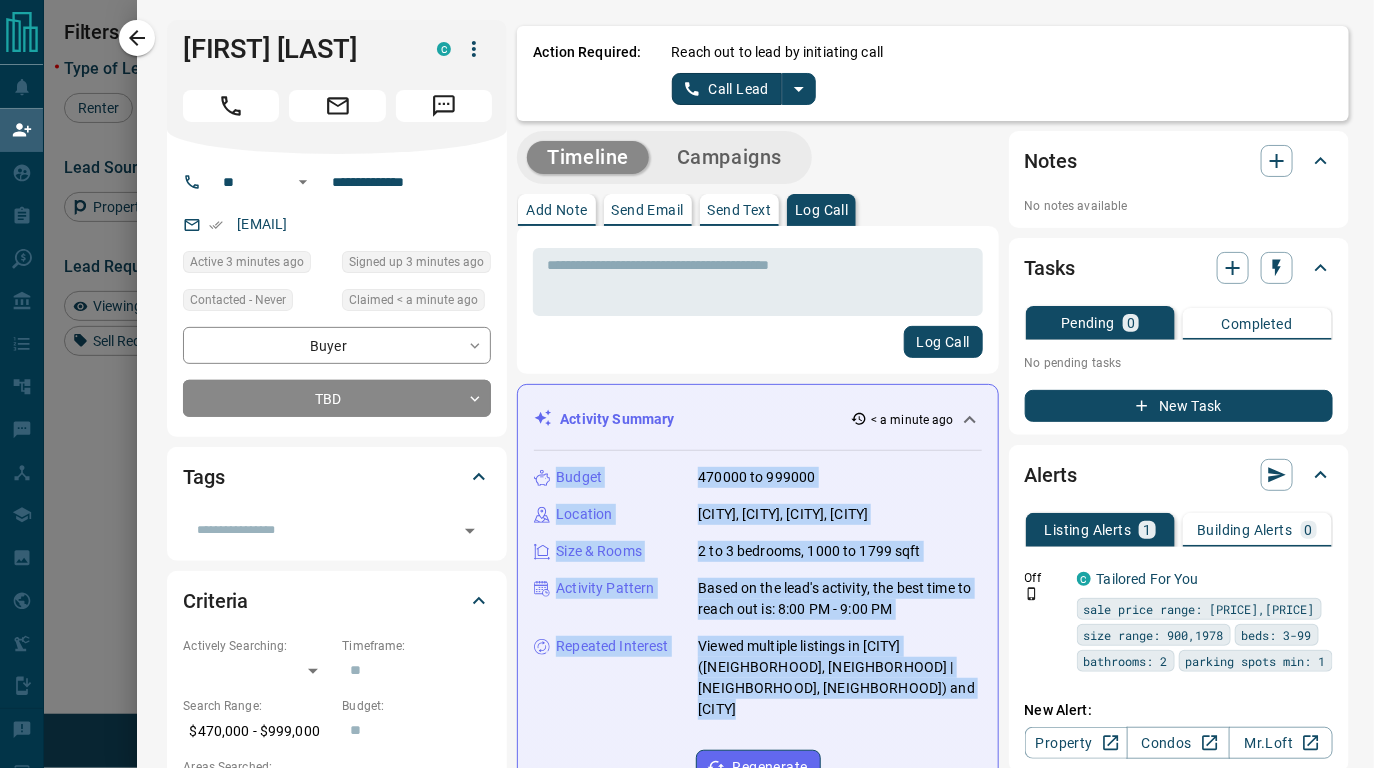 click on "Budget 470000 to 999000 Location Toronto, Waterloo, Burlington, Mississauga Size & Rooms 2 to 3 bedrooms, 1000 to 1799 sqft Activity Pattern Based on the lead's activity, the best time to reach out is:  8:00 PM - 9:00 PM Repeated Interest Viewed multiple listings in Toronto (Weston, Willowridge | Martingrove | Richview, York Crosstown) and Waterloo Regenerate" at bounding box center (757, 625) 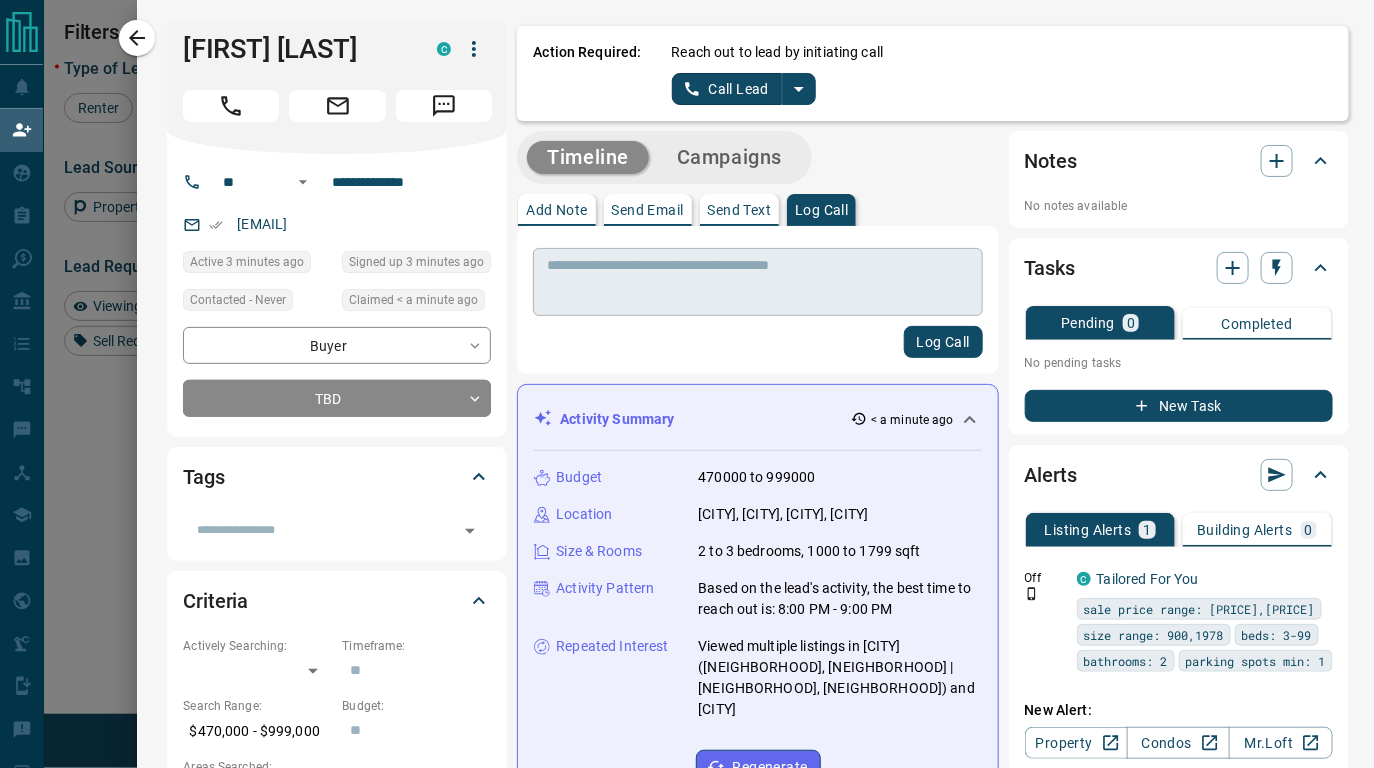 click at bounding box center (757, 282) 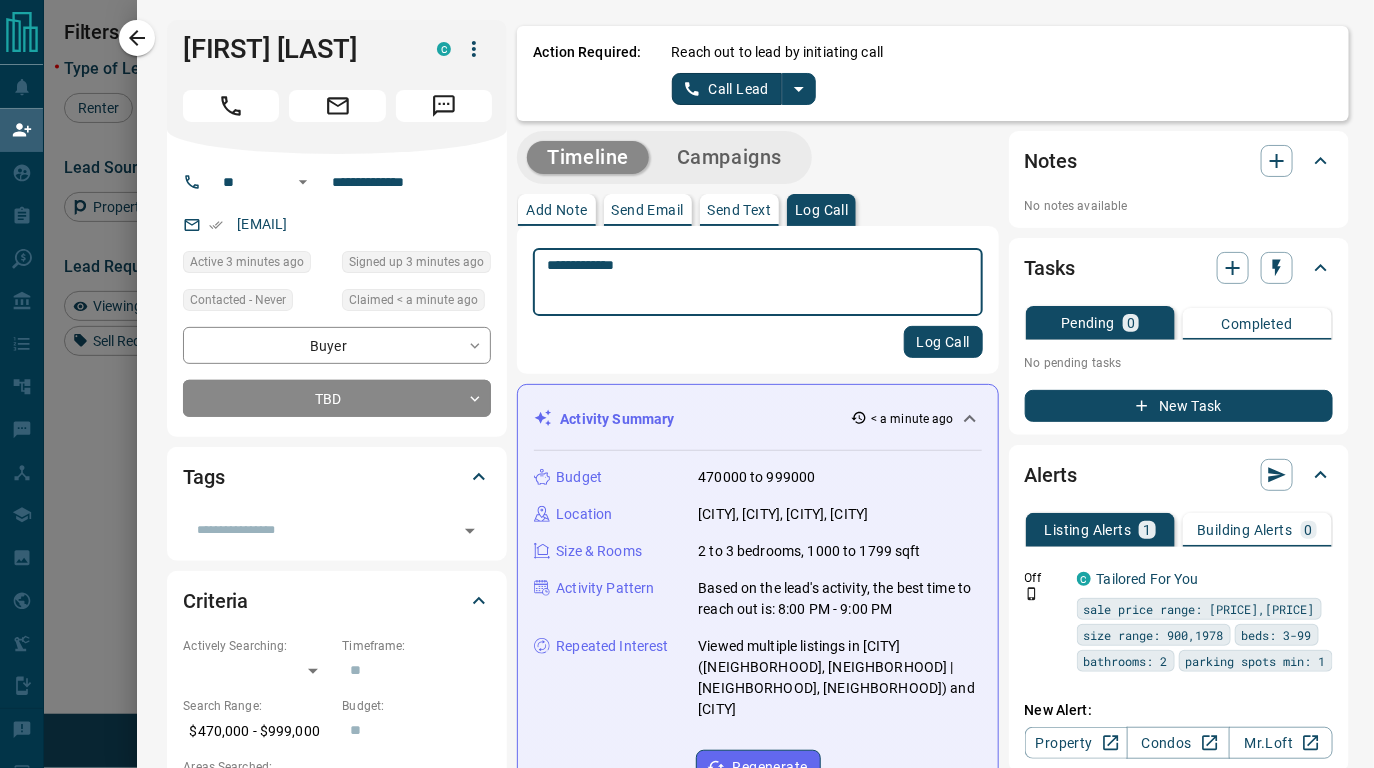 type on "**********" 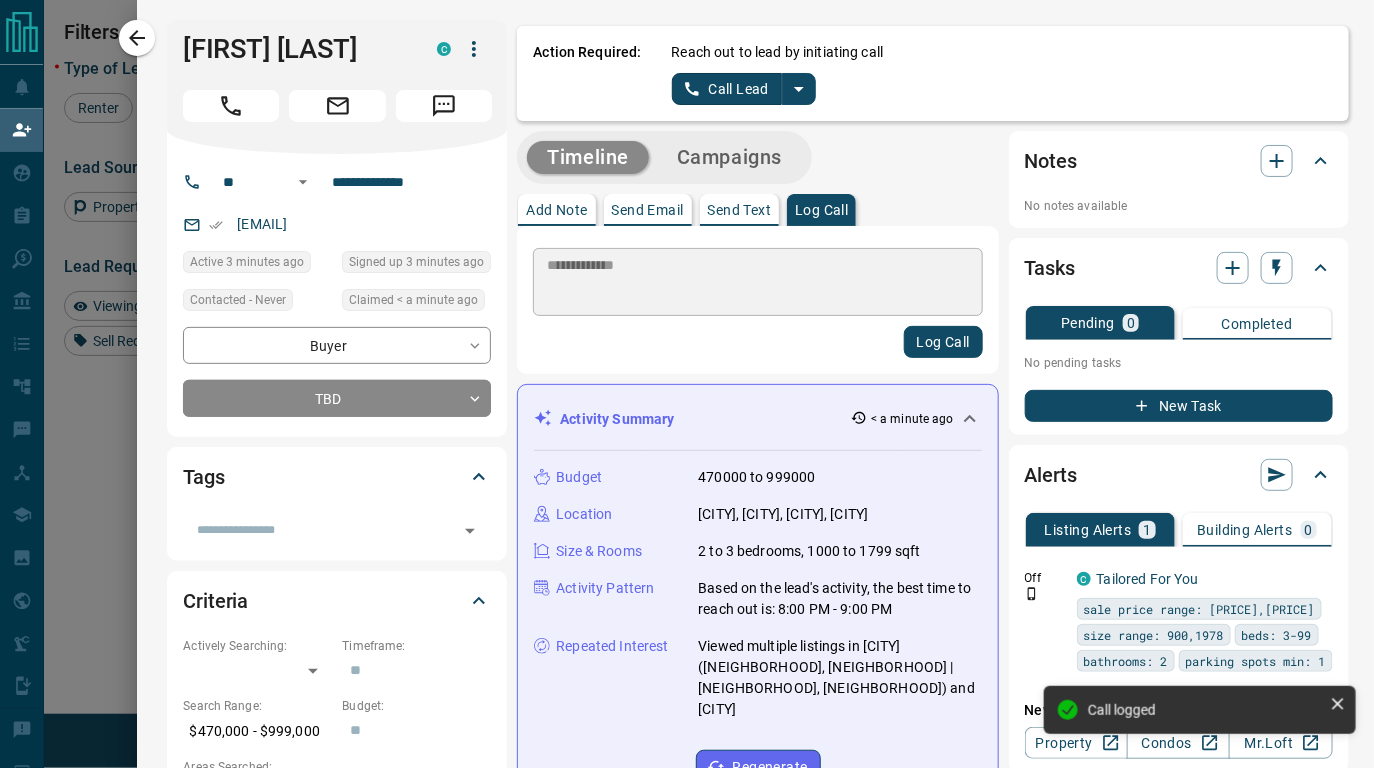 type 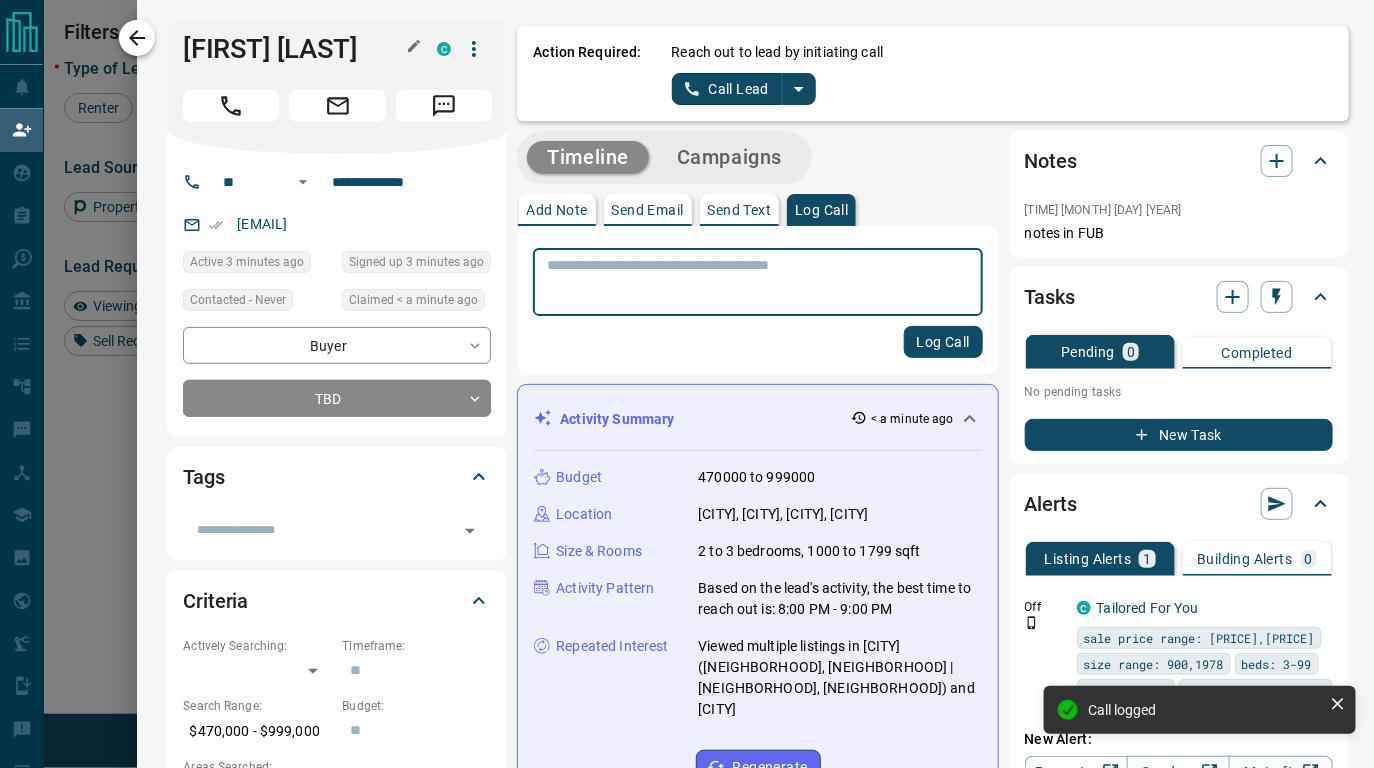 click on "Marc Rizo C" at bounding box center (337, 87) 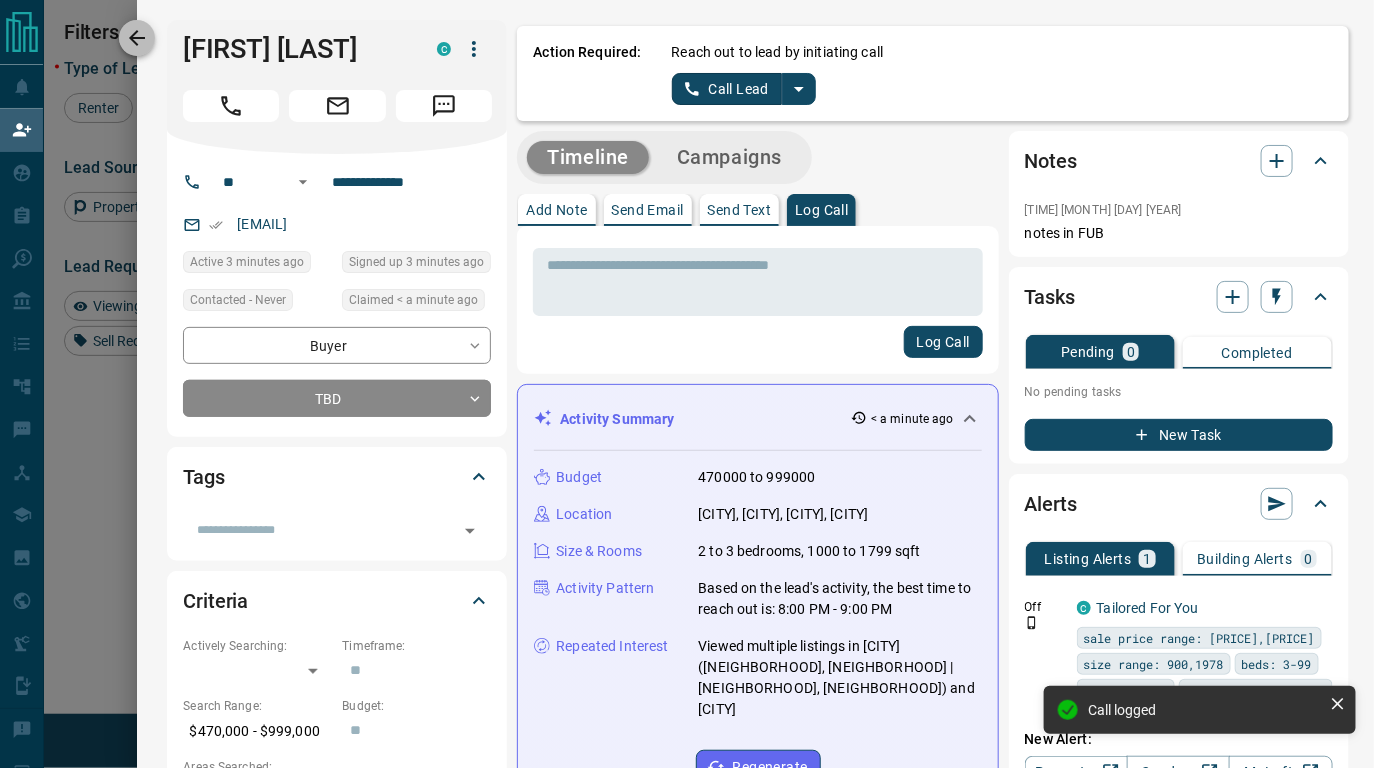 click 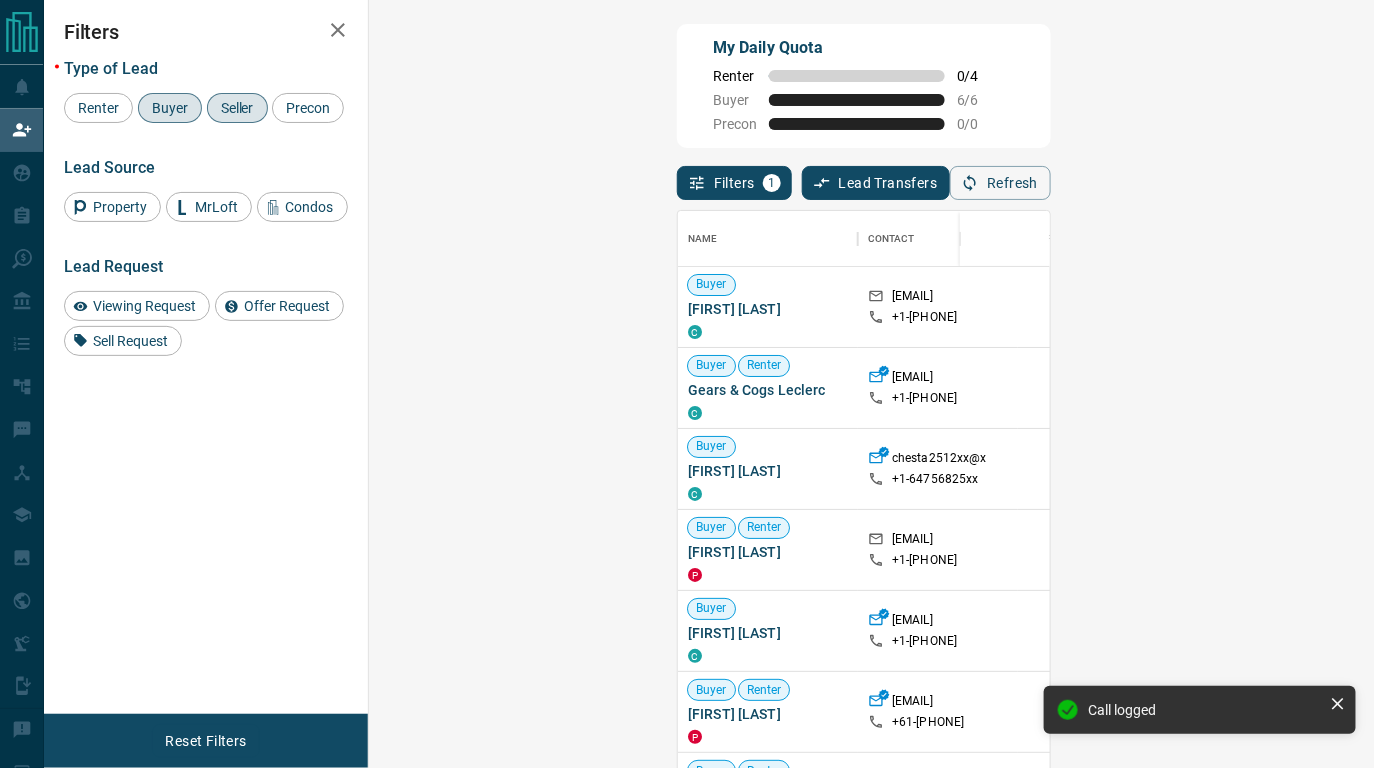 scroll, scrollTop: 16, scrollLeft: 16, axis: both 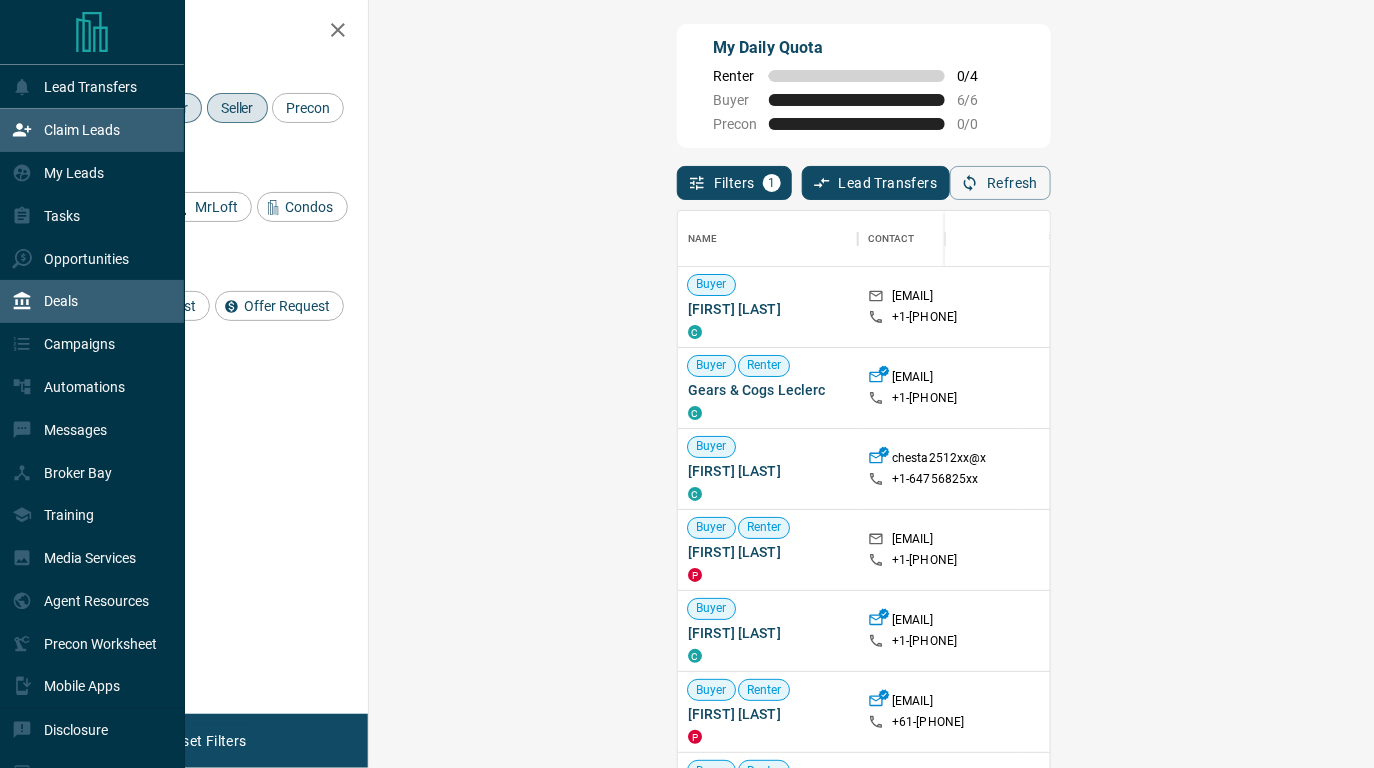 click on "Deals" at bounding box center (92, 301) 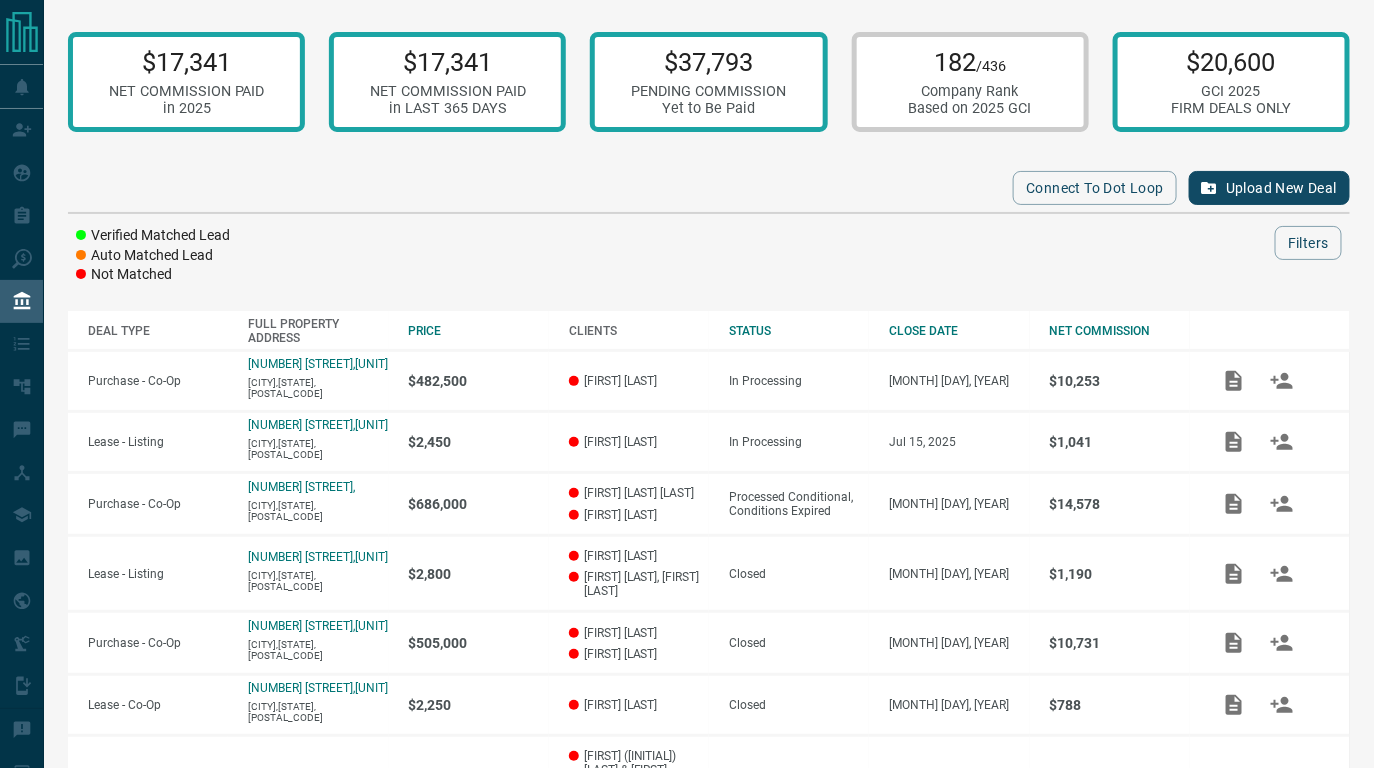 click on "Connect to Dot Loop Upload New Deal" at bounding box center (709, 188) 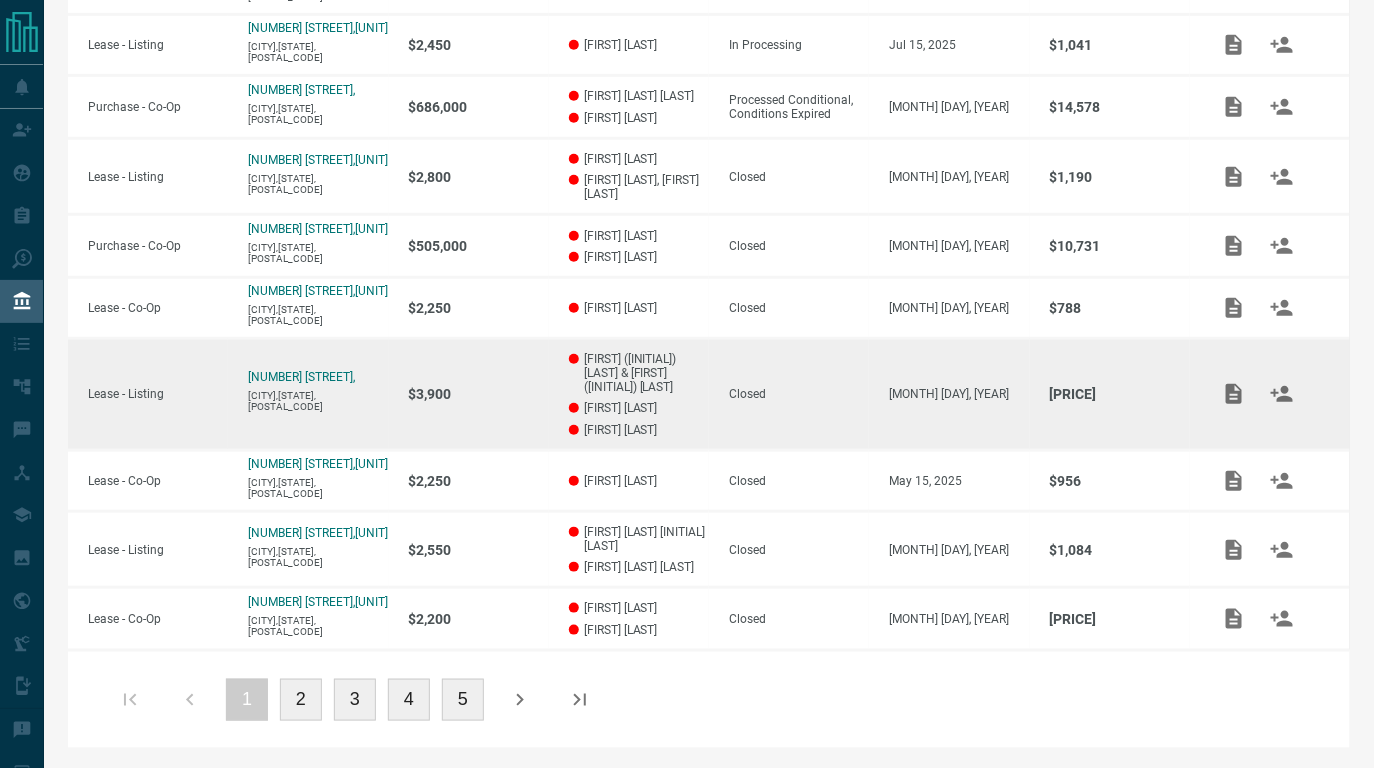 scroll, scrollTop: 421, scrollLeft: 0, axis: vertical 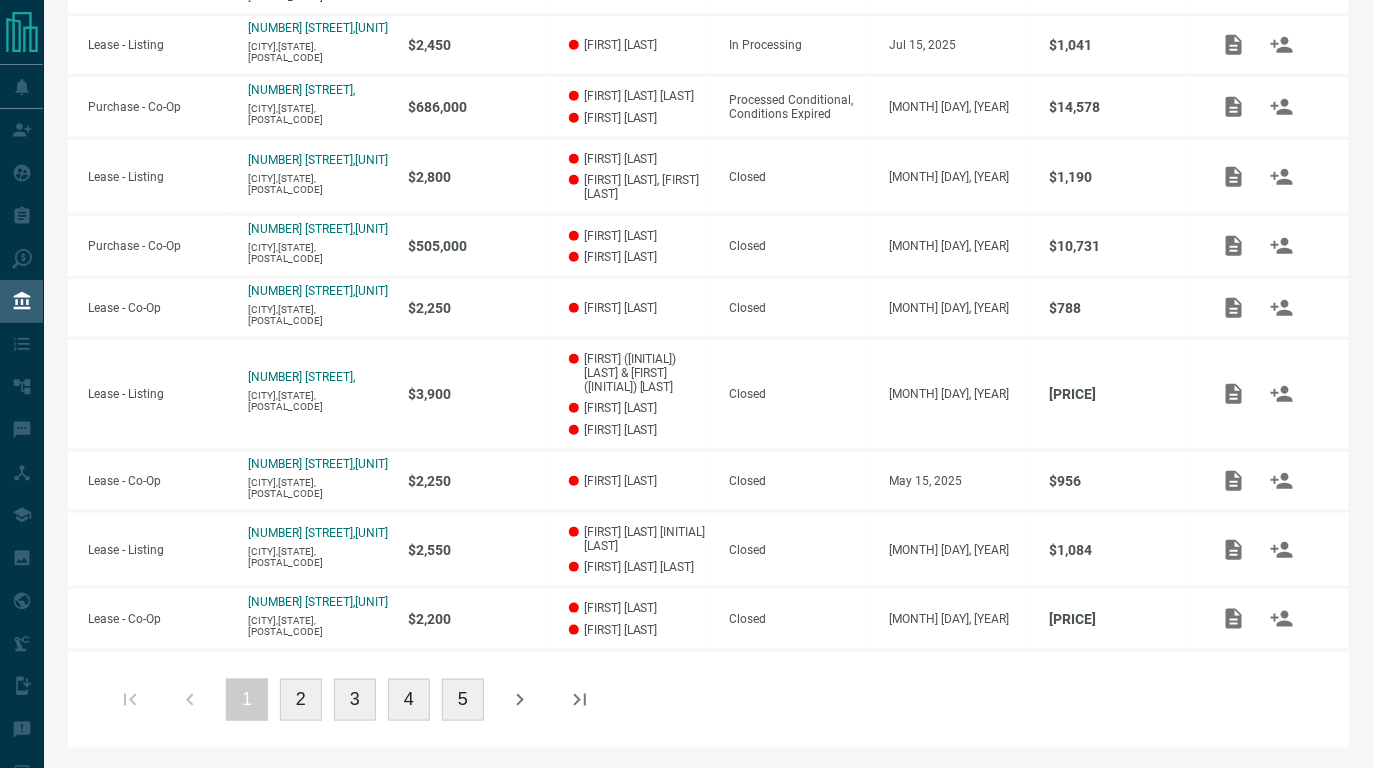 click on "2" at bounding box center (301, 700) 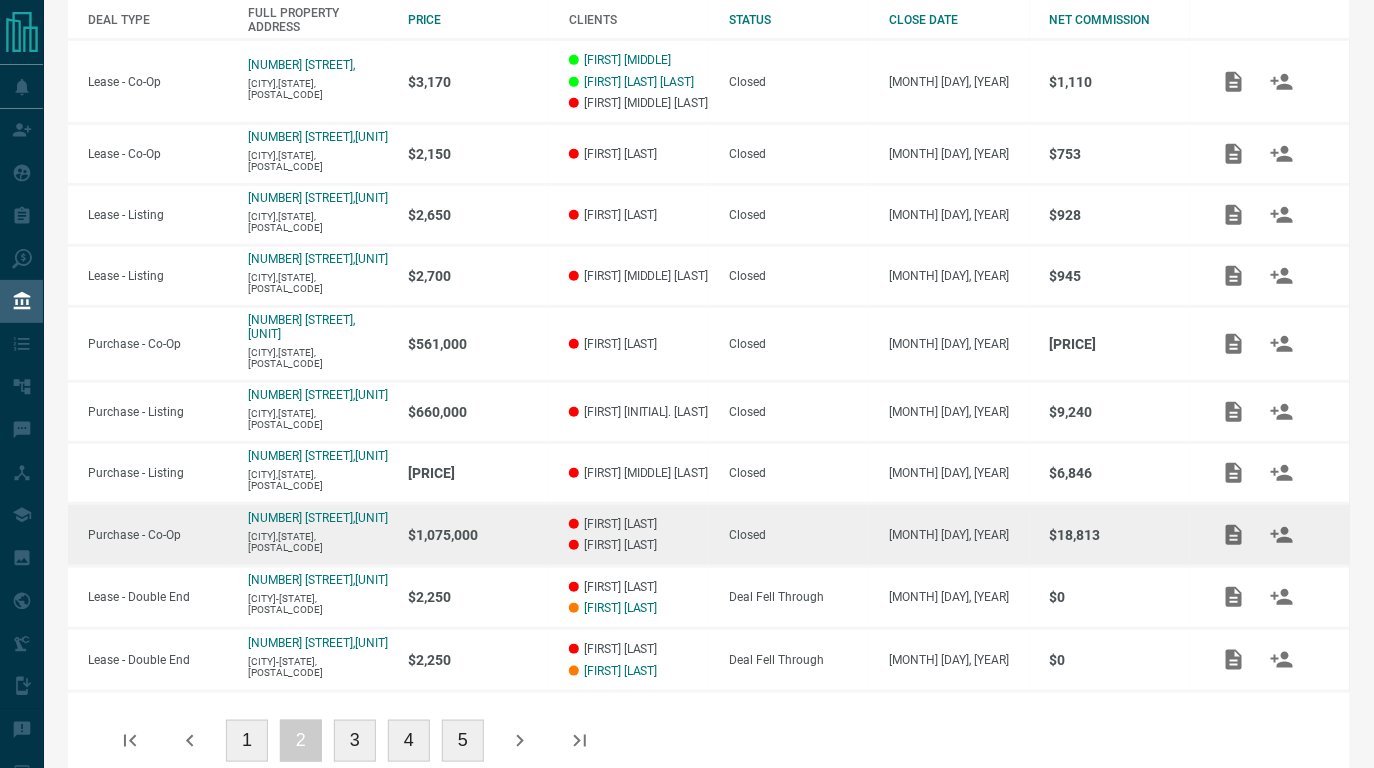 scroll, scrollTop: 378, scrollLeft: 0, axis: vertical 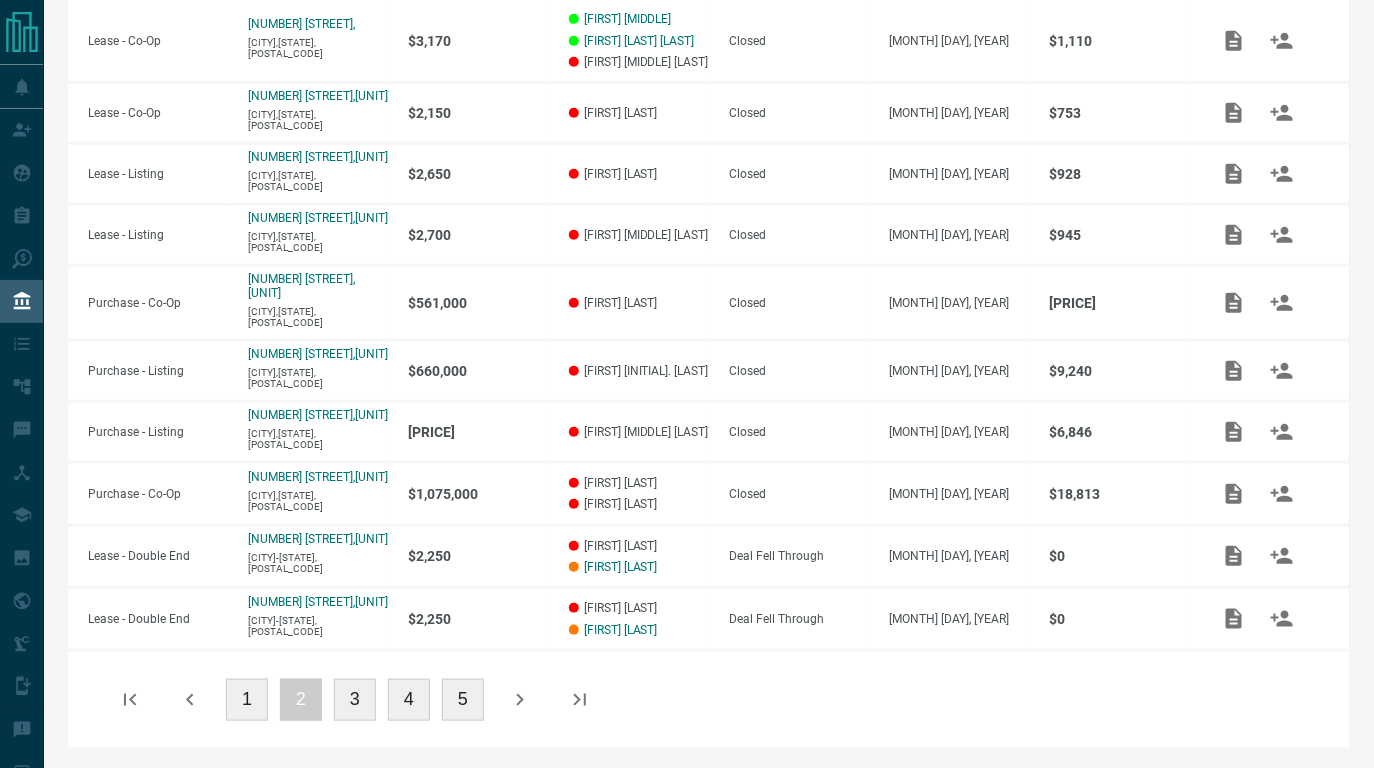 click on "1 2 3 4 5" at bounding box center (355, 700) 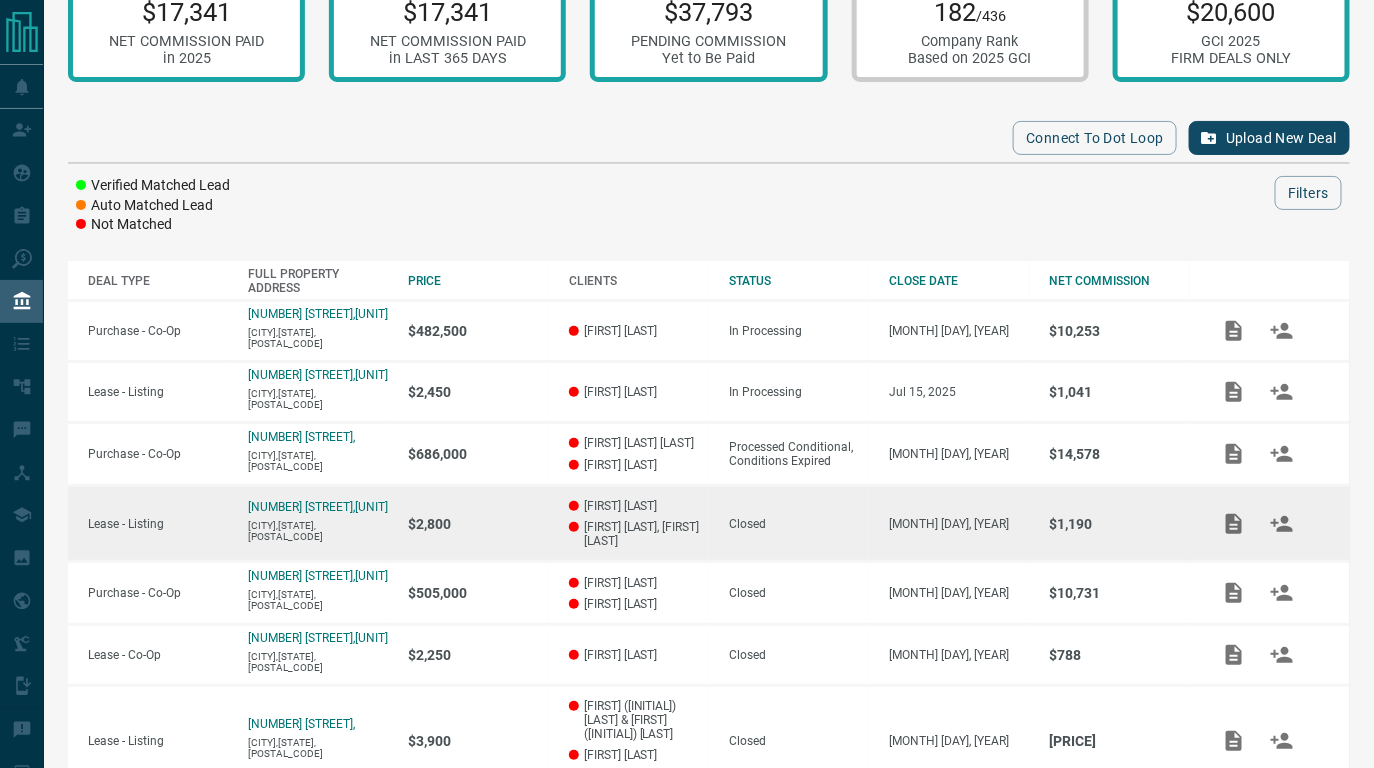 scroll, scrollTop: 0, scrollLeft: 0, axis: both 